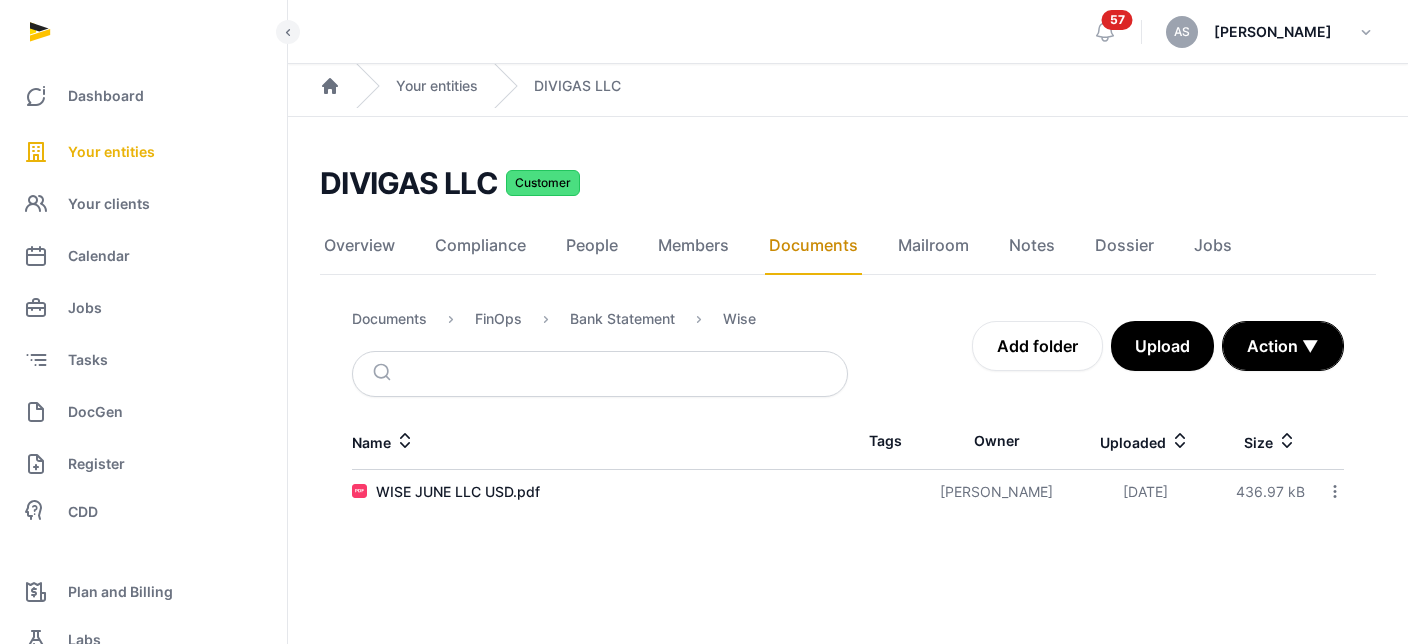 scroll, scrollTop: 0, scrollLeft: 0, axis: both 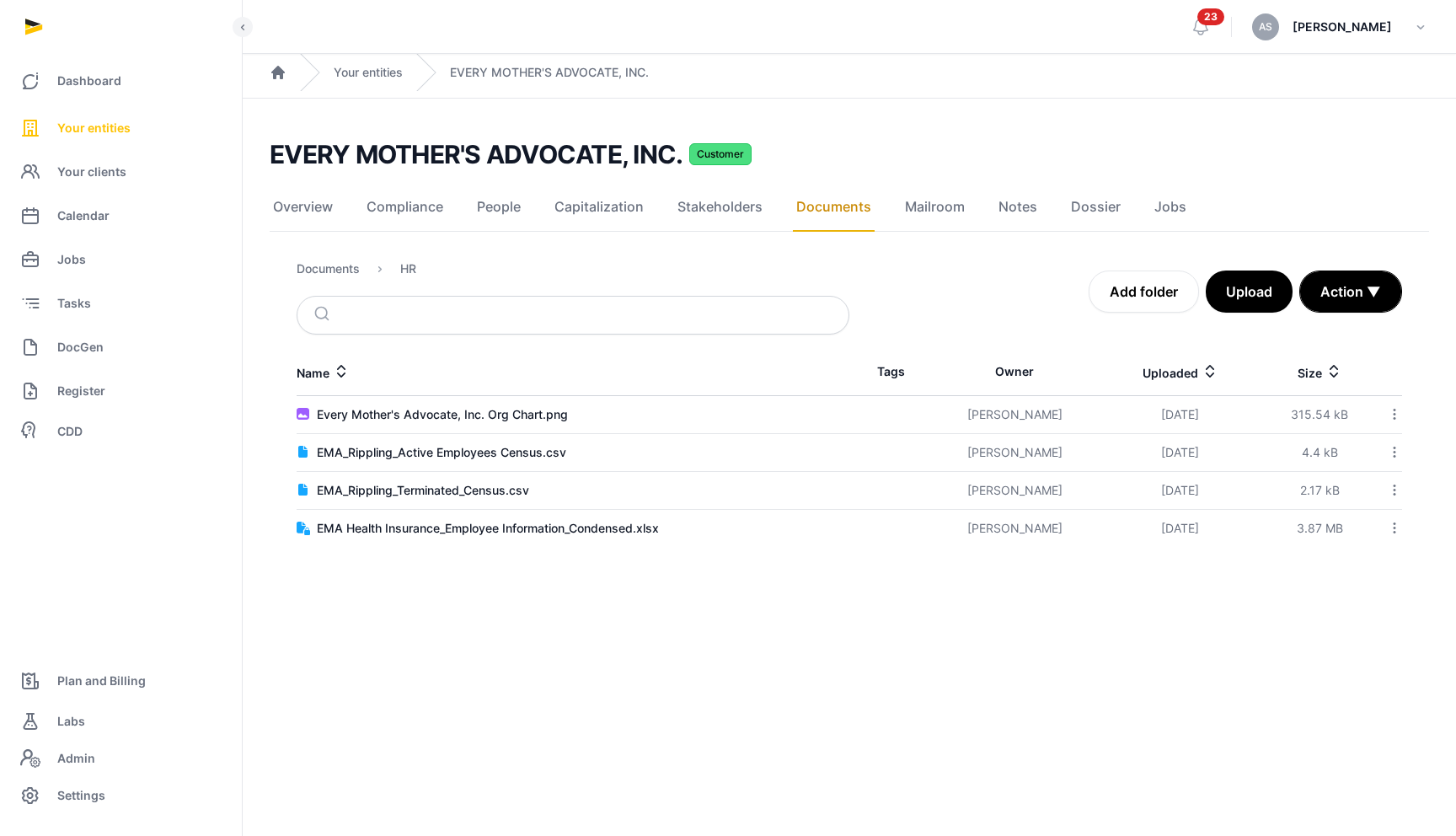 click on "Your entities" at bounding box center [94, 128] 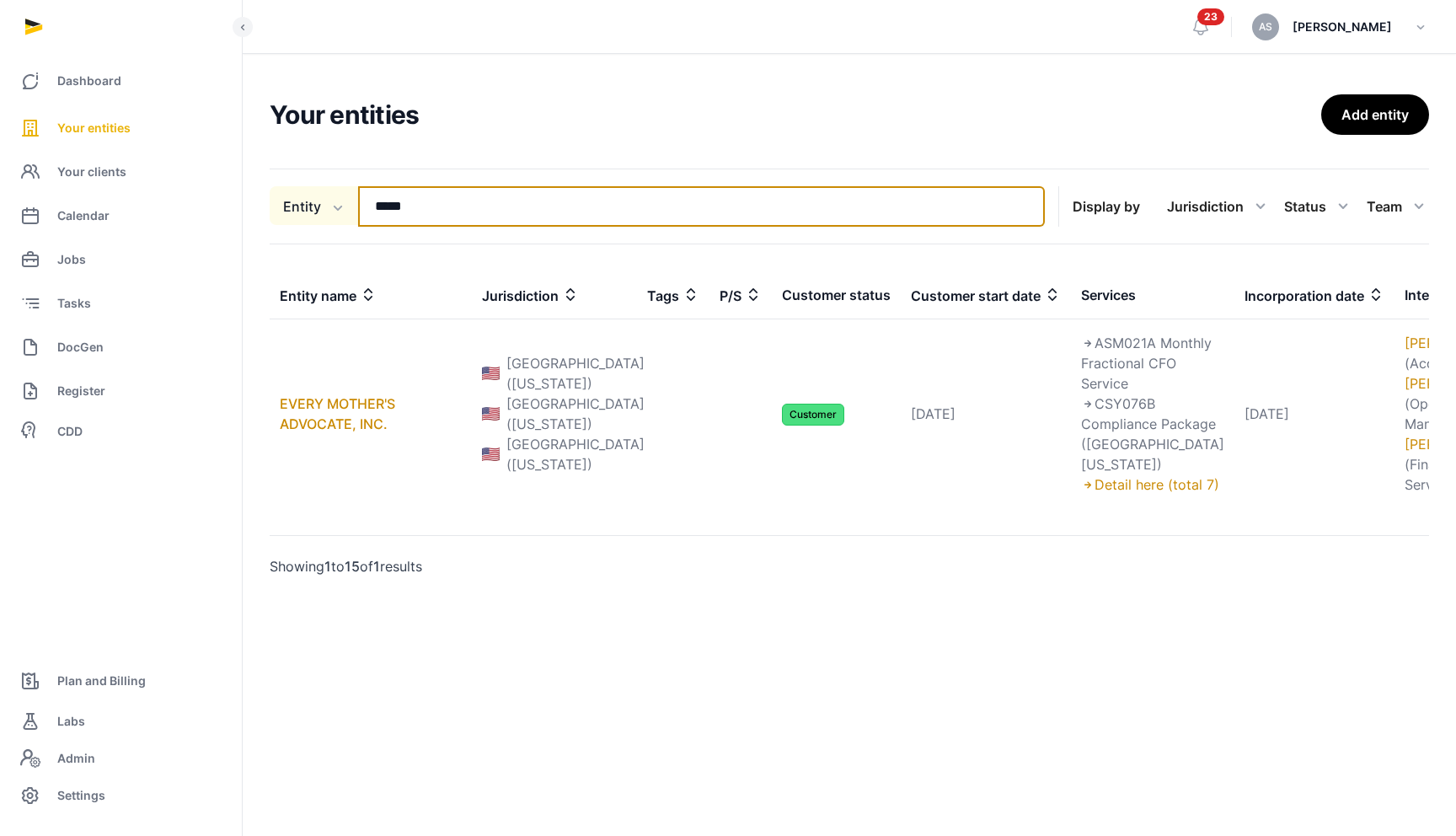 drag, startPoint x: 452, startPoint y: 209, endPoint x: 327, endPoint y: 201, distance: 125.25574 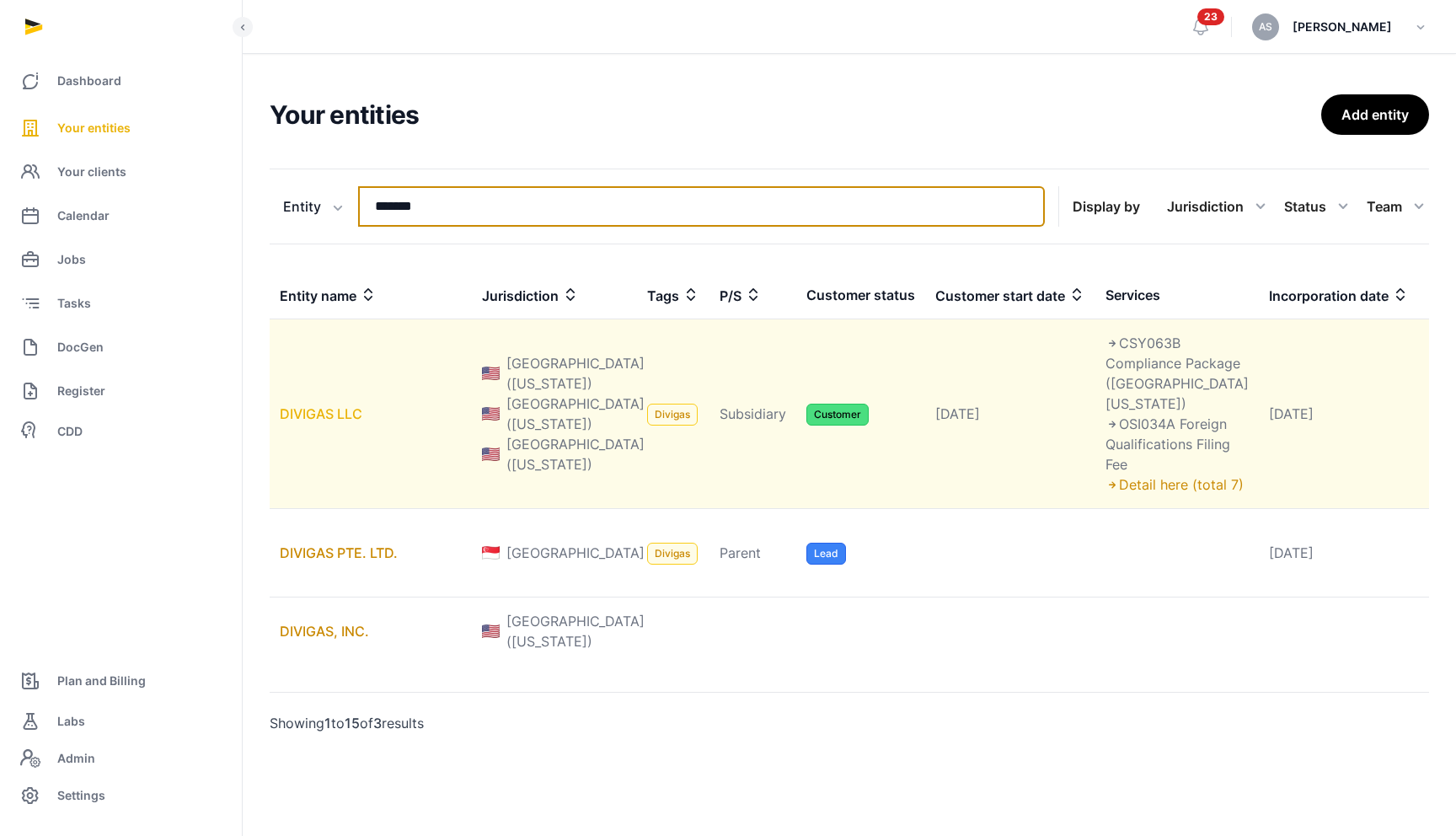 type on "*******" 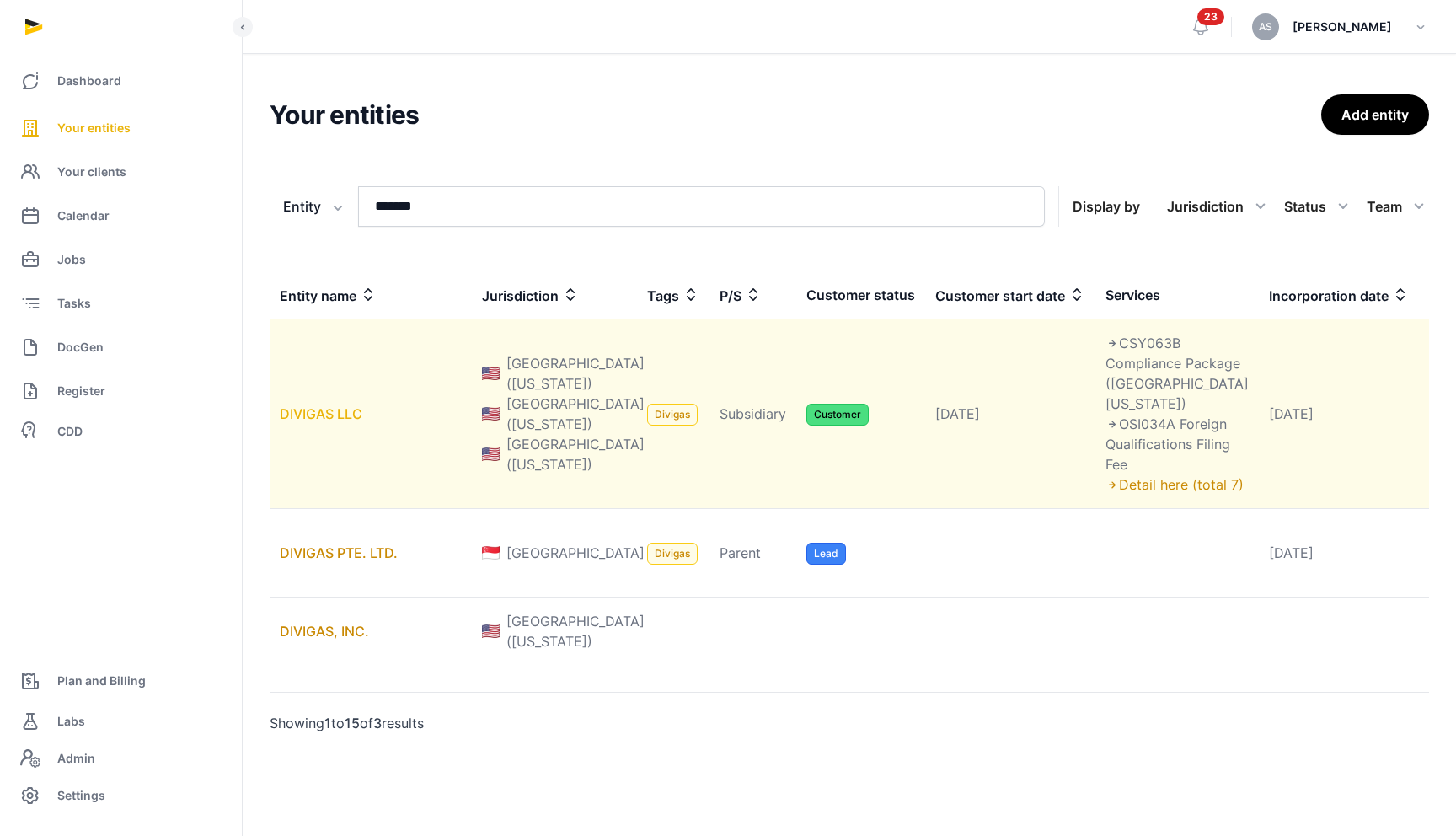 click on "DIVIGAS LLC" at bounding box center [321, 414] 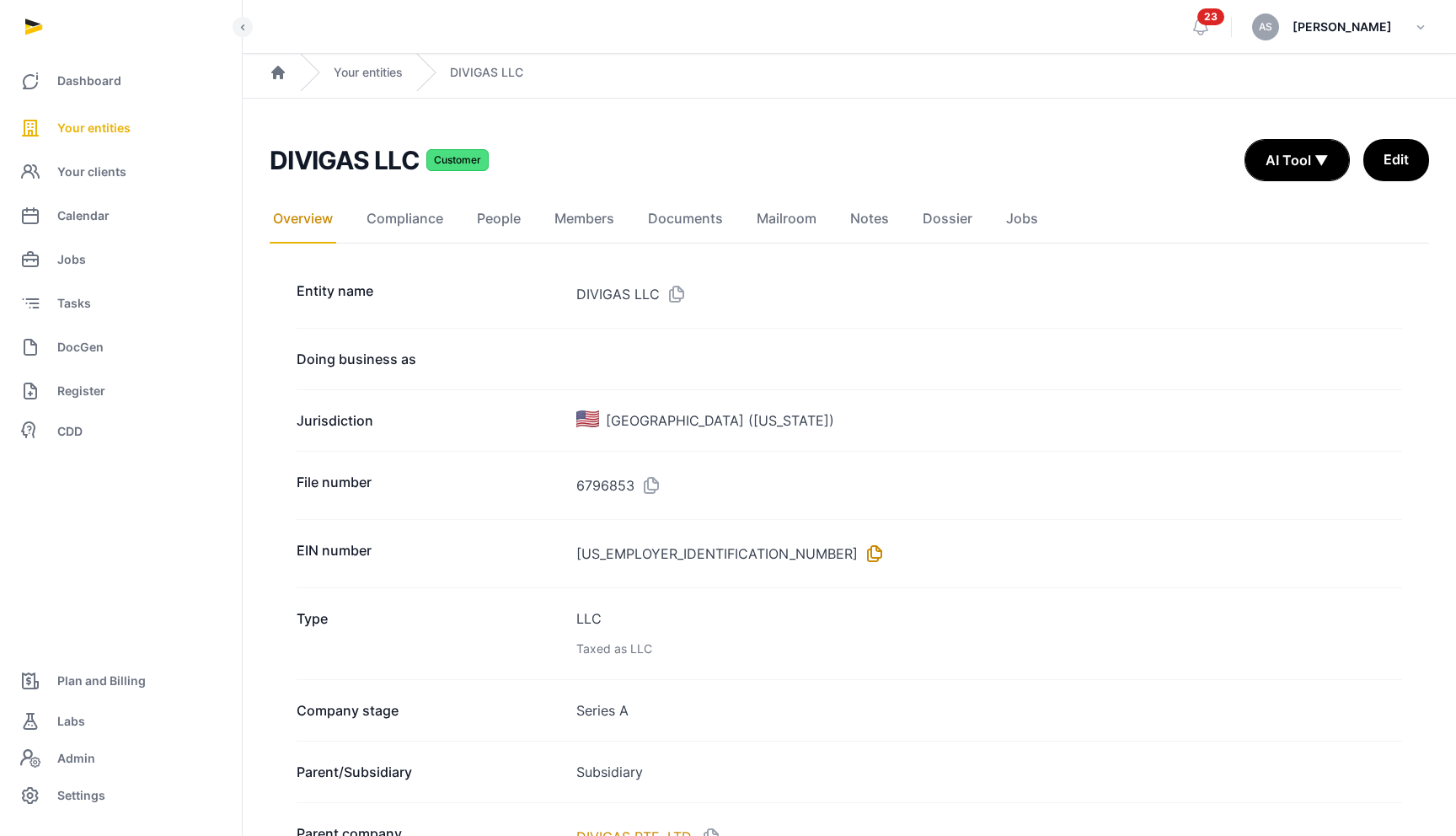 click at bounding box center (871, 554) 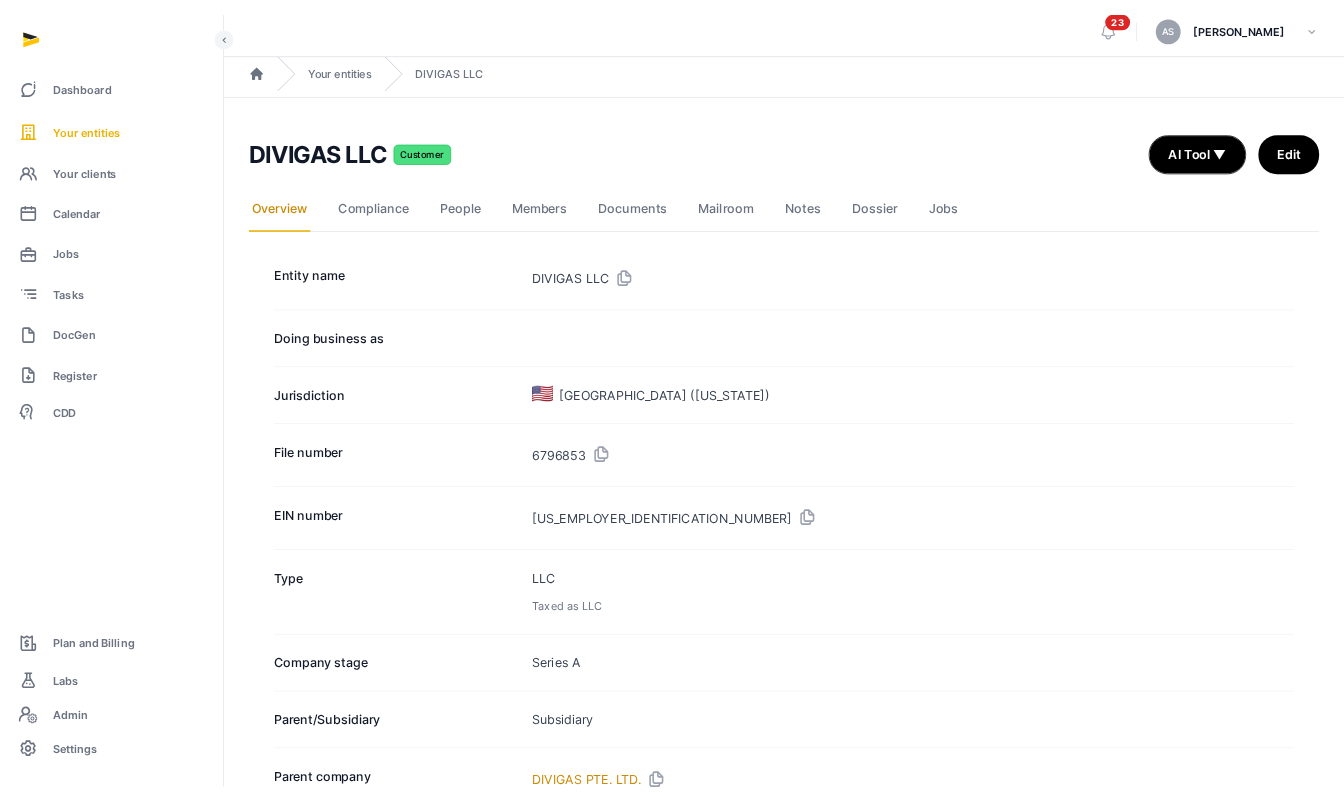 scroll, scrollTop: 8, scrollLeft: 0, axis: vertical 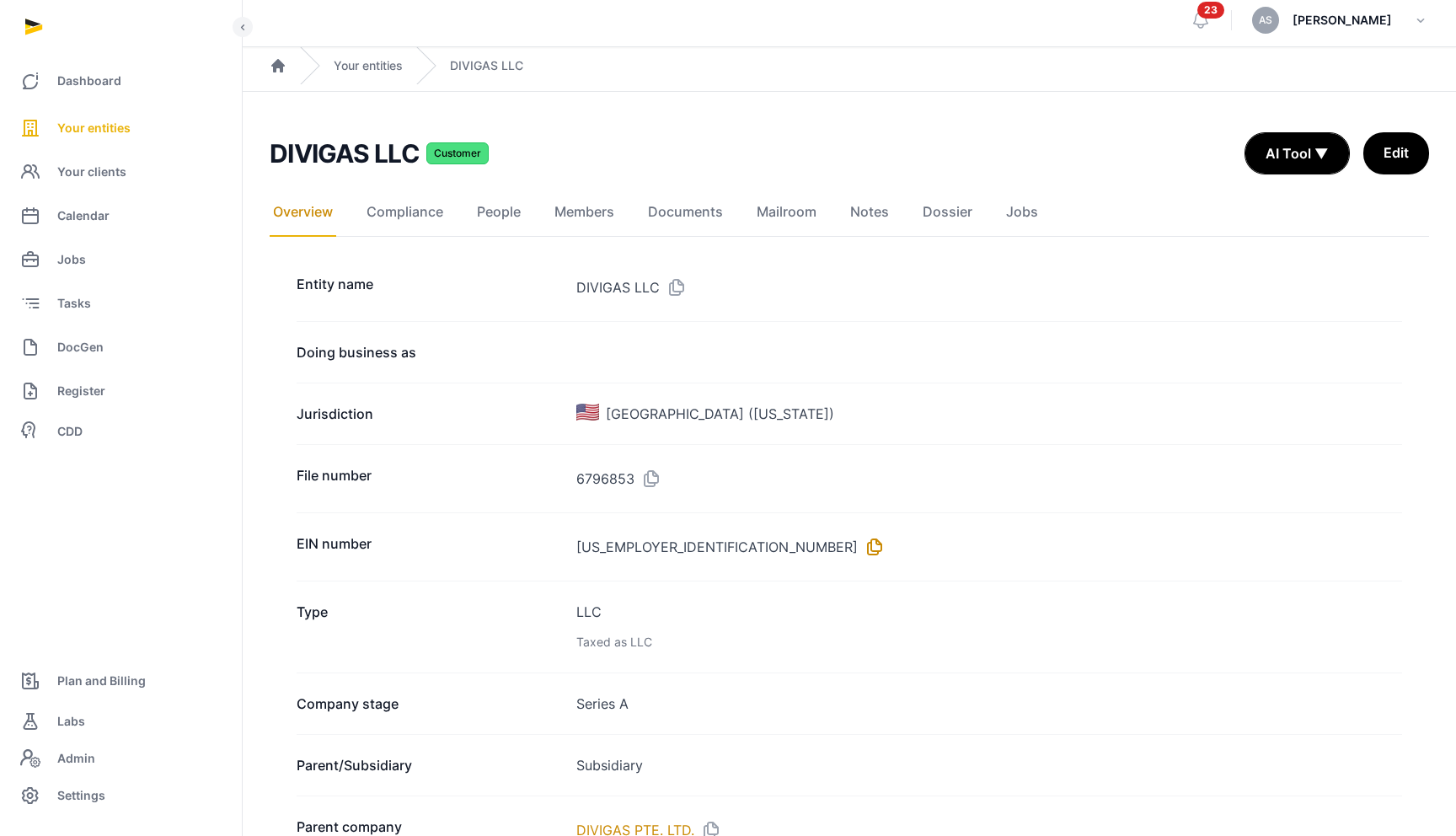 click at bounding box center [871, 547] 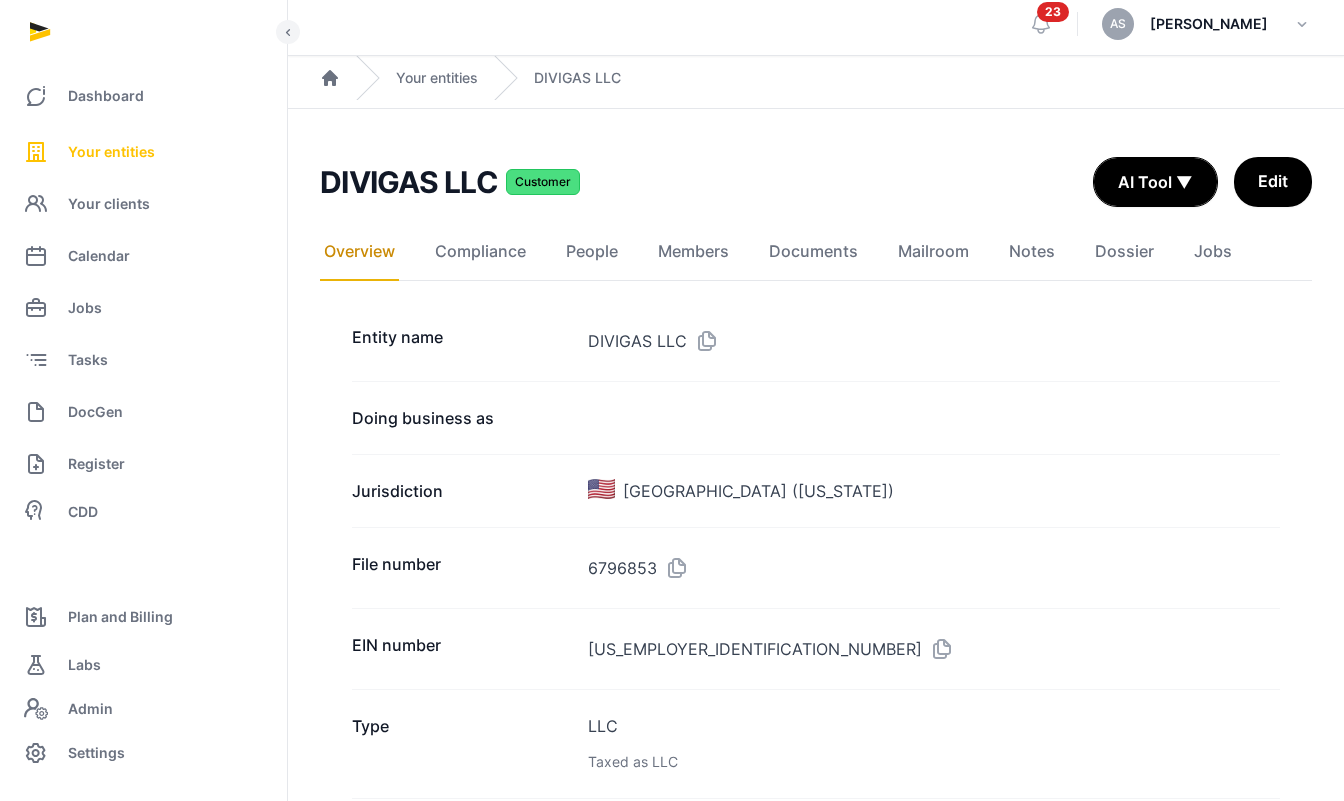 click on "Your entities" at bounding box center (111, 152) 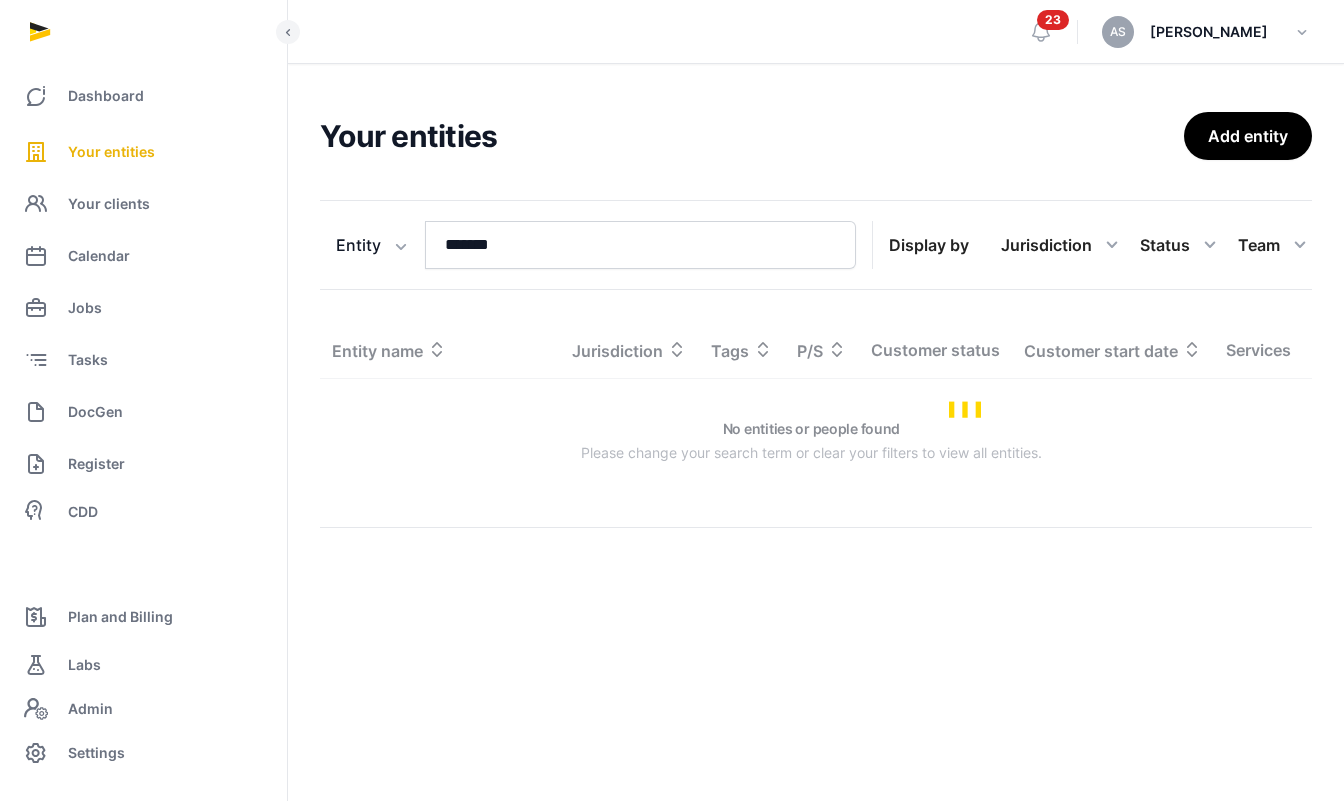 scroll, scrollTop: 0, scrollLeft: 0, axis: both 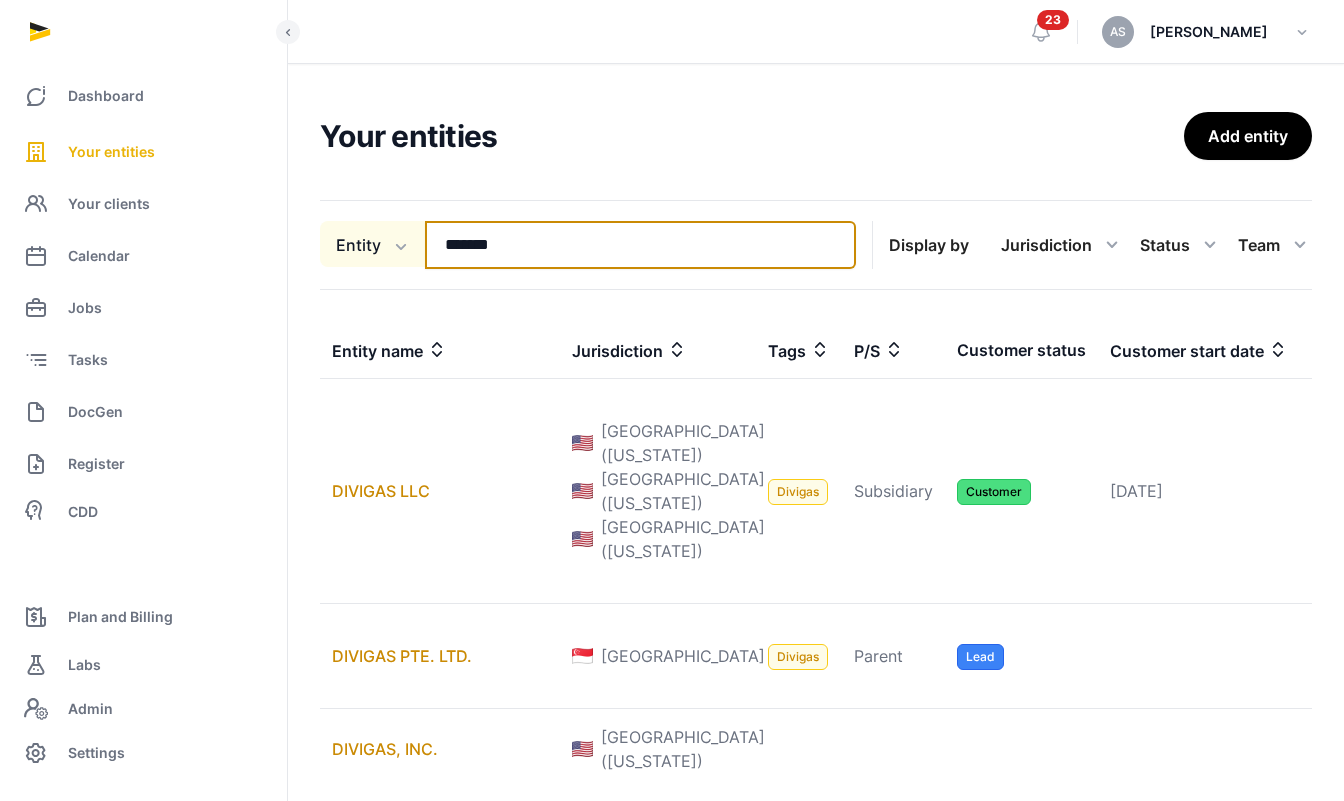drag, startPoint x: 542, startPoint y: 253, endPoint x: 372, endPoint y: 251, distance: 170.01176 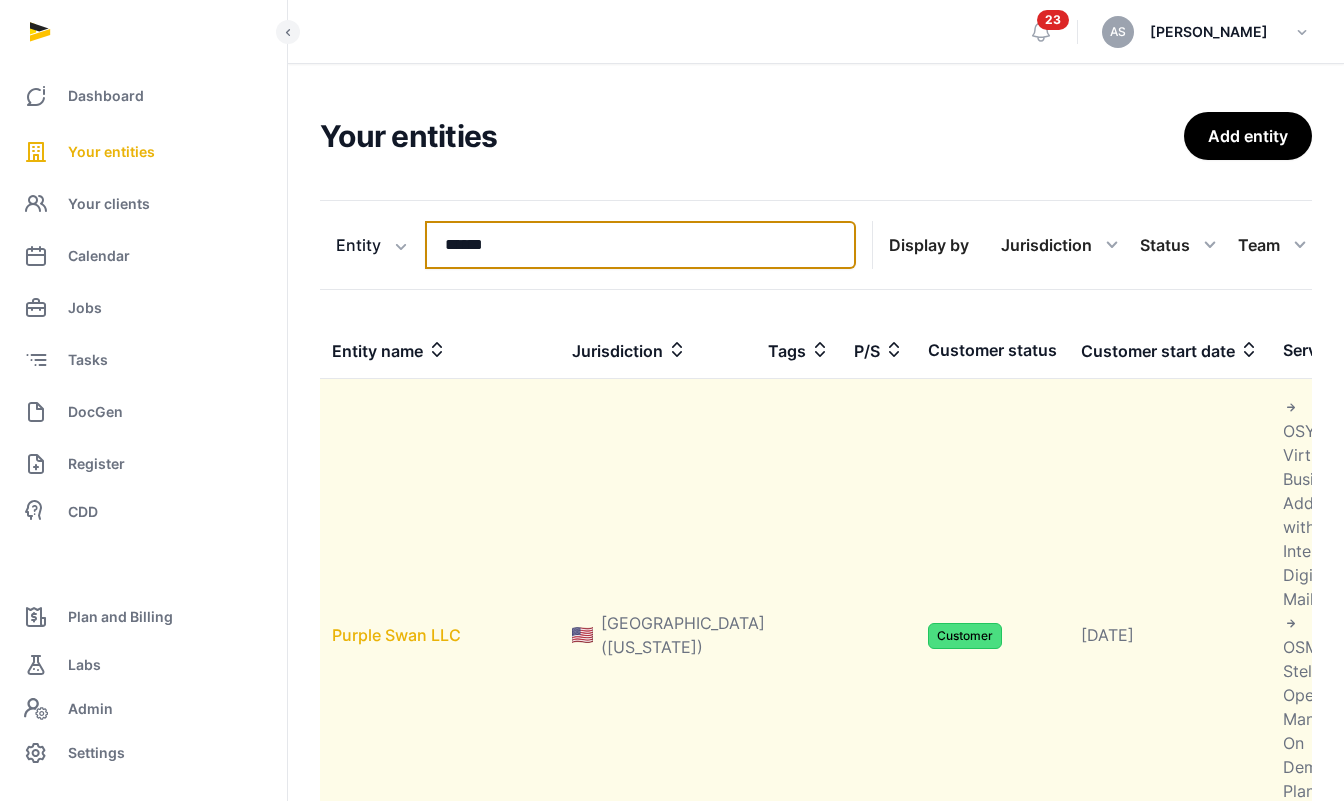 type on "******" 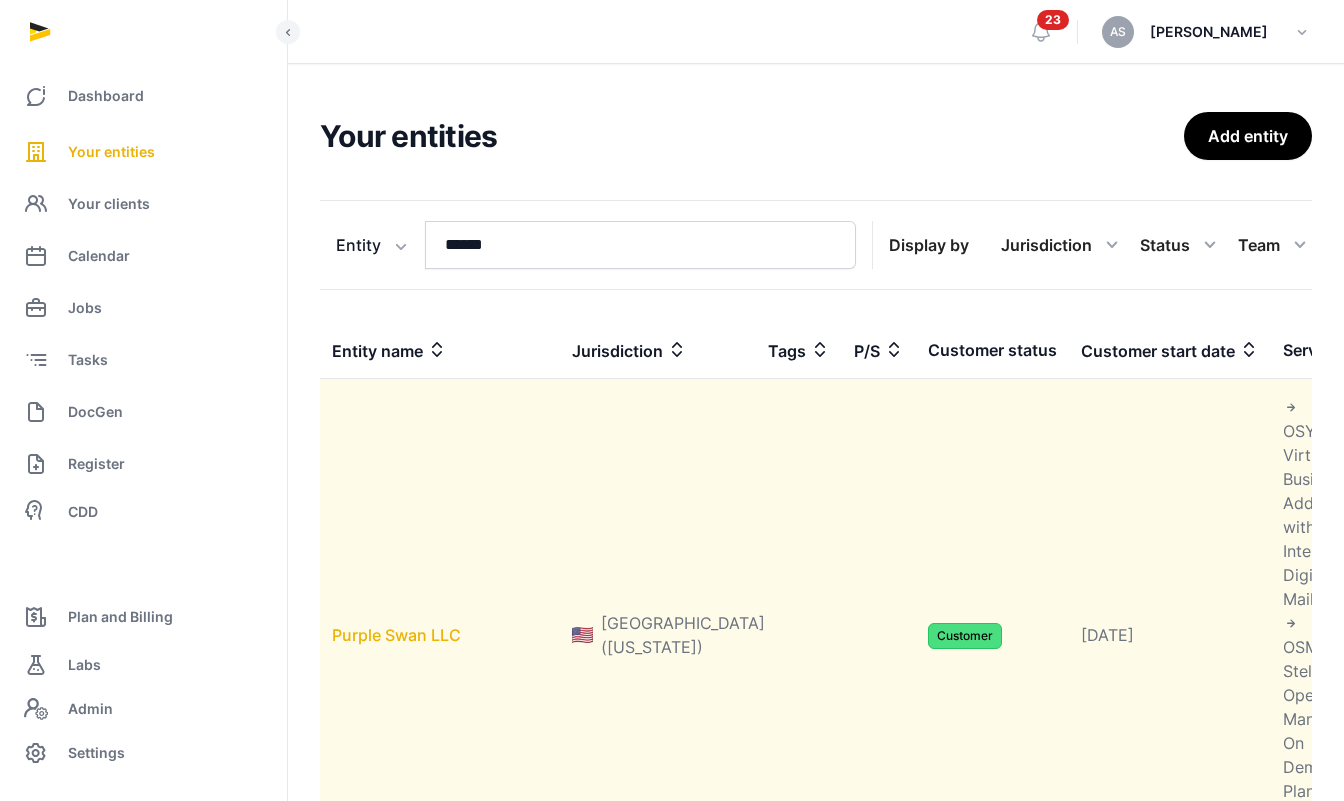 click on "Purple Swan LLC" at bounding box center [396, 635] 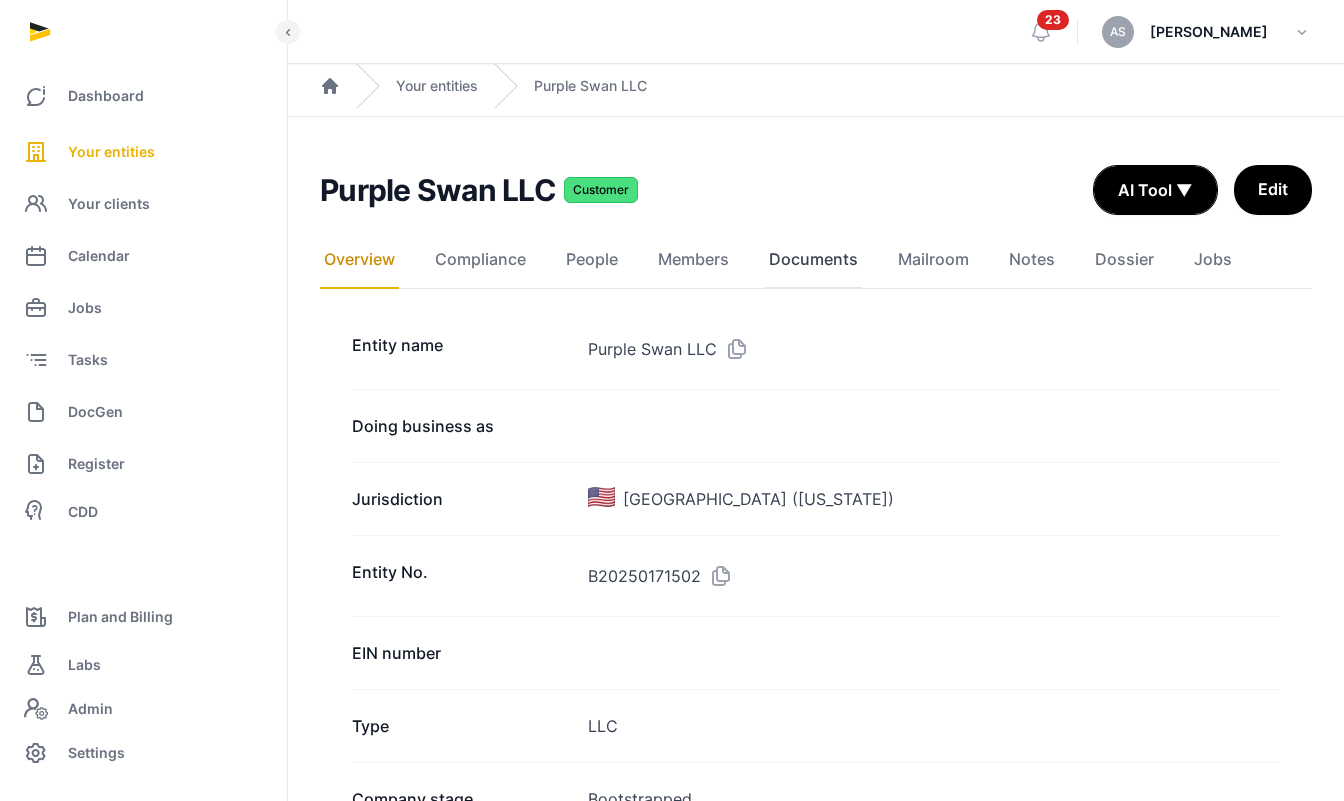 click on "Documents" 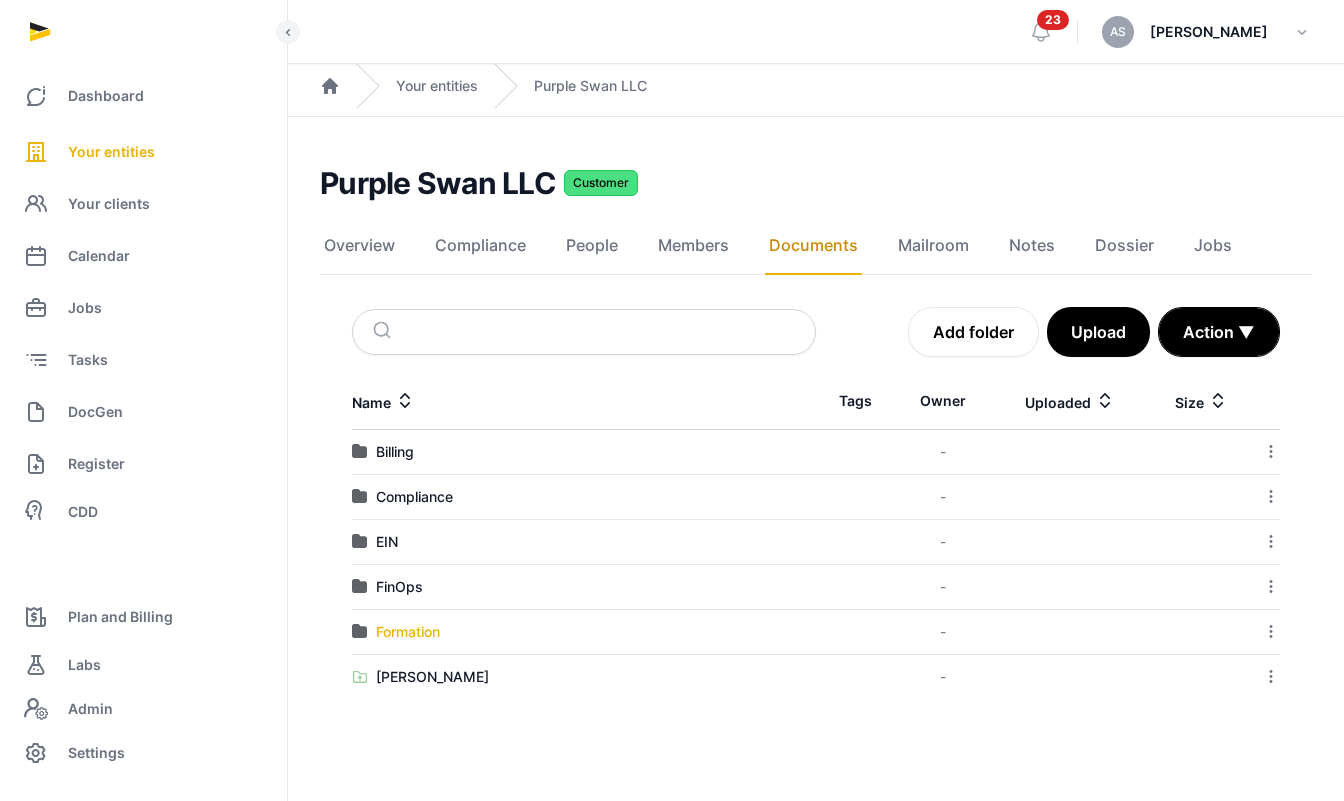 click on "Formation" at bounding box center (408, 632) 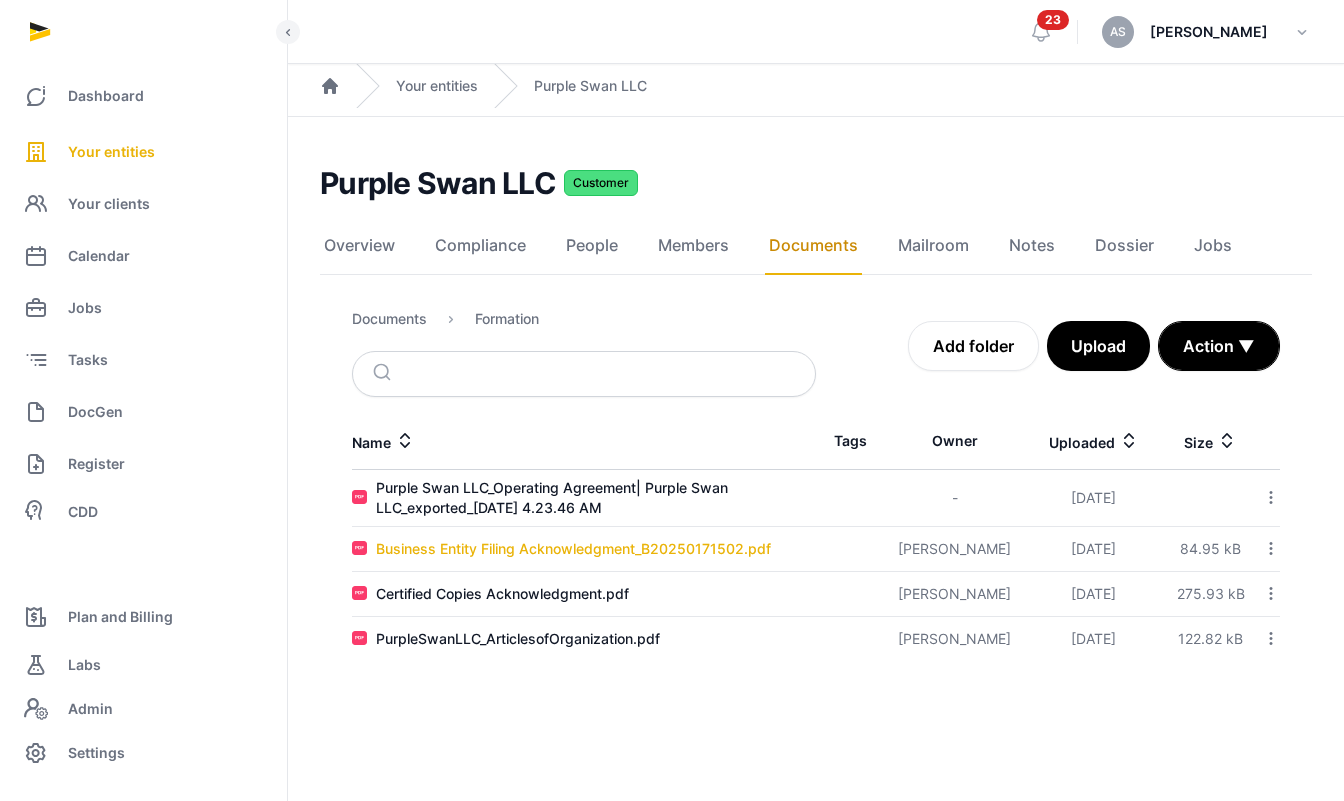 click on "Business Entity Filing Acknowledgment_B20250171502.pdf" at bounding box center [573, 549] 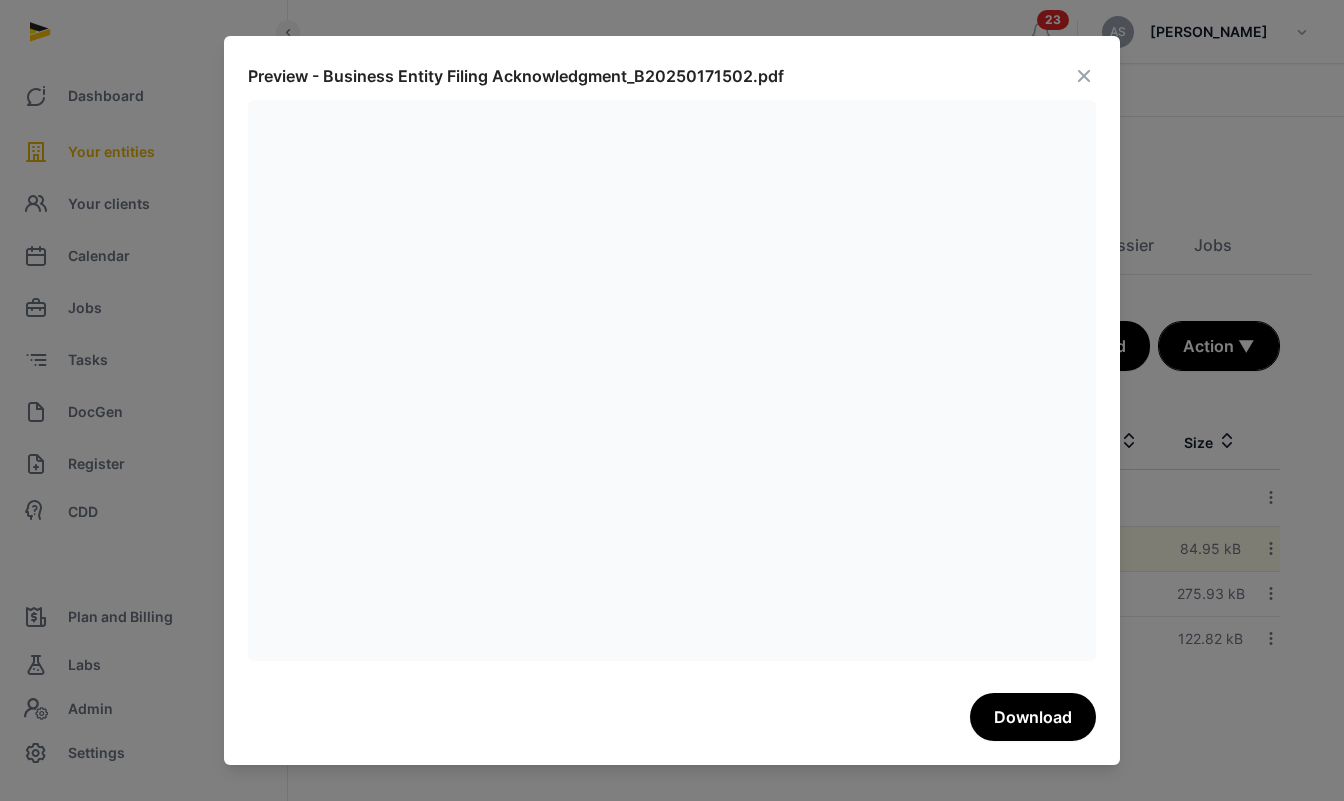 click at bounding box center [1084, 76] 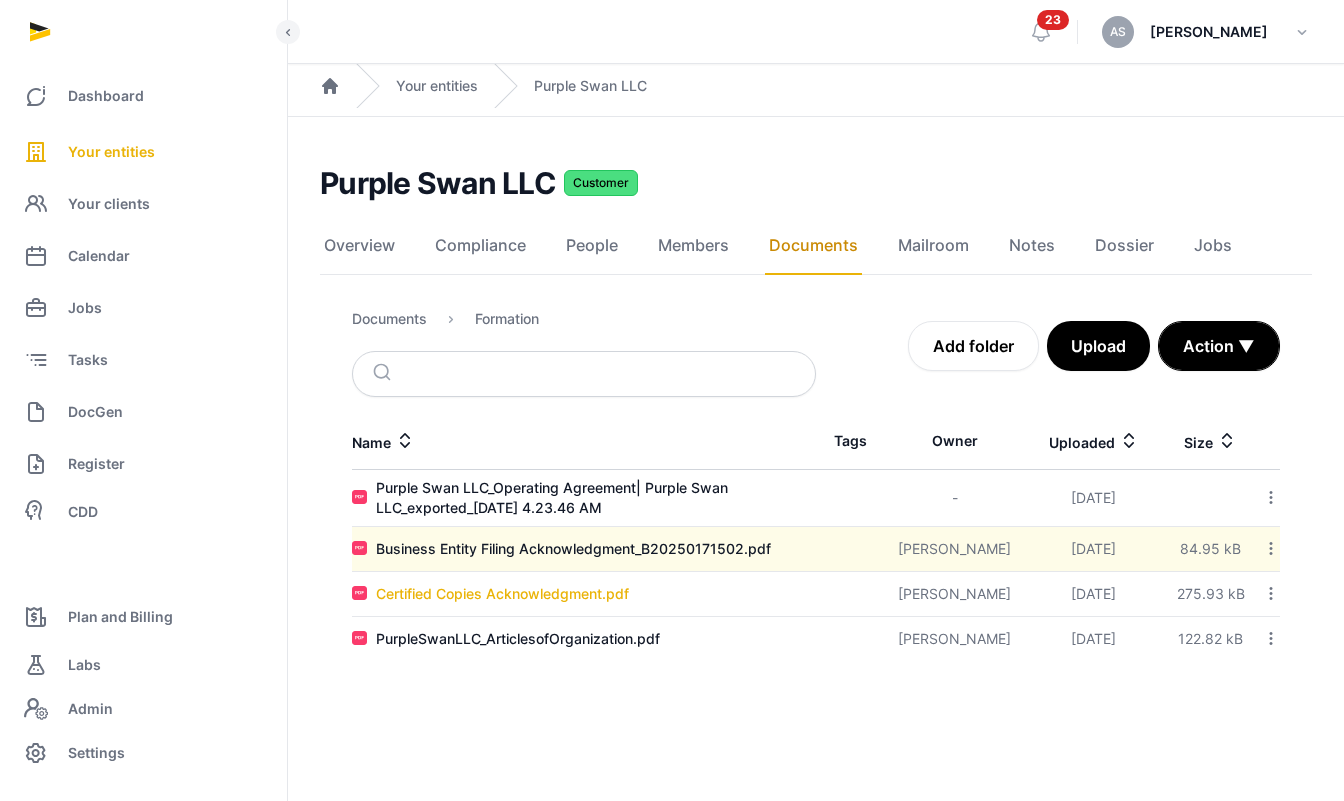 click on "Certified Copies Acknowledgment.pdf" at bounding box center [502, 594] 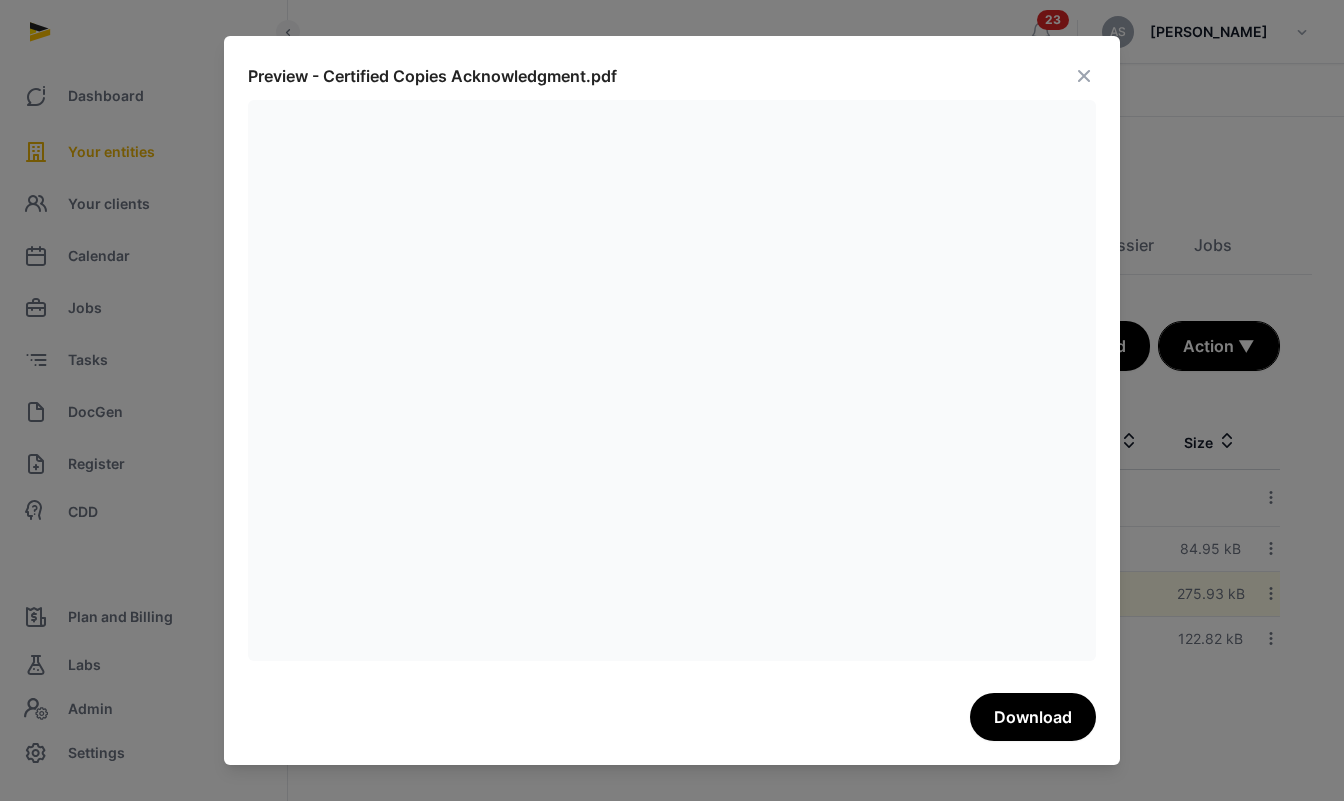 click at bounding box center (1084, 76) 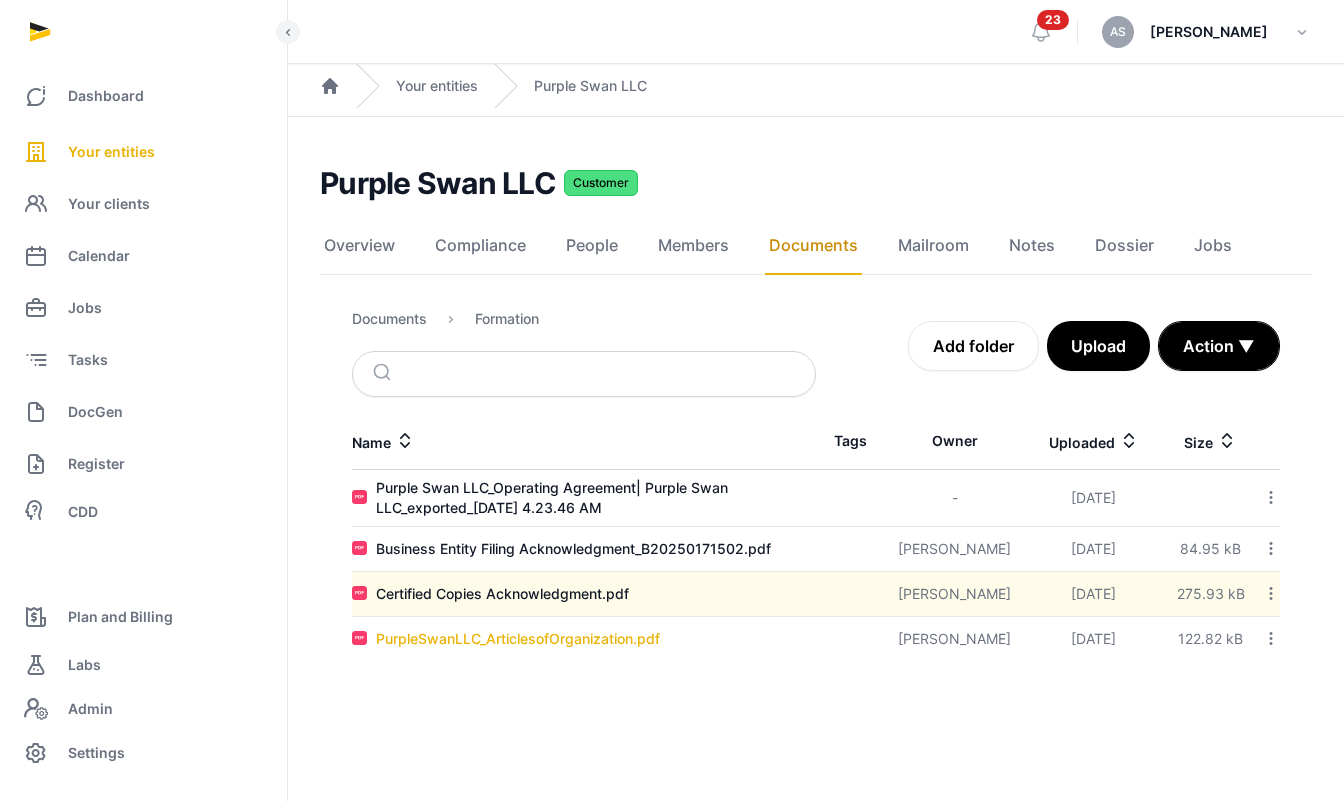click on "PurpleSwanLLC_ArticlesofOrganization.pdf" at bounding box center [518, 639] 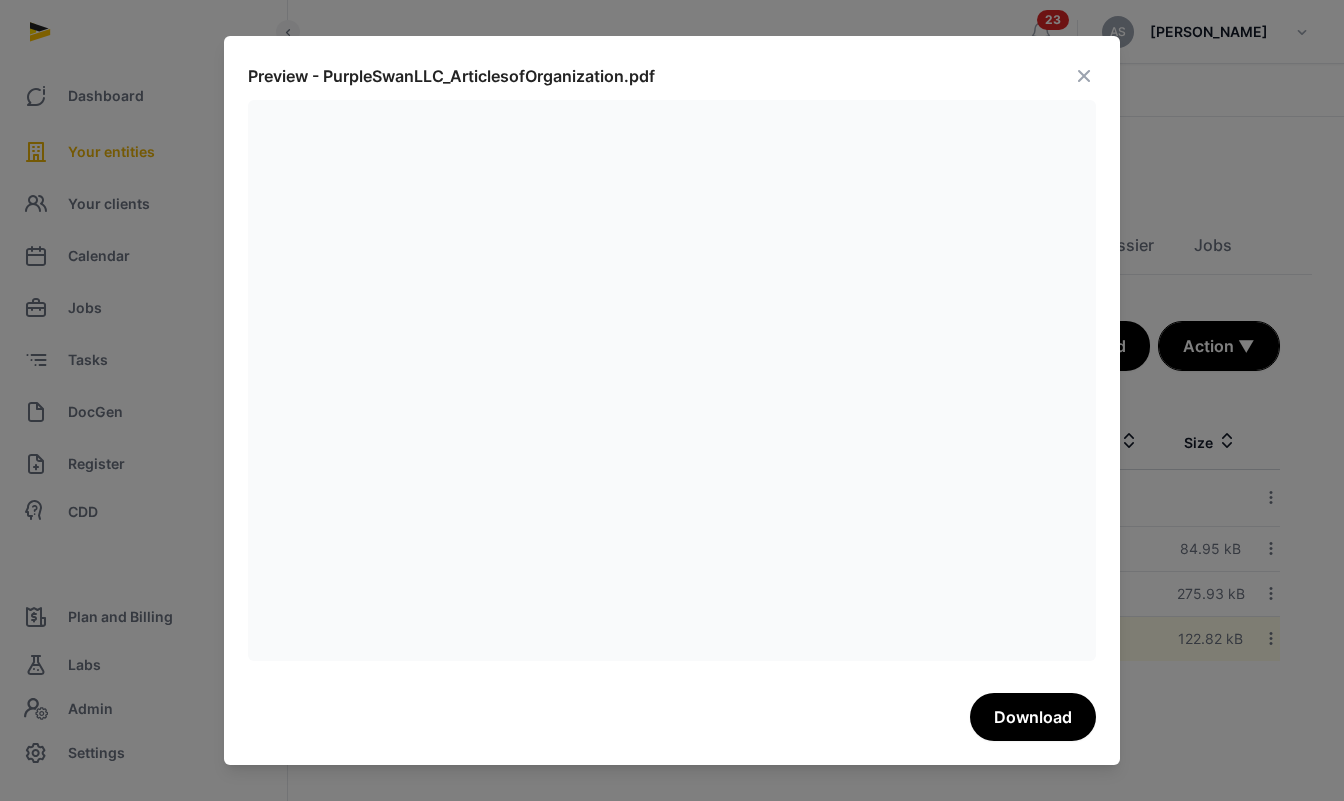 click at bounding box center (1084, 76) 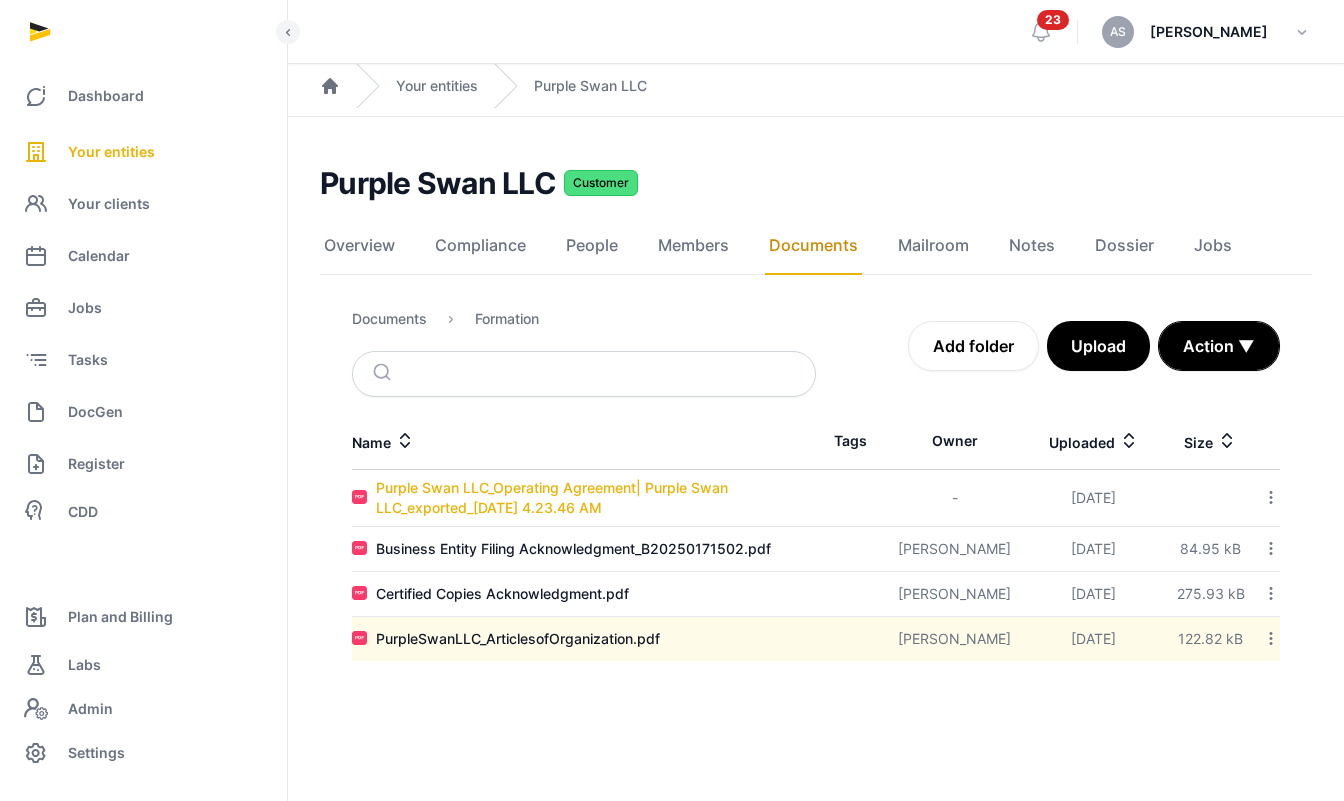 click on "Purple Swan LLC_Operating Agreement| Purple Swan LLC_exported_2025-07-02 4.23.46 AM" at bounding box center [596, 498] 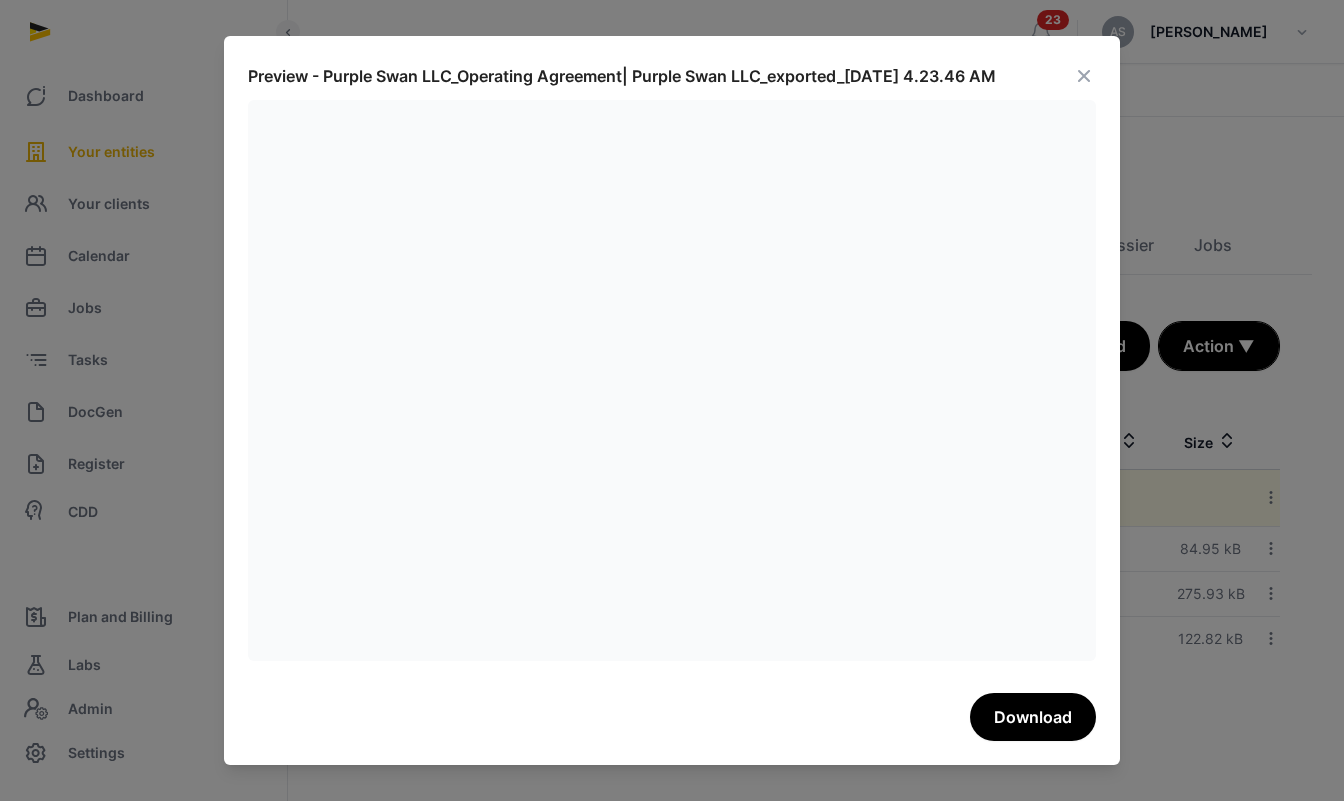 click at bounding box center [1084, 76] 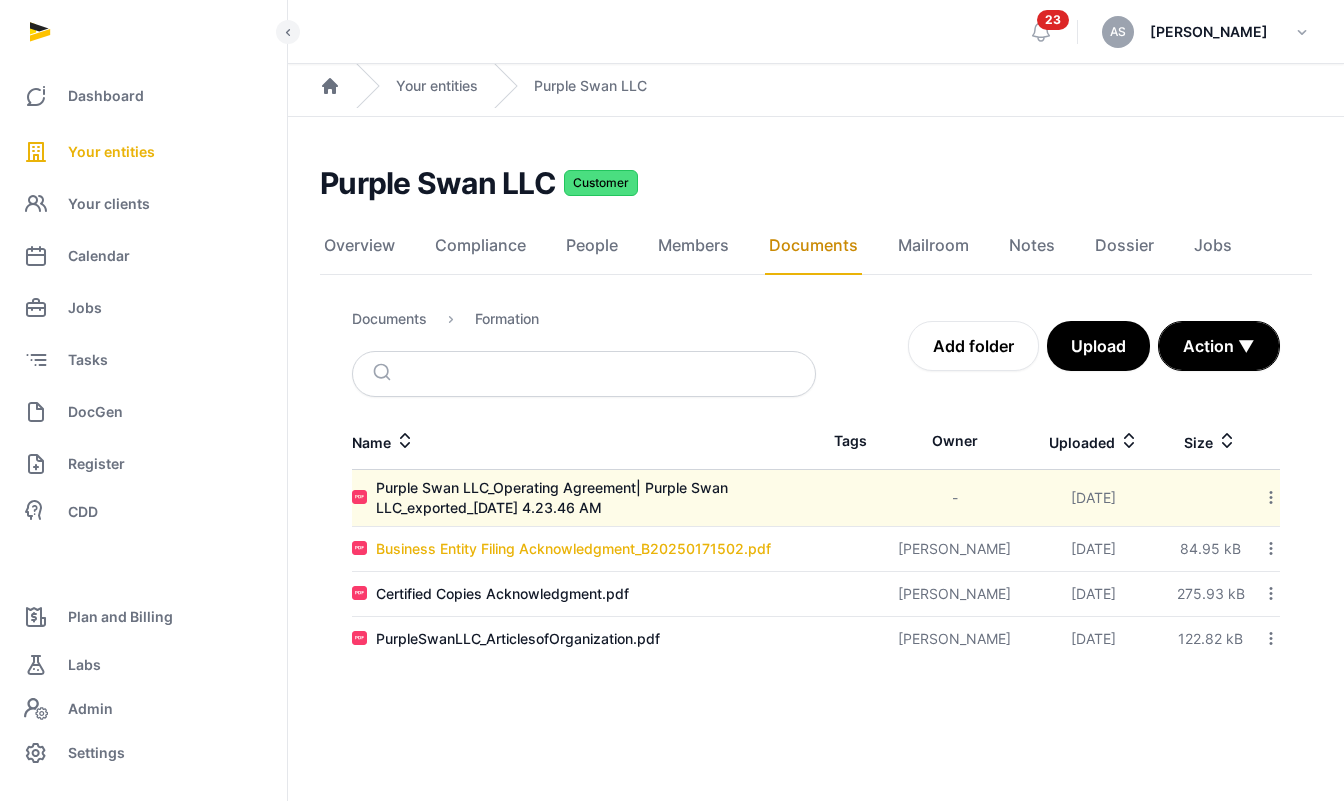 click on "Business Entity Filing Acknowledgment_B20250171502.pdf" at bounding box center (573, 549) 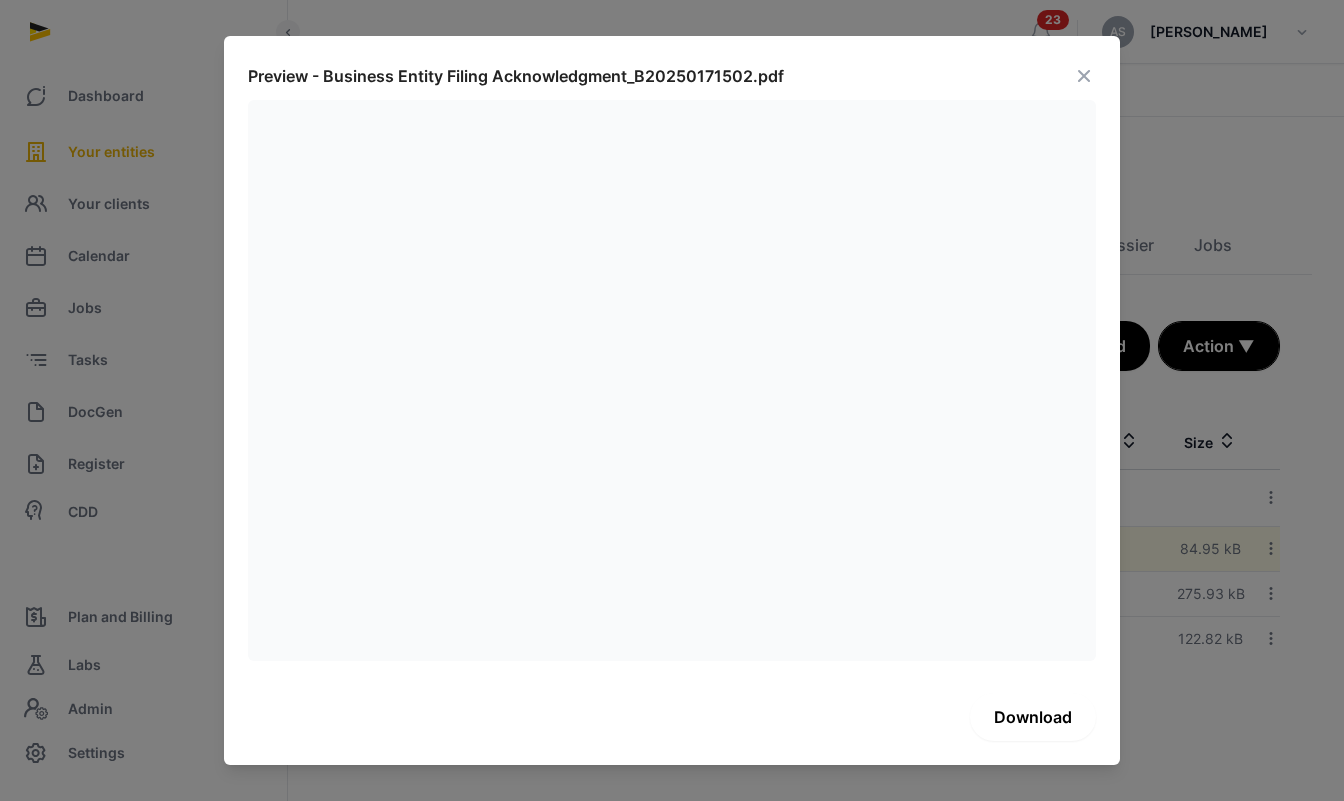 click on "Download" at bounding box center [1033, 717] 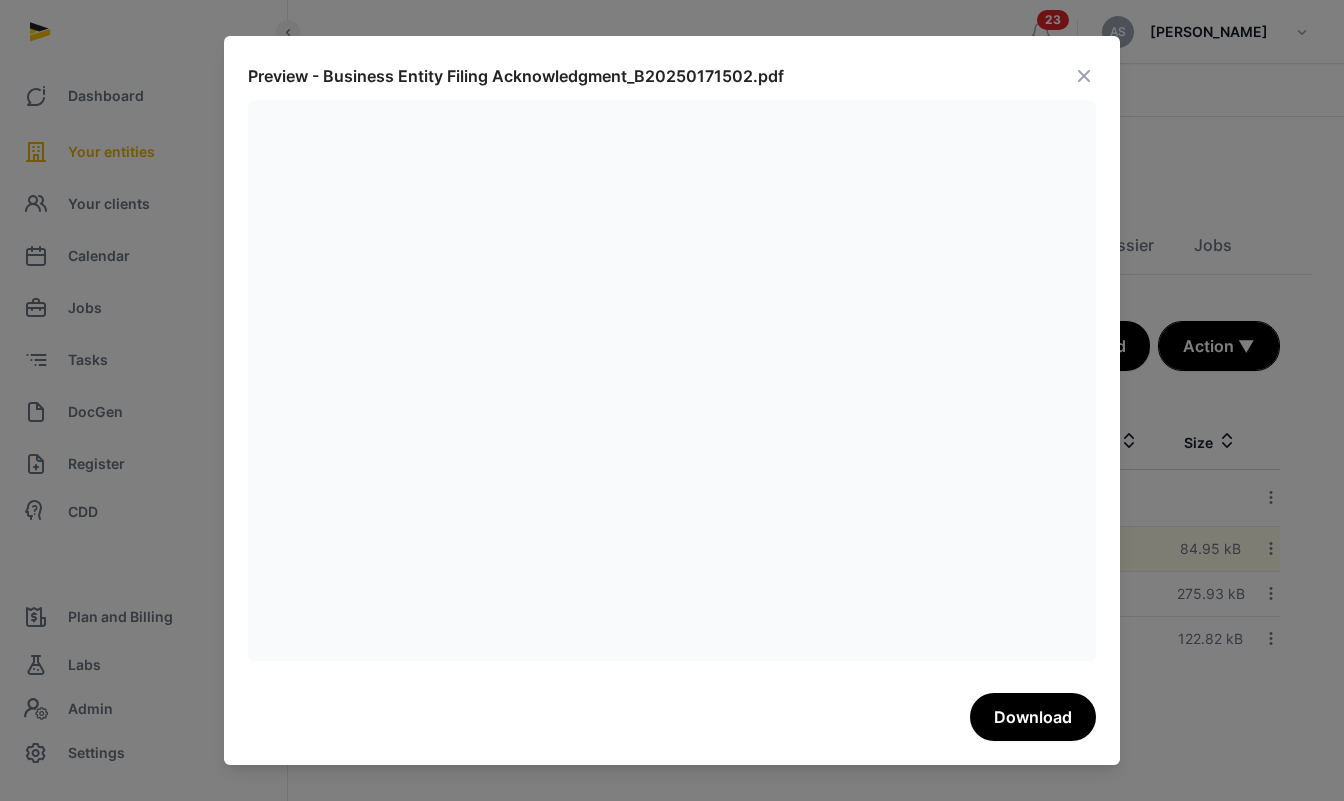click at bounding box center (1084, 76) 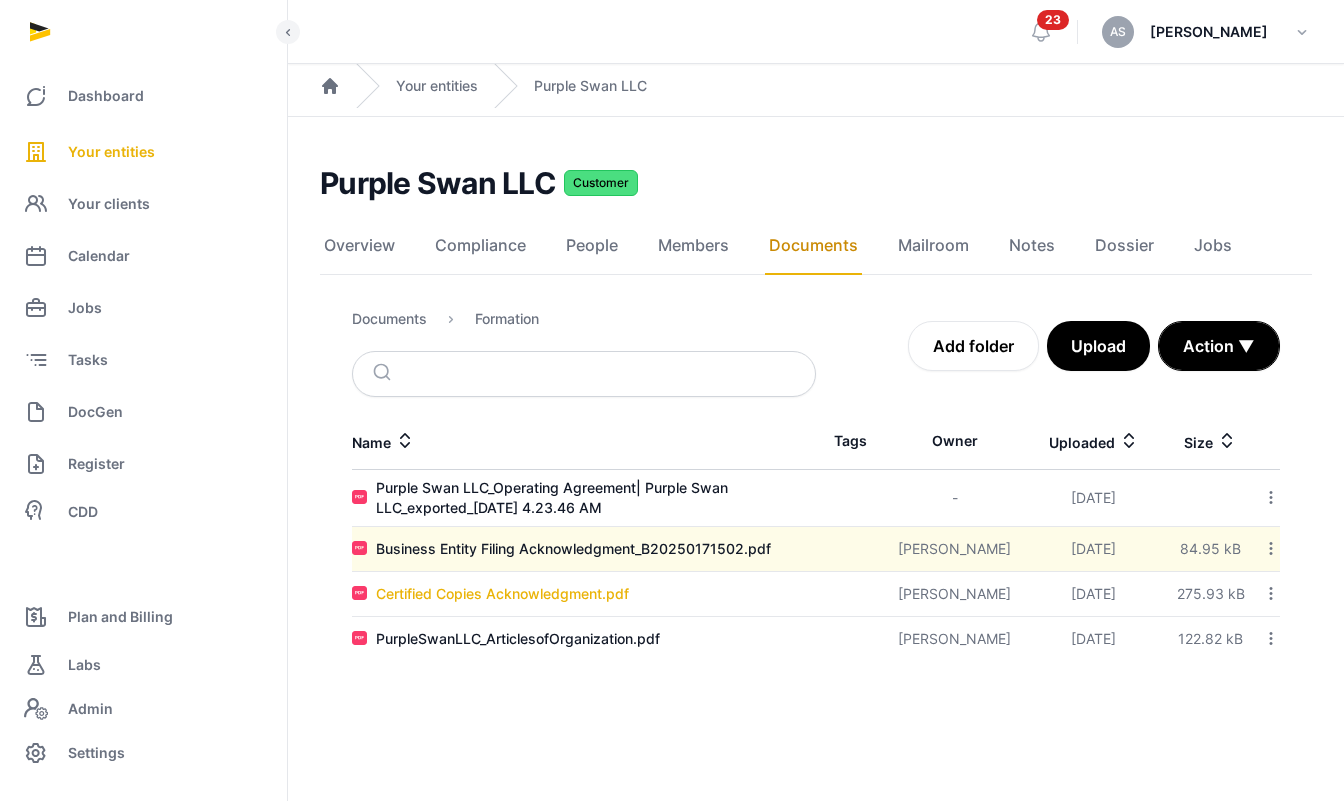 click on "Certified Copies Acknowledgment.pdf" at bounding box center [502, 594] 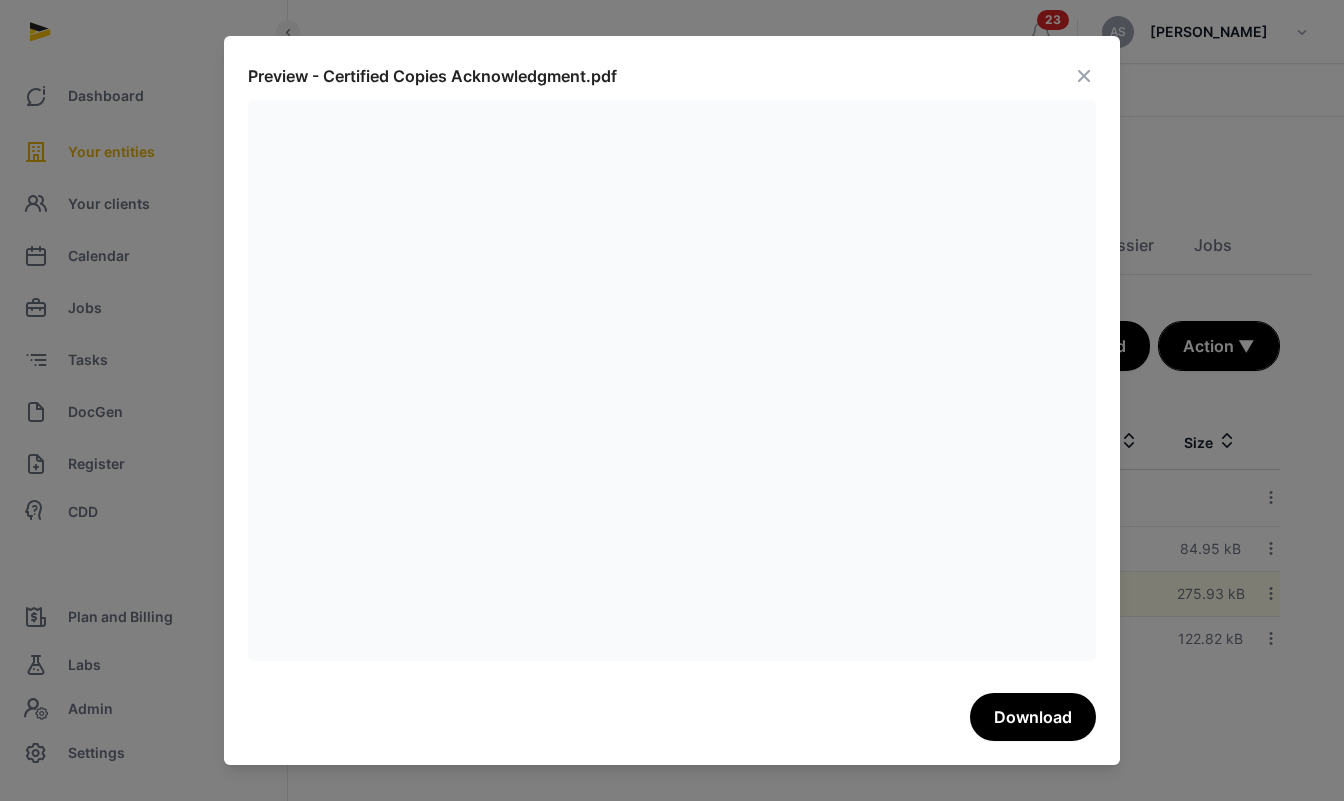 click at bounding box center [1084, 76] 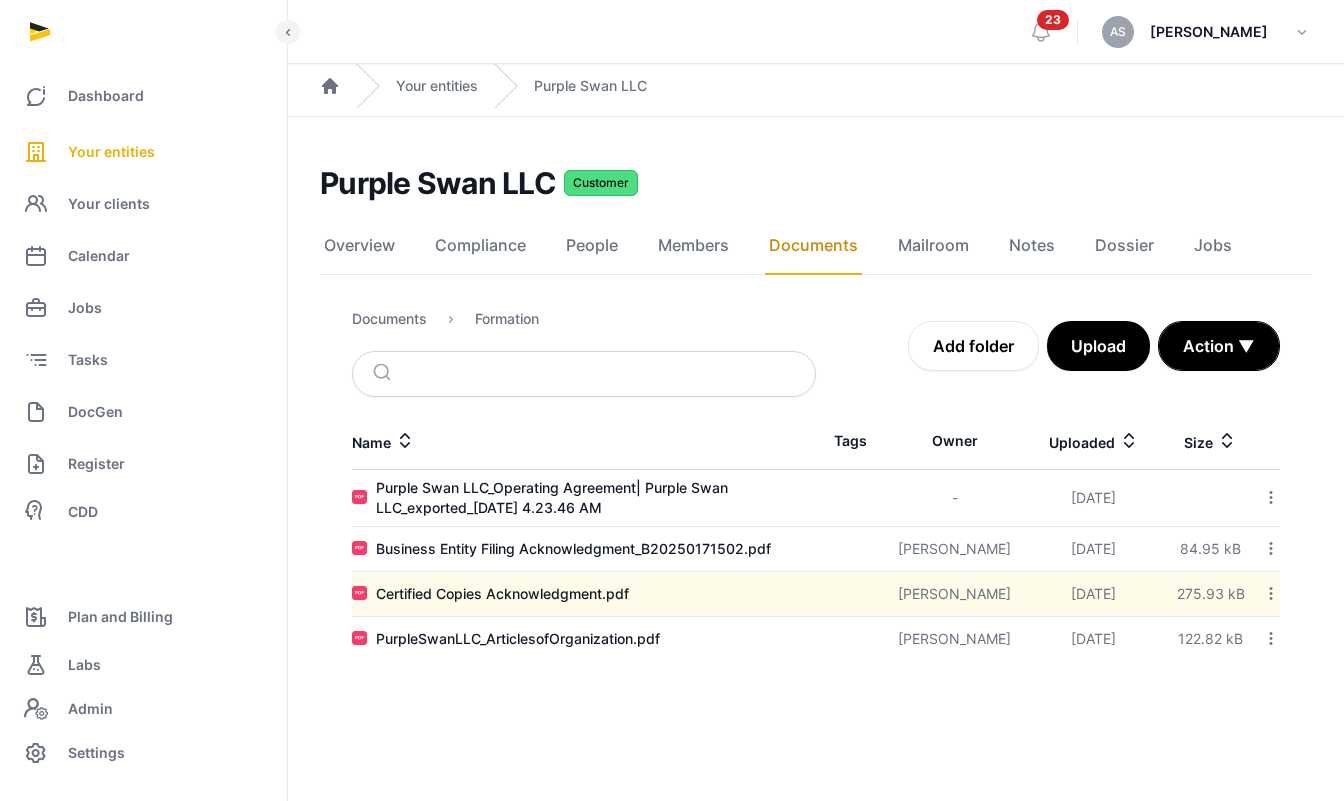click 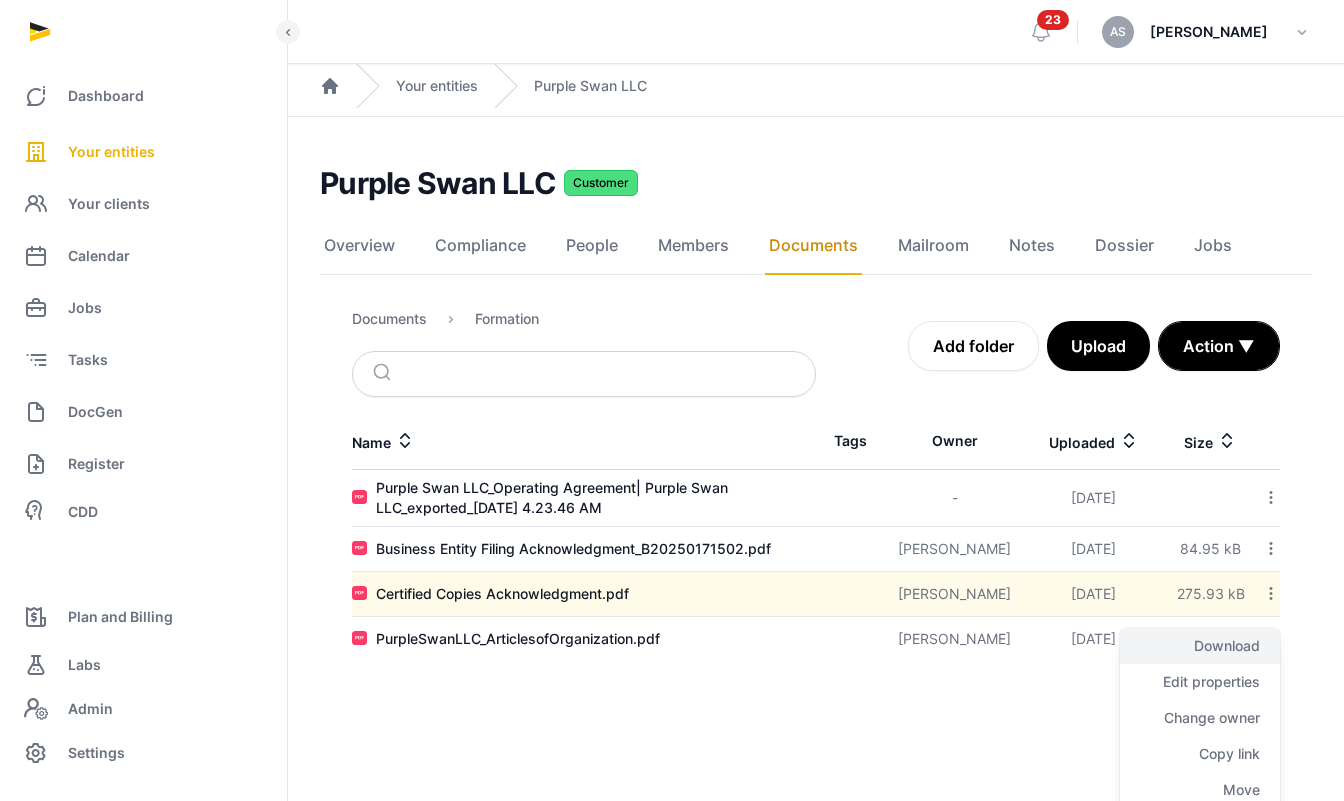 click on "Download" 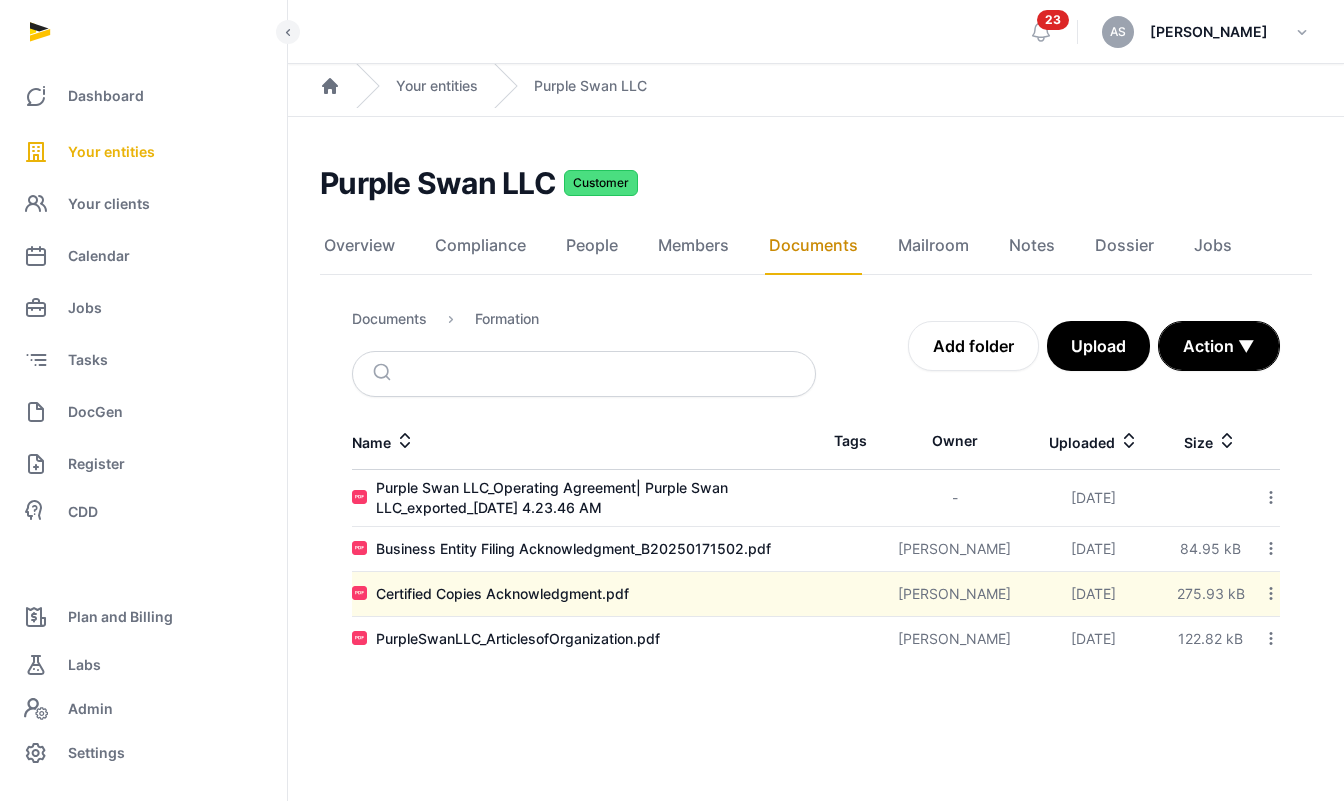 click 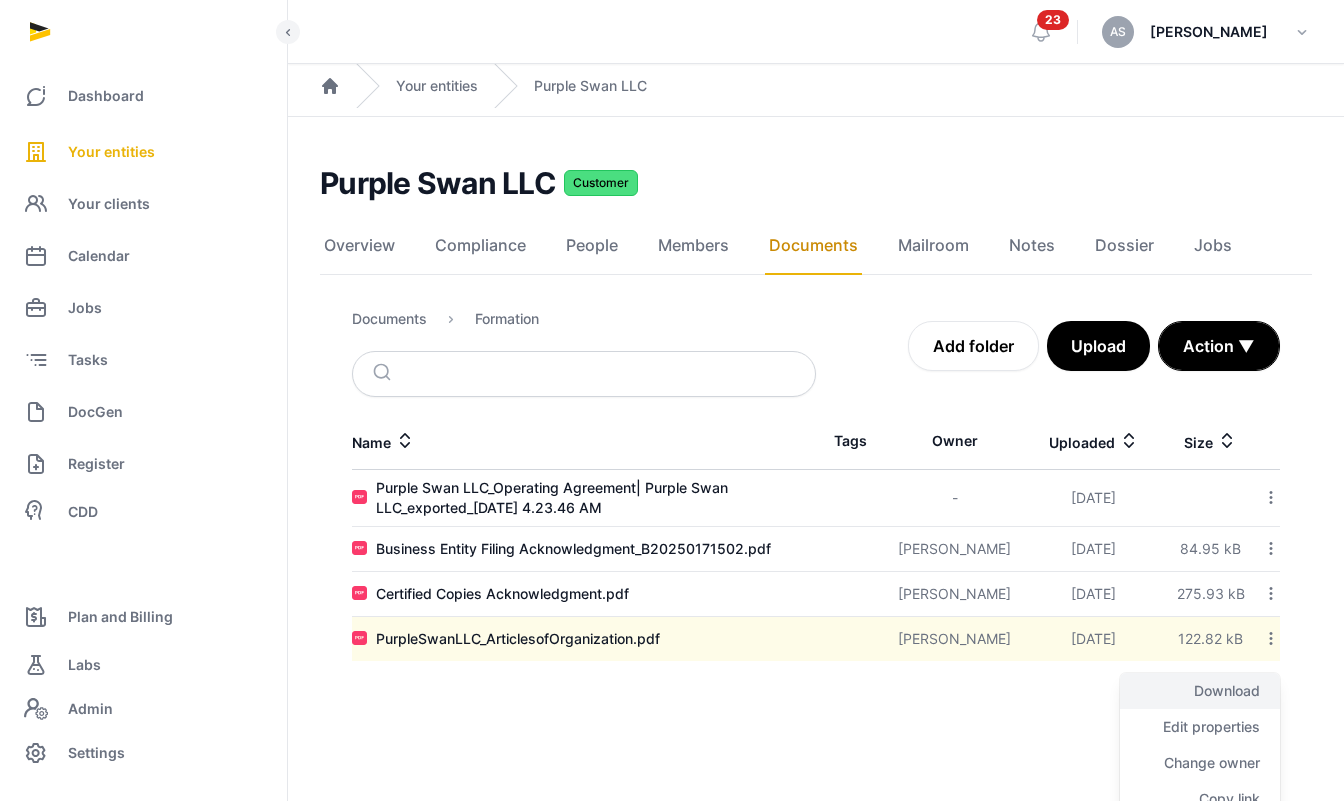 click on "Download" 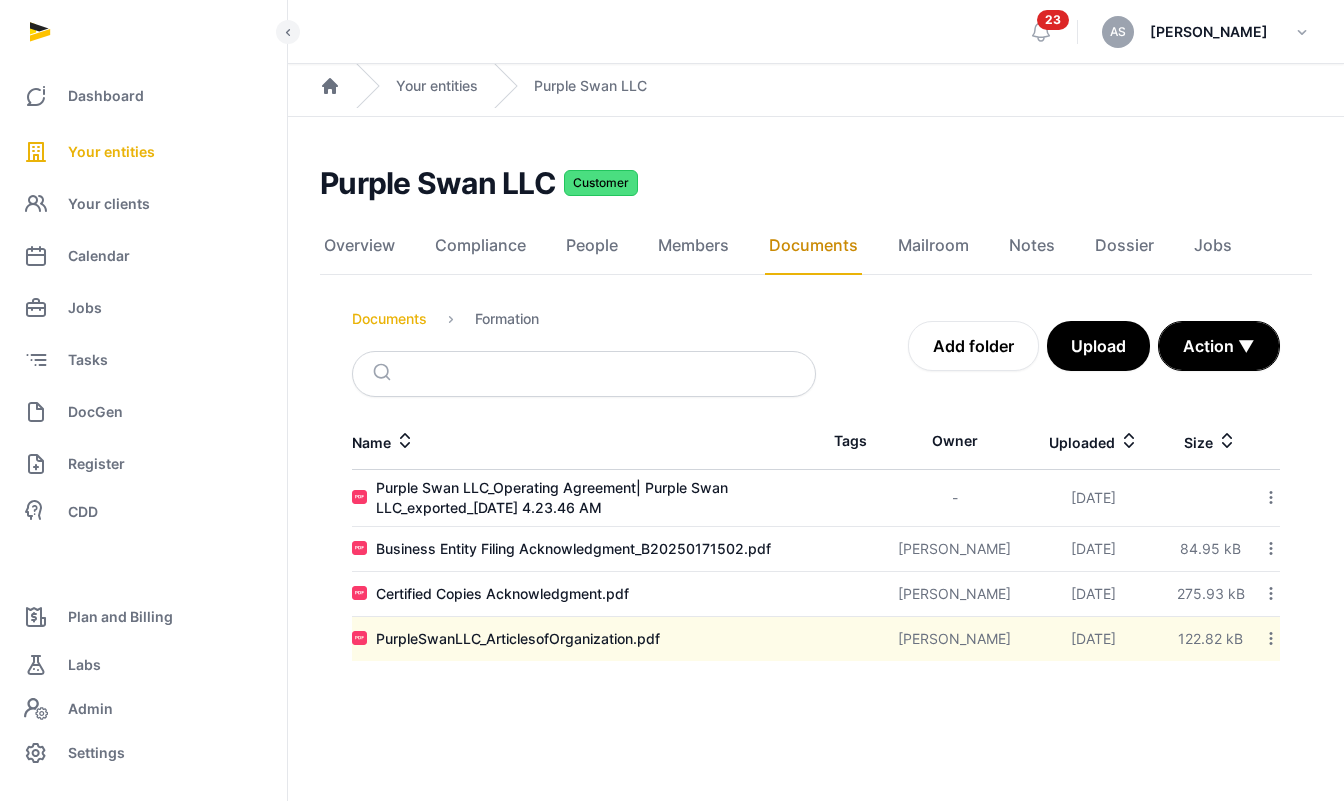 click on "Documents" at bounding box center [389, 319] 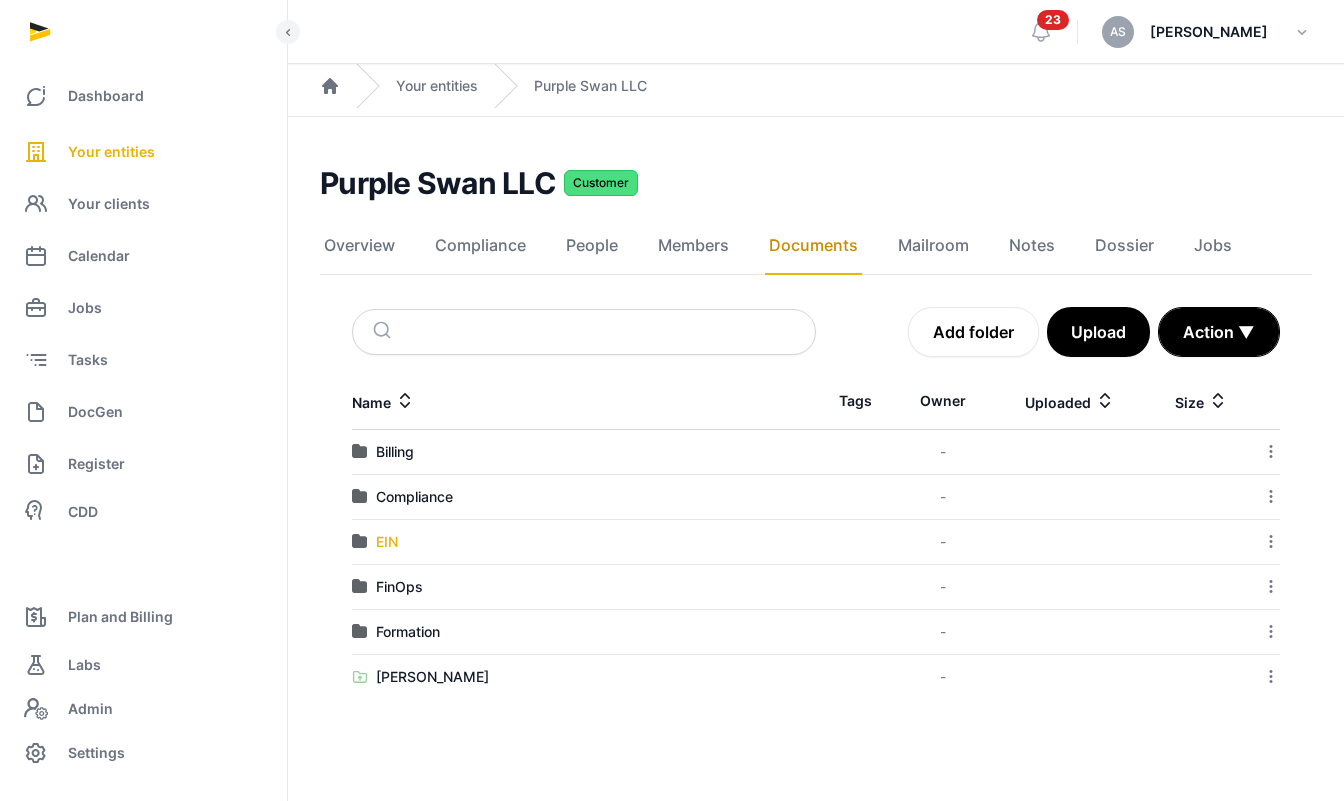 click on "EIN" at bounding box center (387, 542) 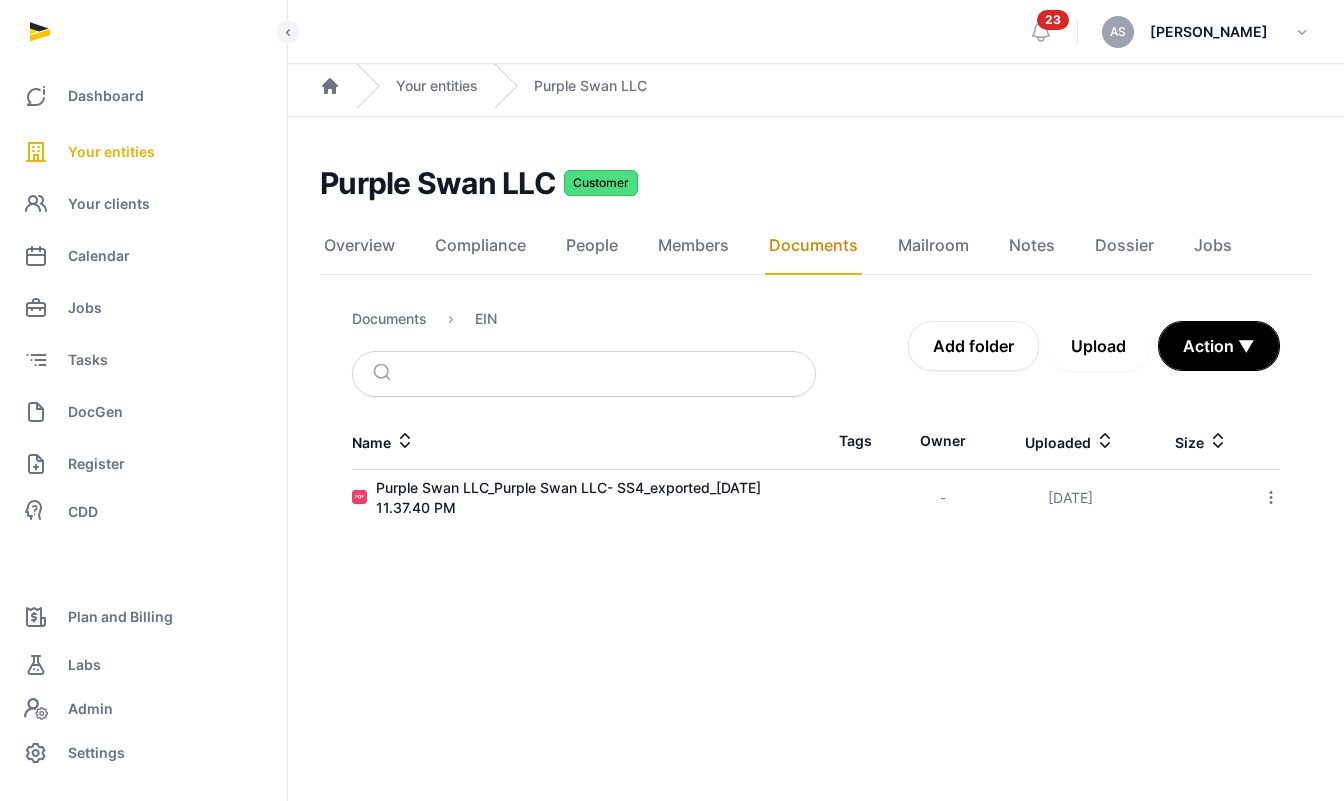 click on "Upload" at bounding box center [1098, 346] 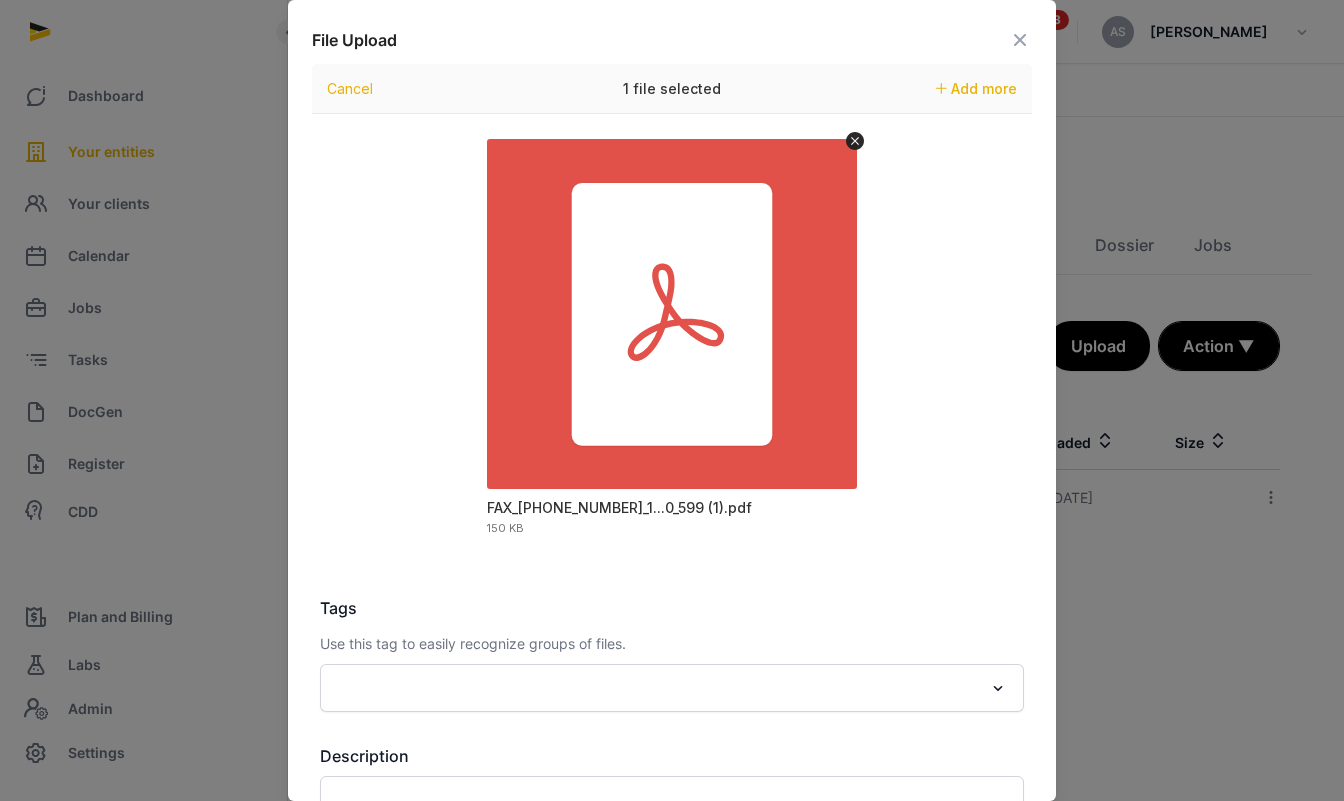 scroll, scrollTop: 177, scrollLeft: 0, axis: vertical 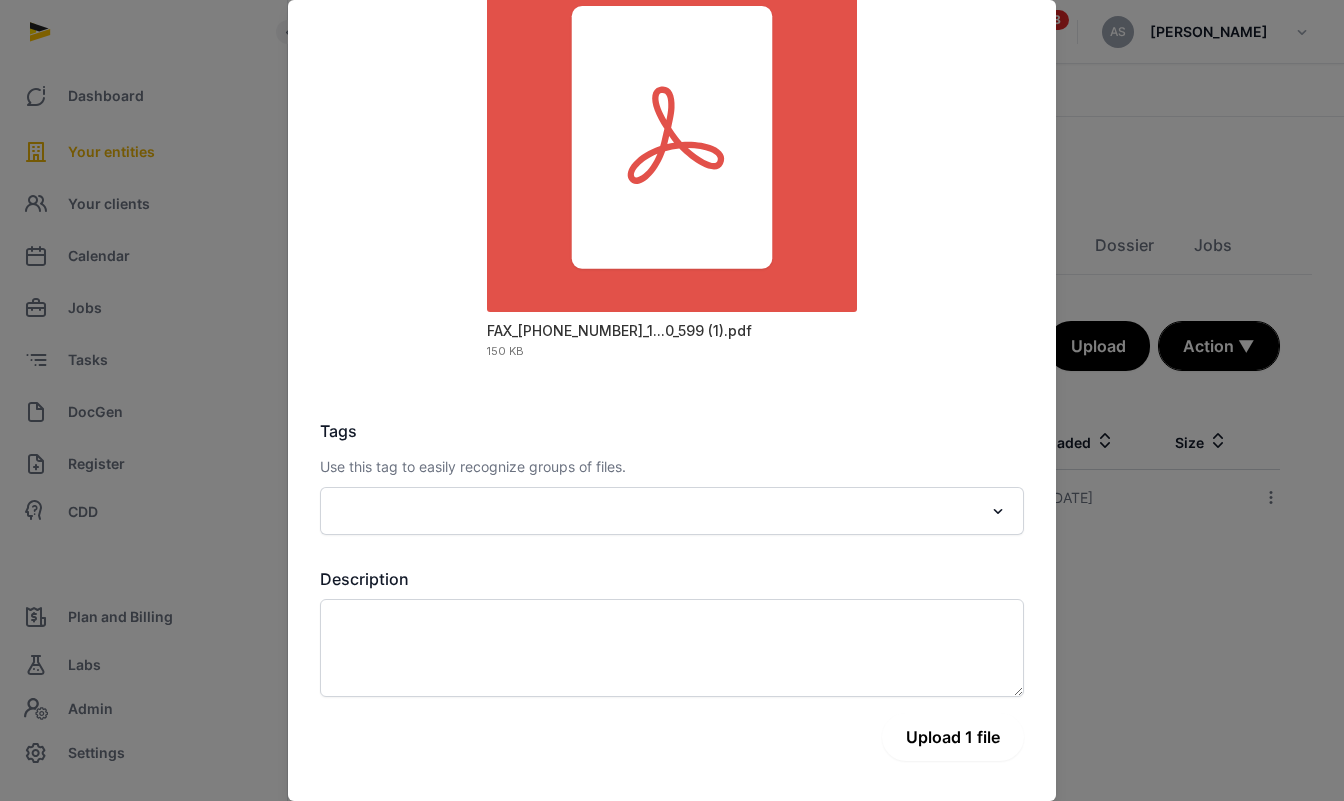 click on "Upload 1 file" at bounding box center (953, 737) 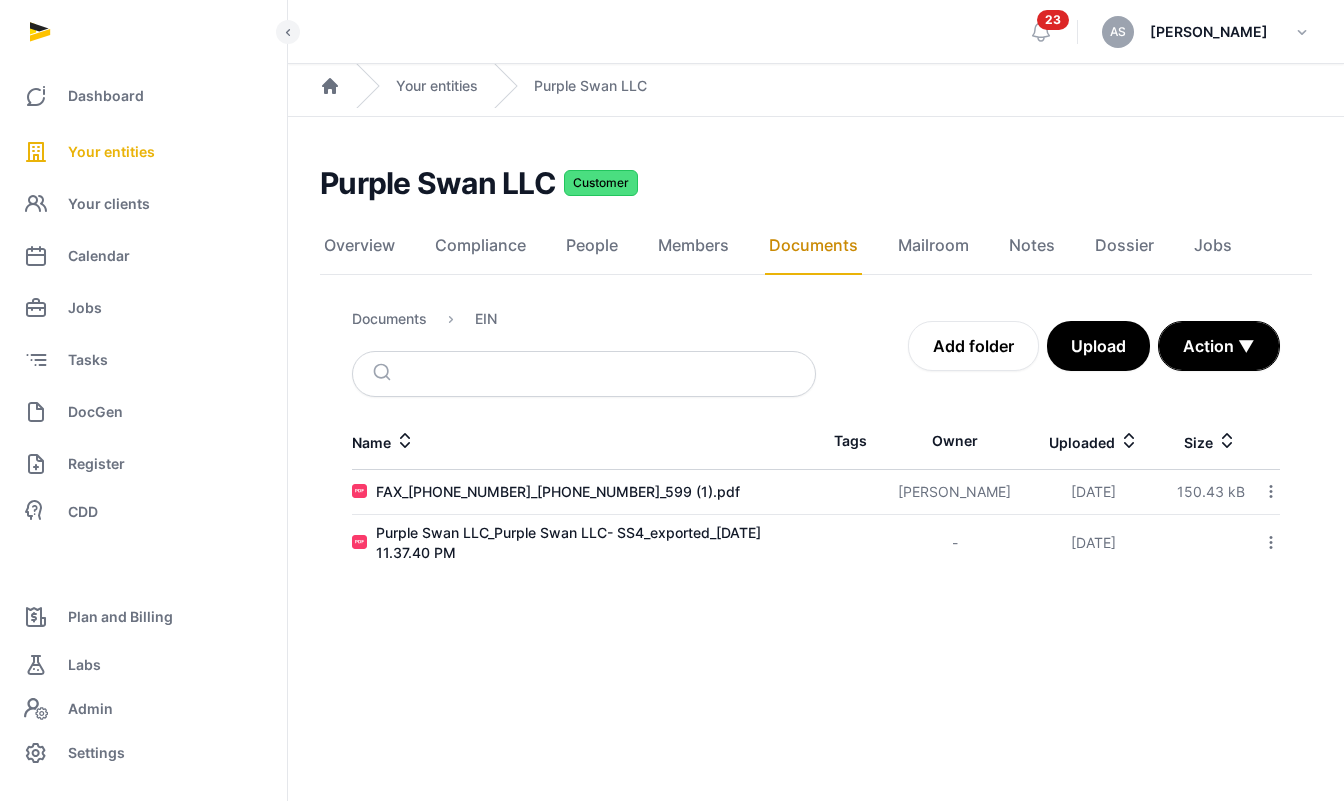 click 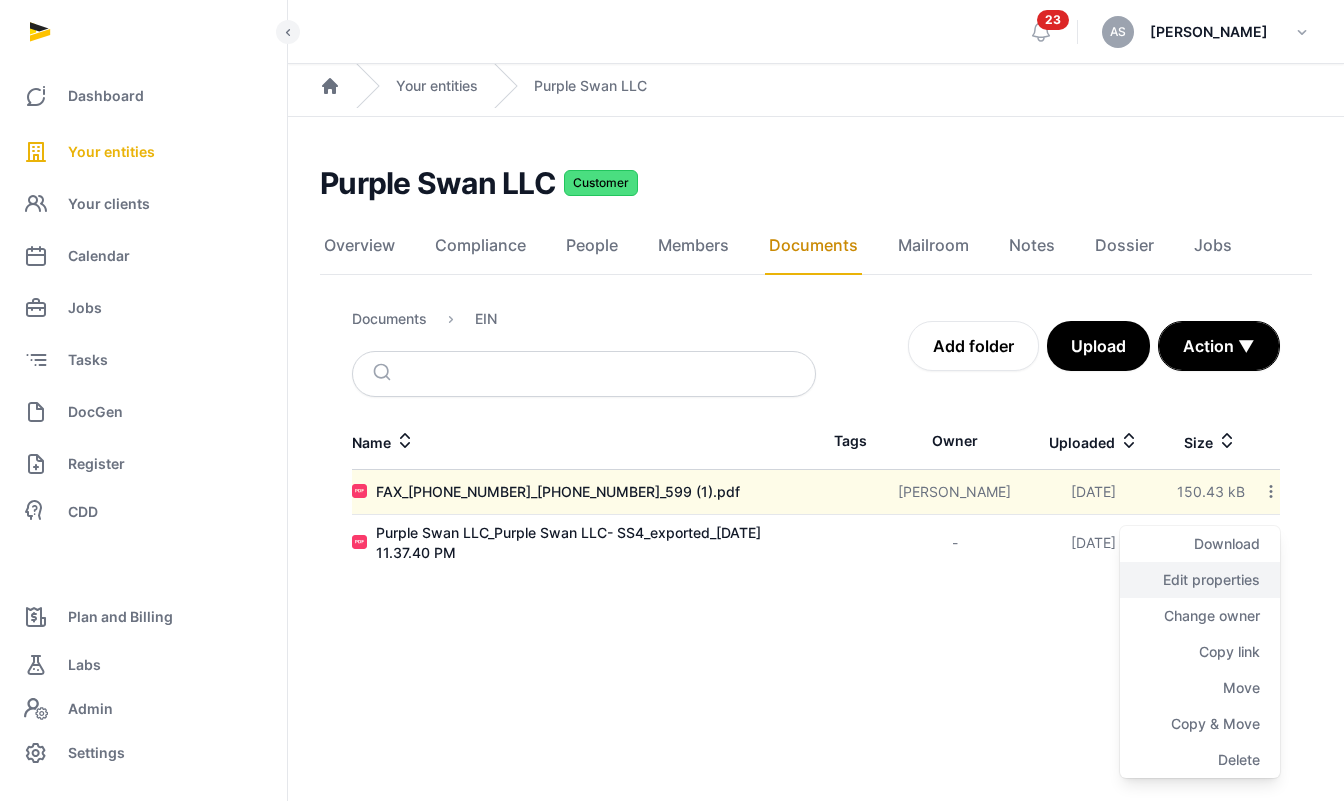 click on "Edit properties" 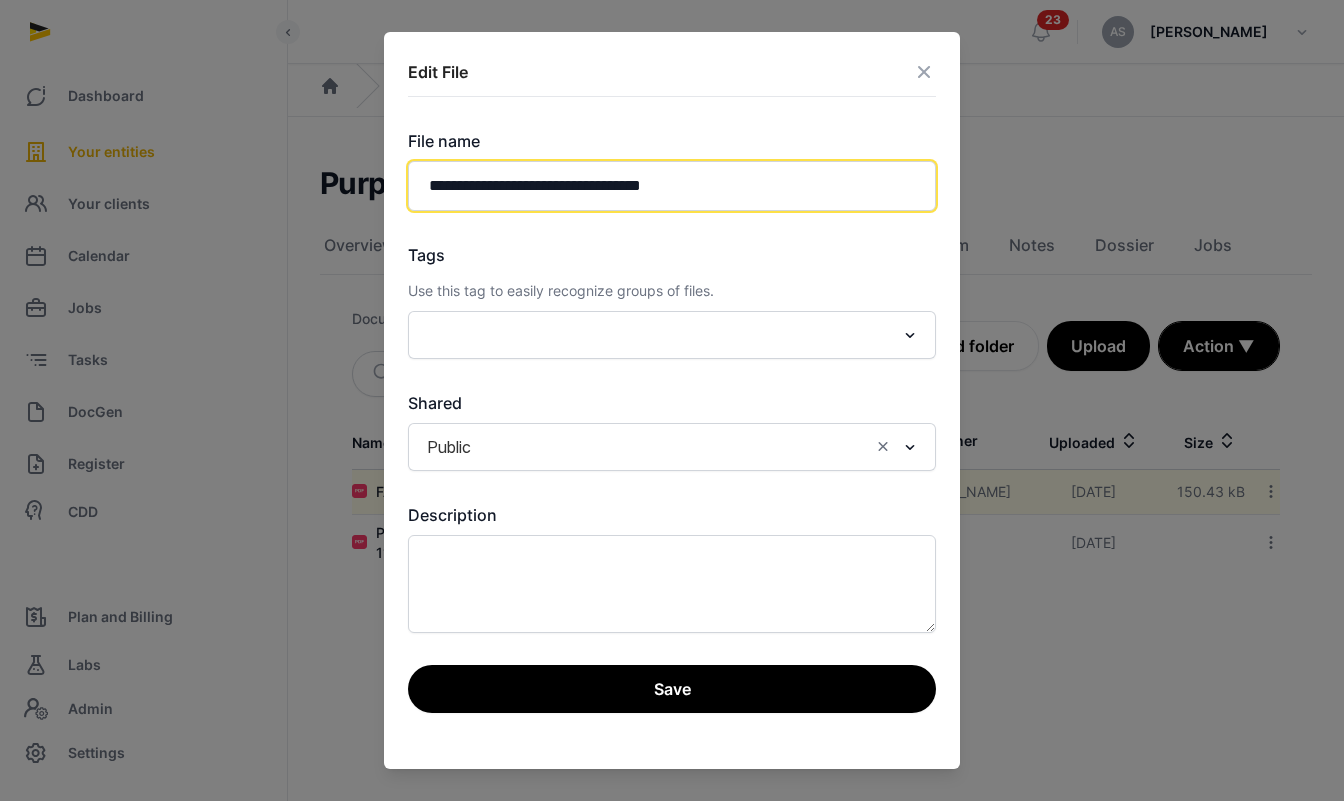 drag, startPoint x: 699, startPoint y: 181, endPoint x: 382, endPoint y: 170, distance: 317.1908 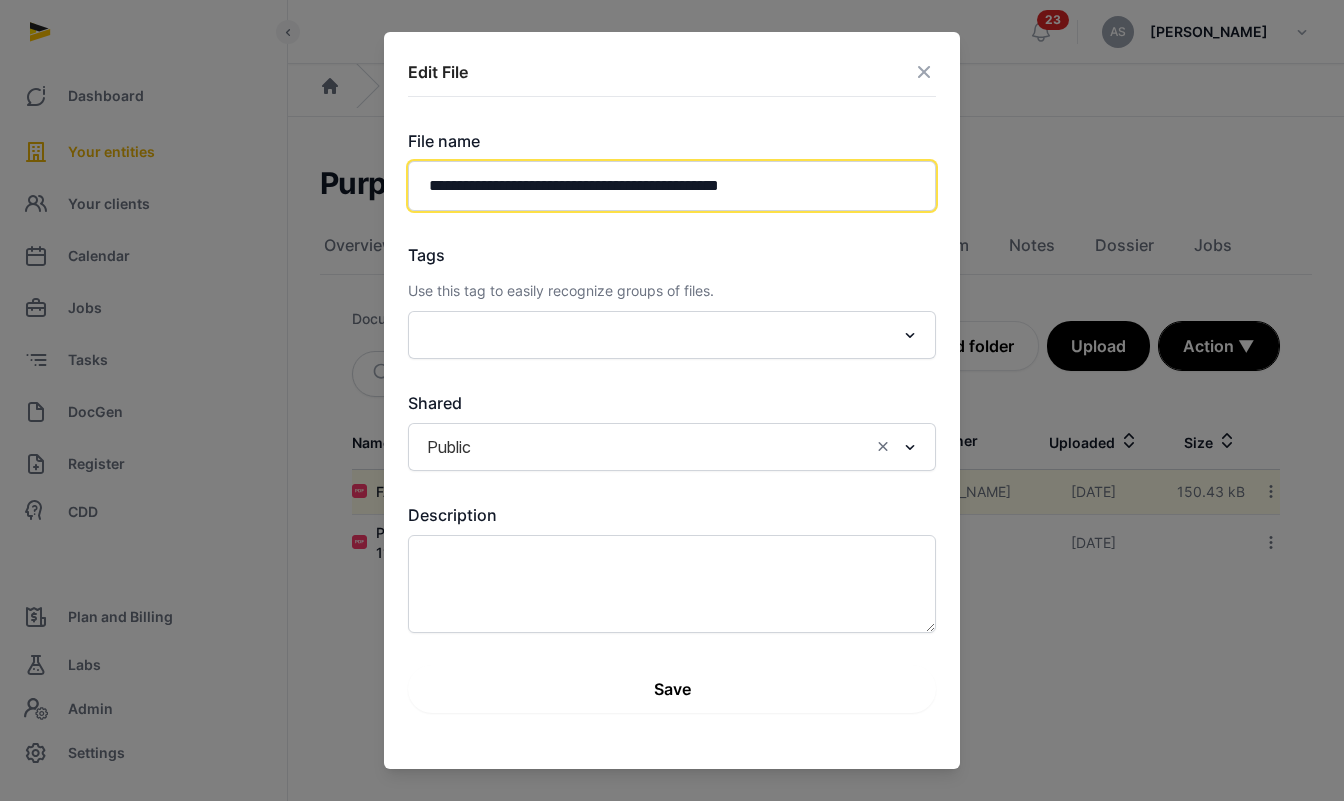 type on "**********" 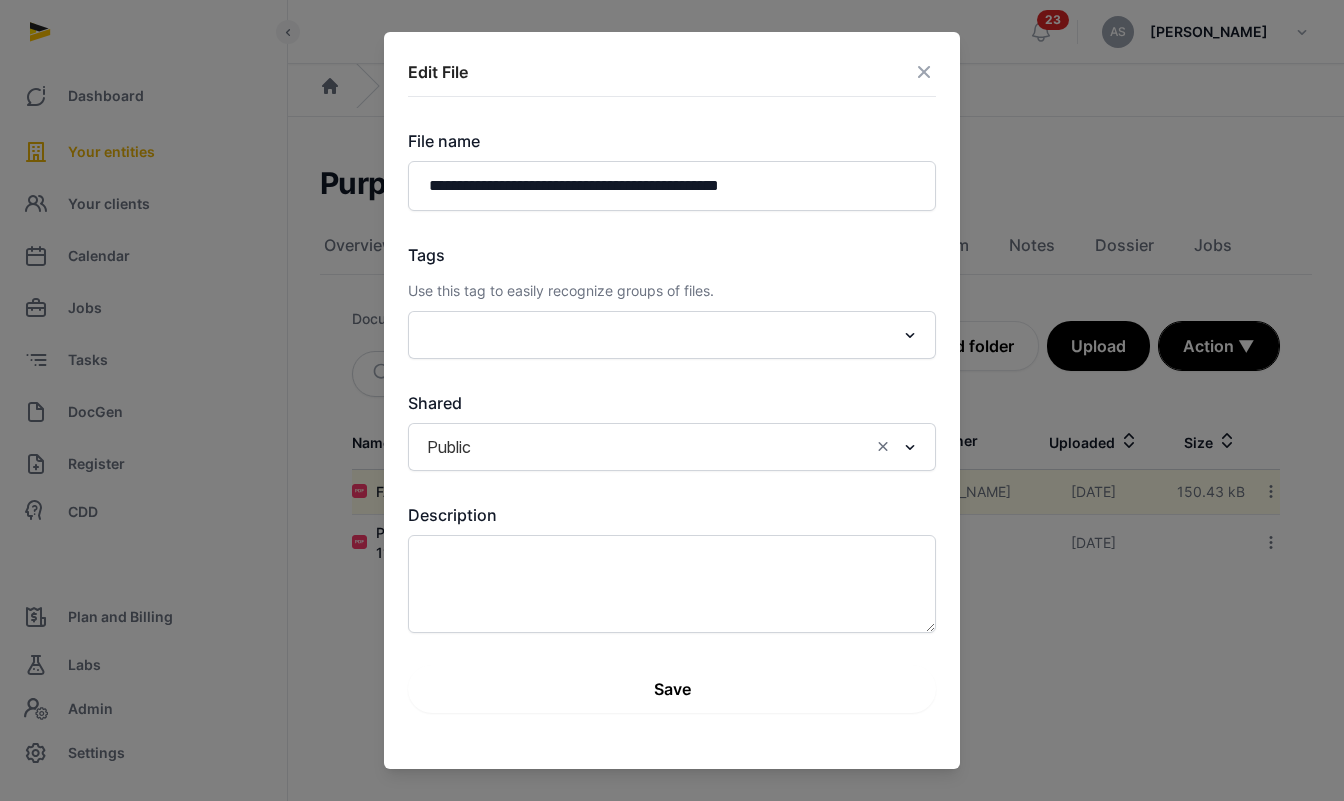 click on "Save" at bounding box center [672, 689] 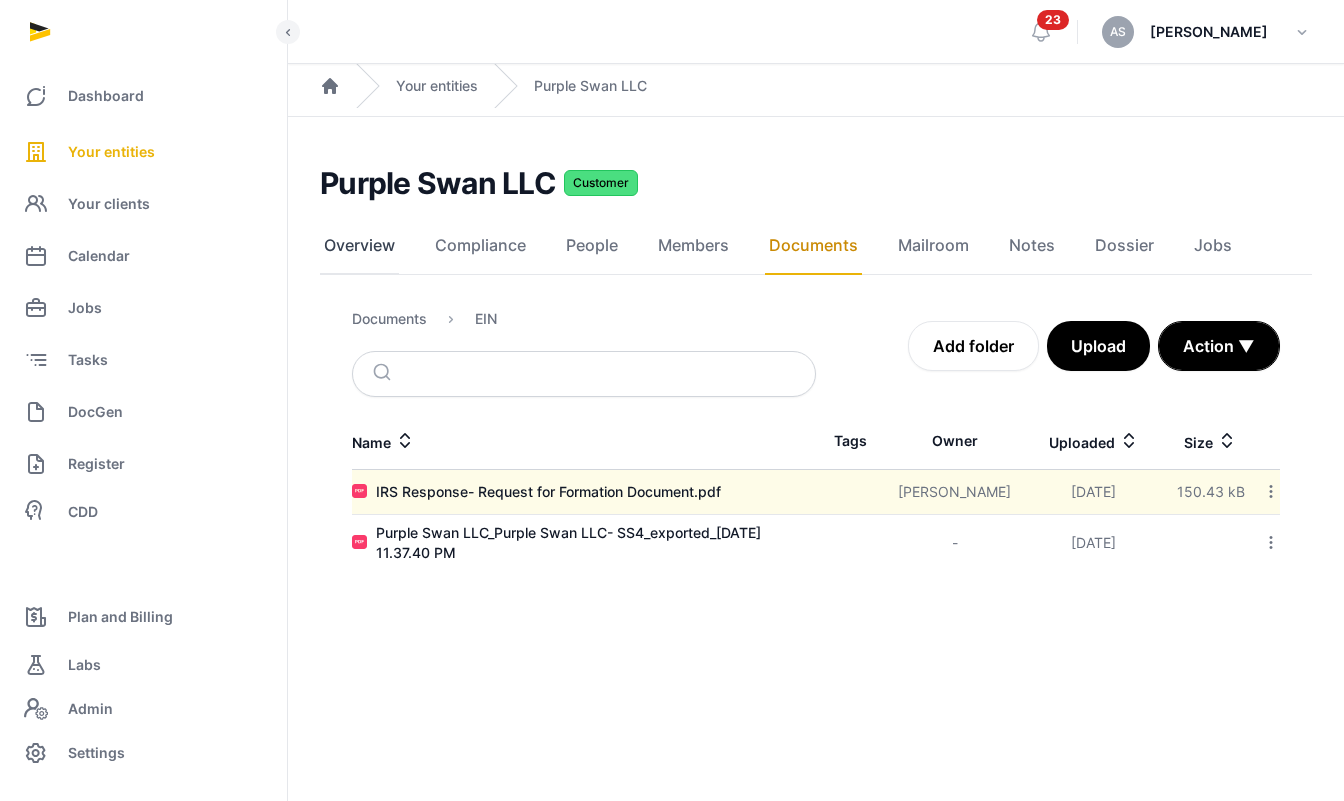 click on "Overview" 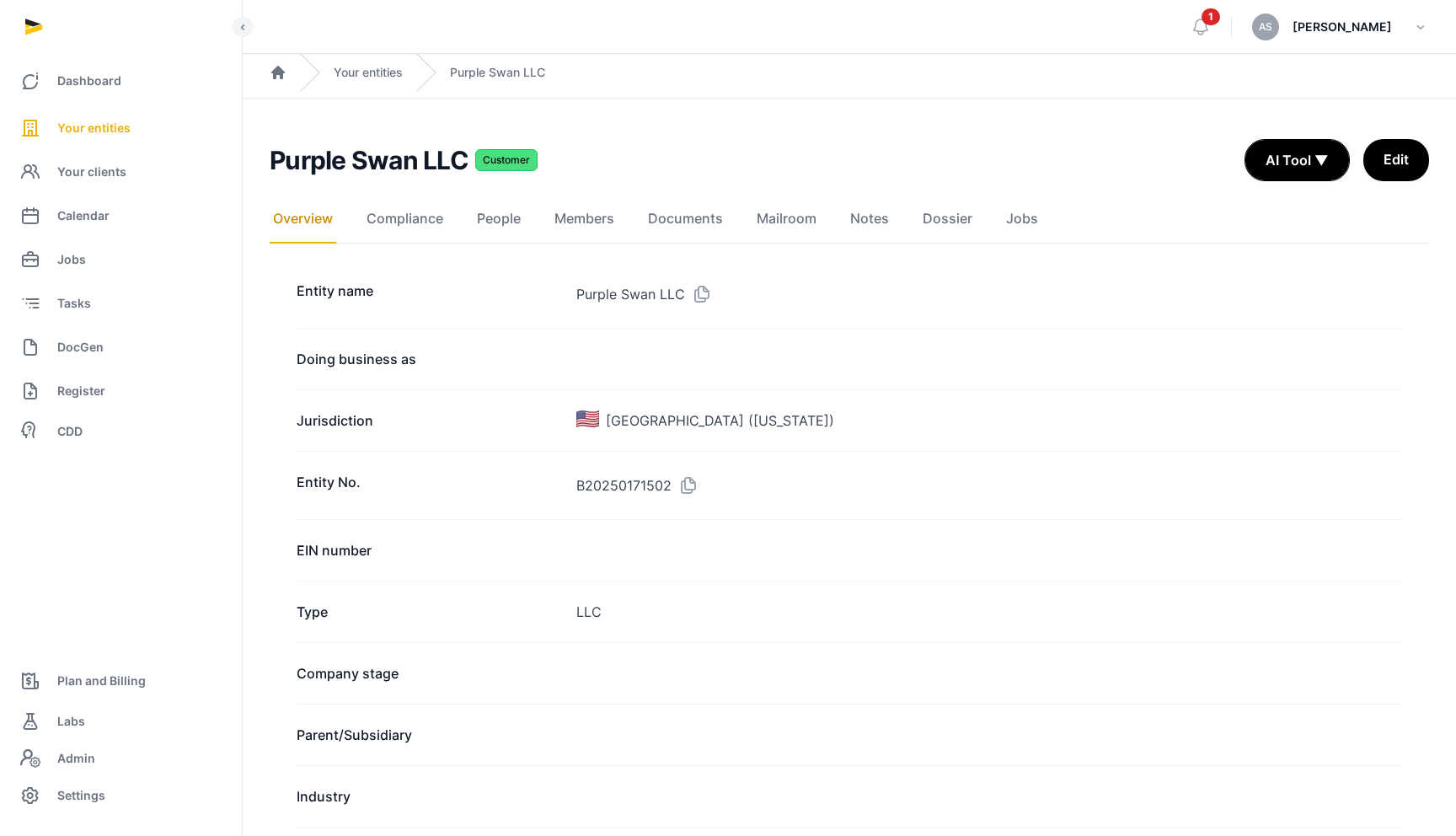 scroll, scrollTop: 368, scrollLeft: 0, axis: vertical 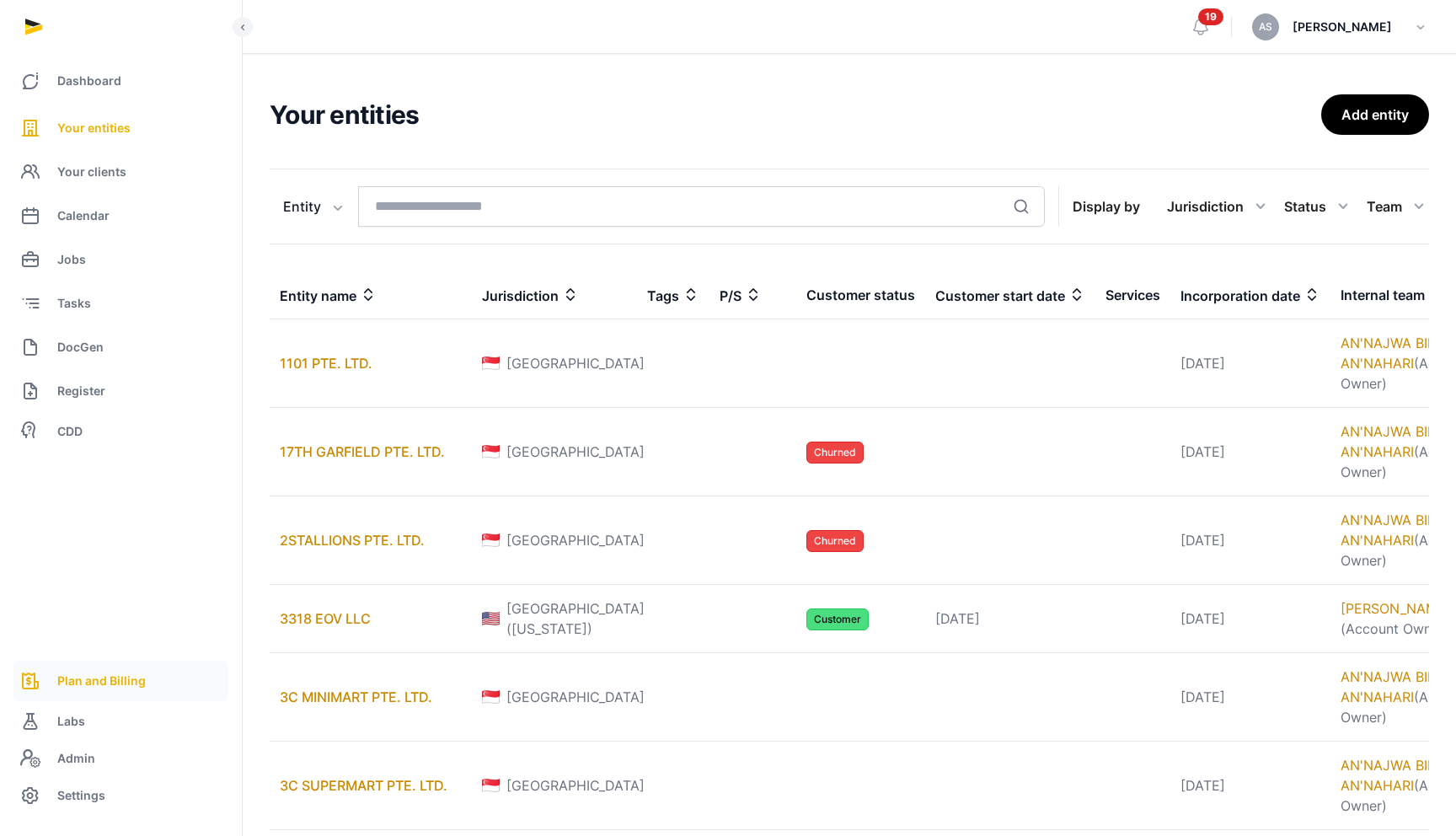 click on "Plan and Billing" at bounding box center [101, 681] 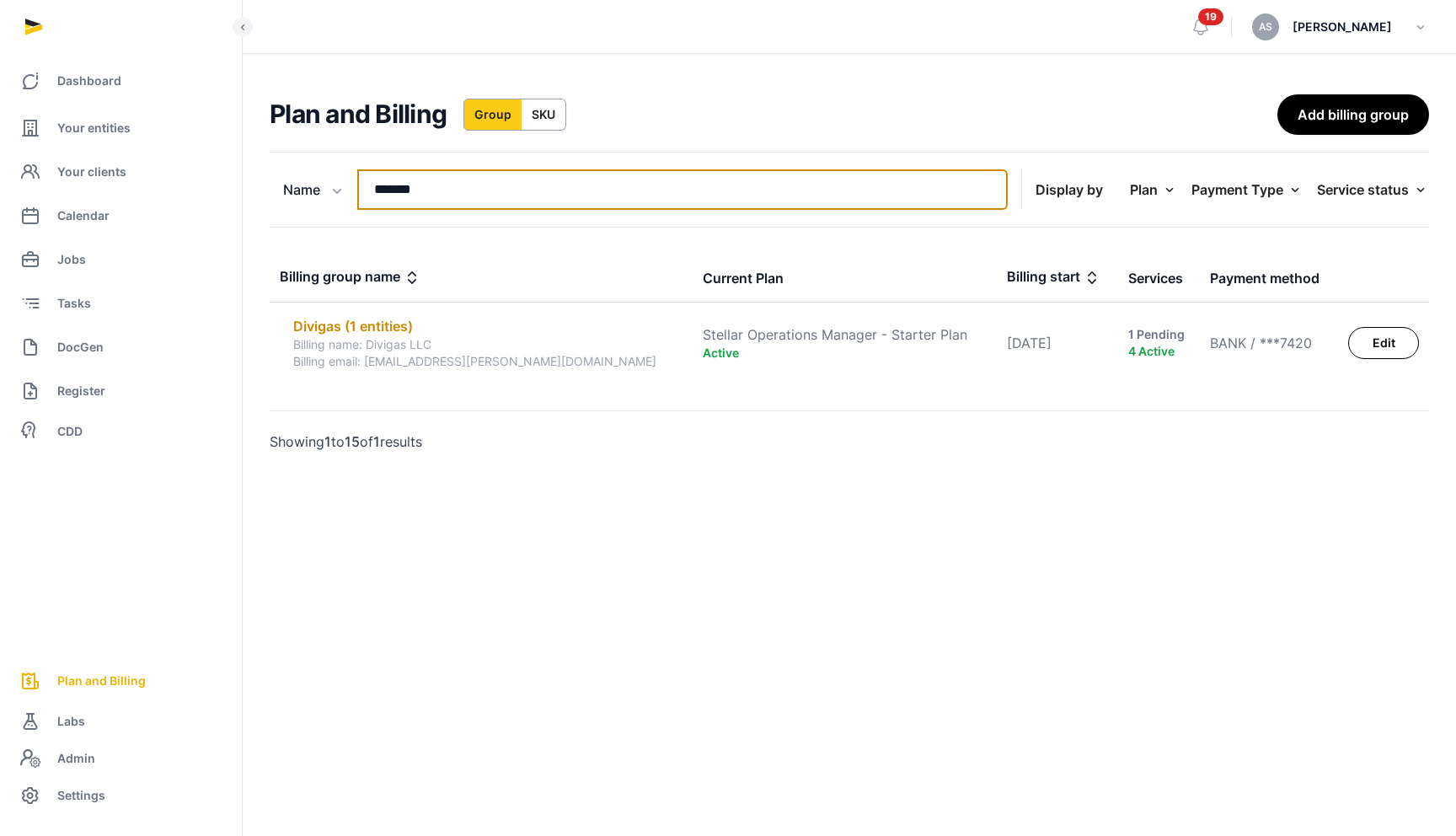 click on "*******" at bounding box center [682, 190] 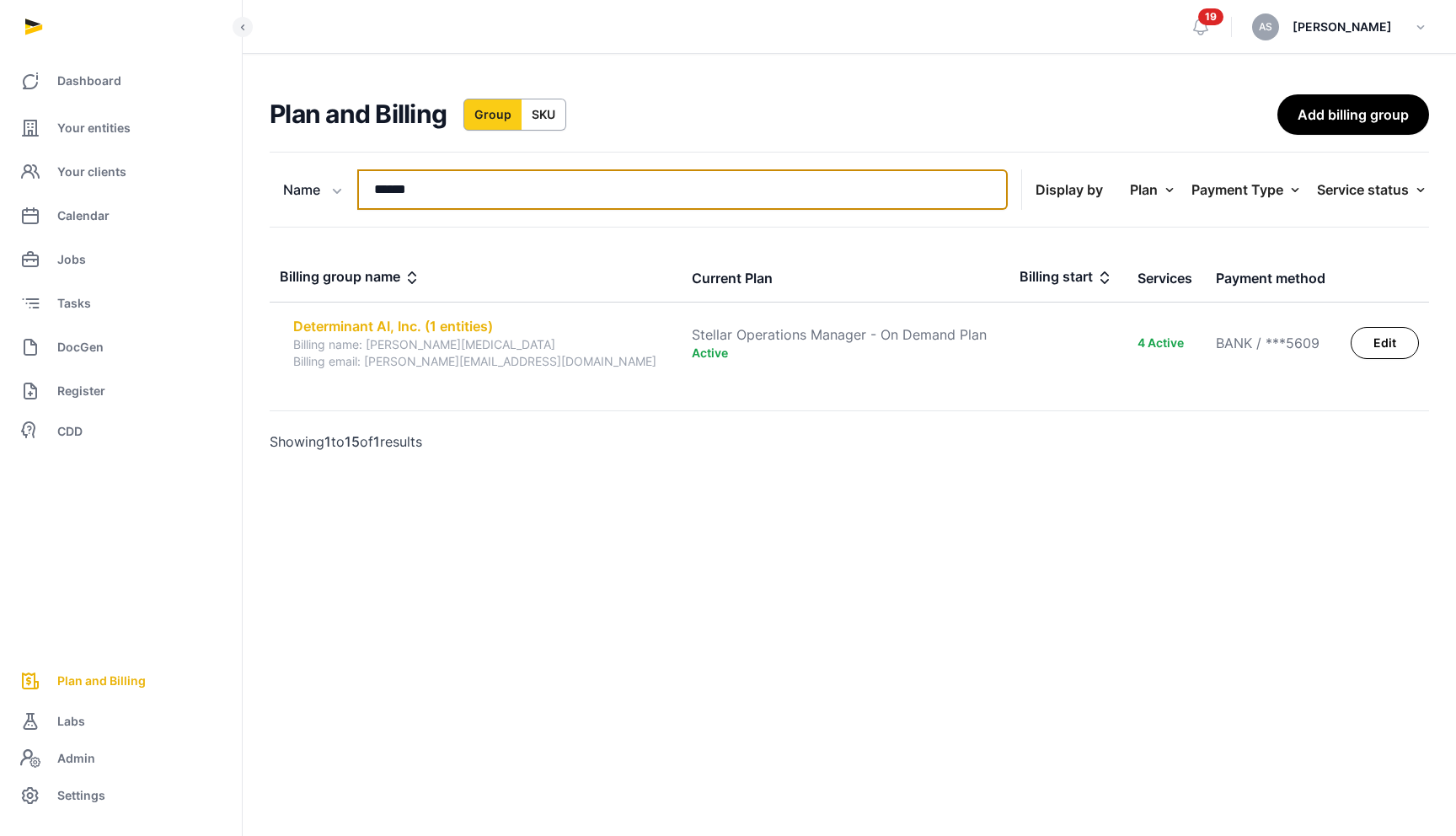 type on "******" 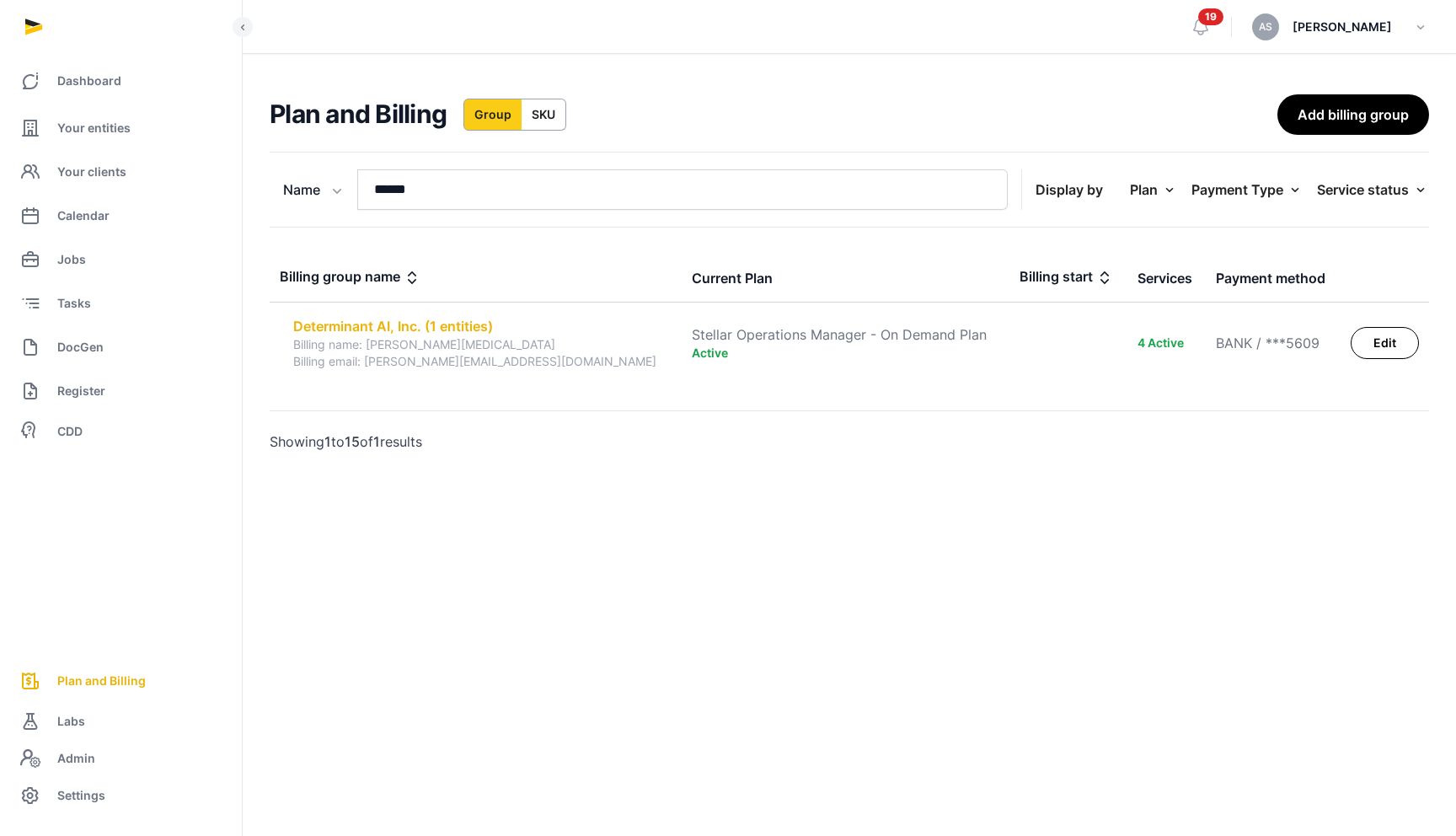 click on "Determinant AI, Inc. (1 entities)" at bounding box center [482, 326] 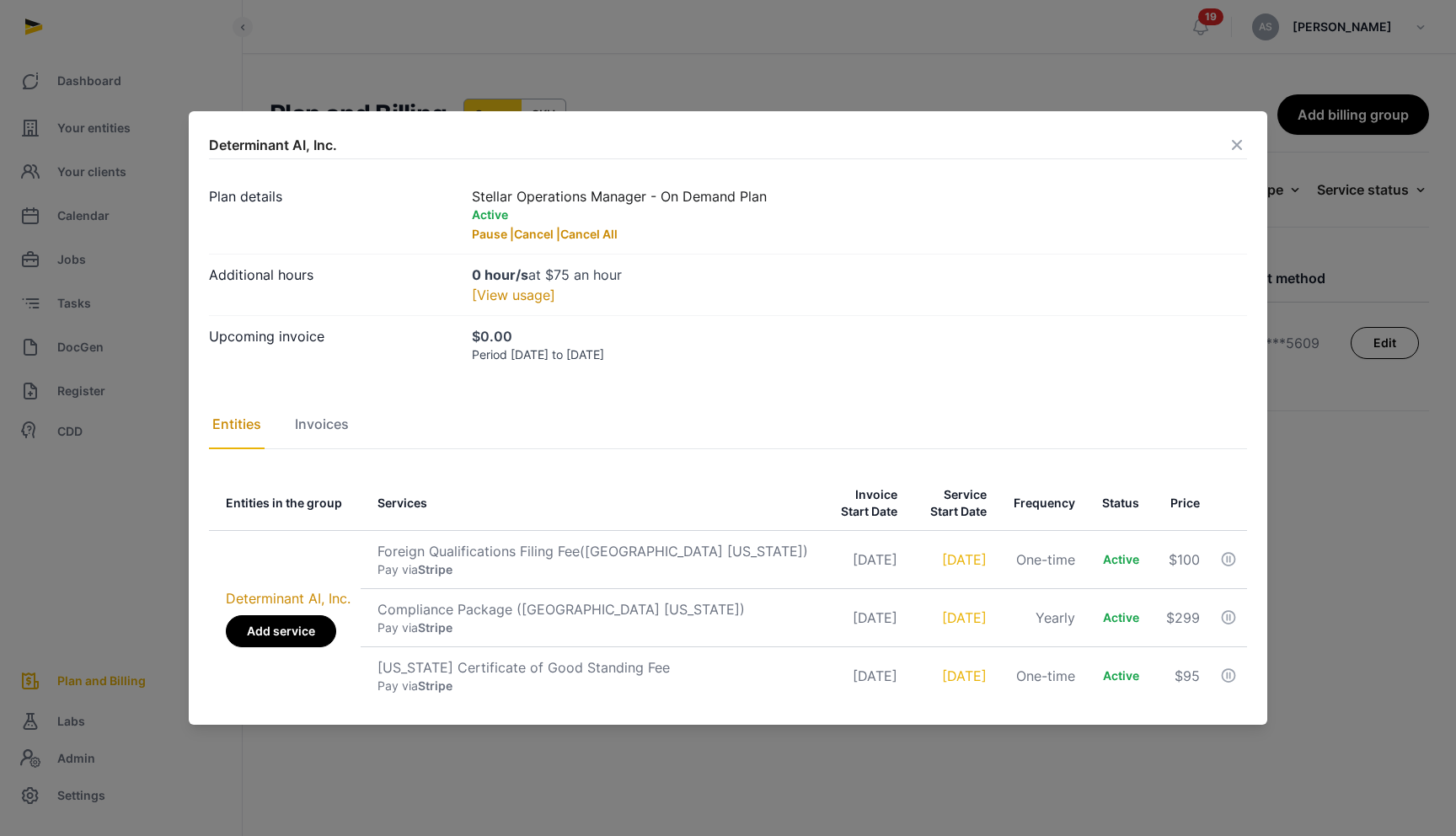 click on "Add service" at bounding box center (281, 631) 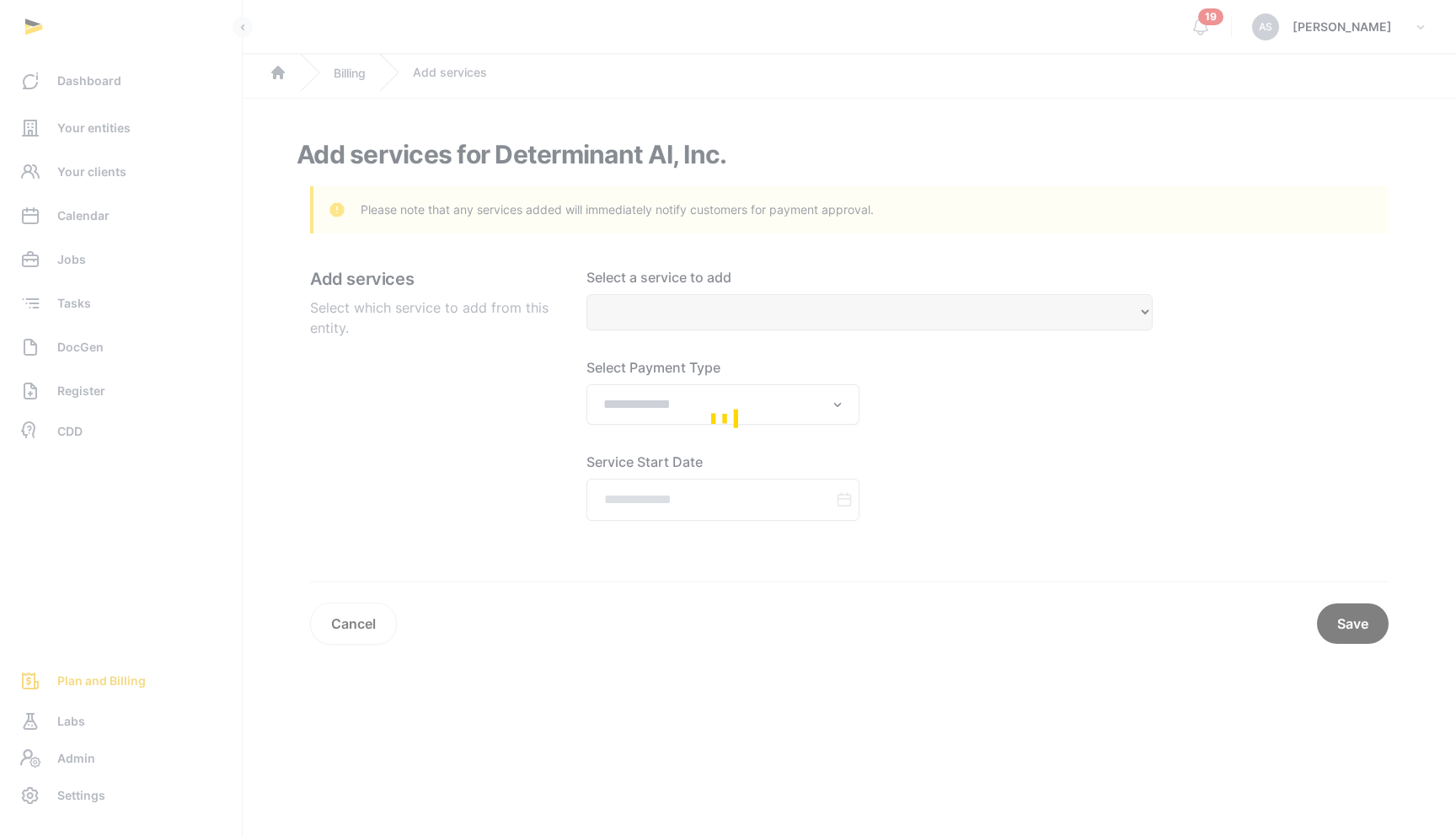 select 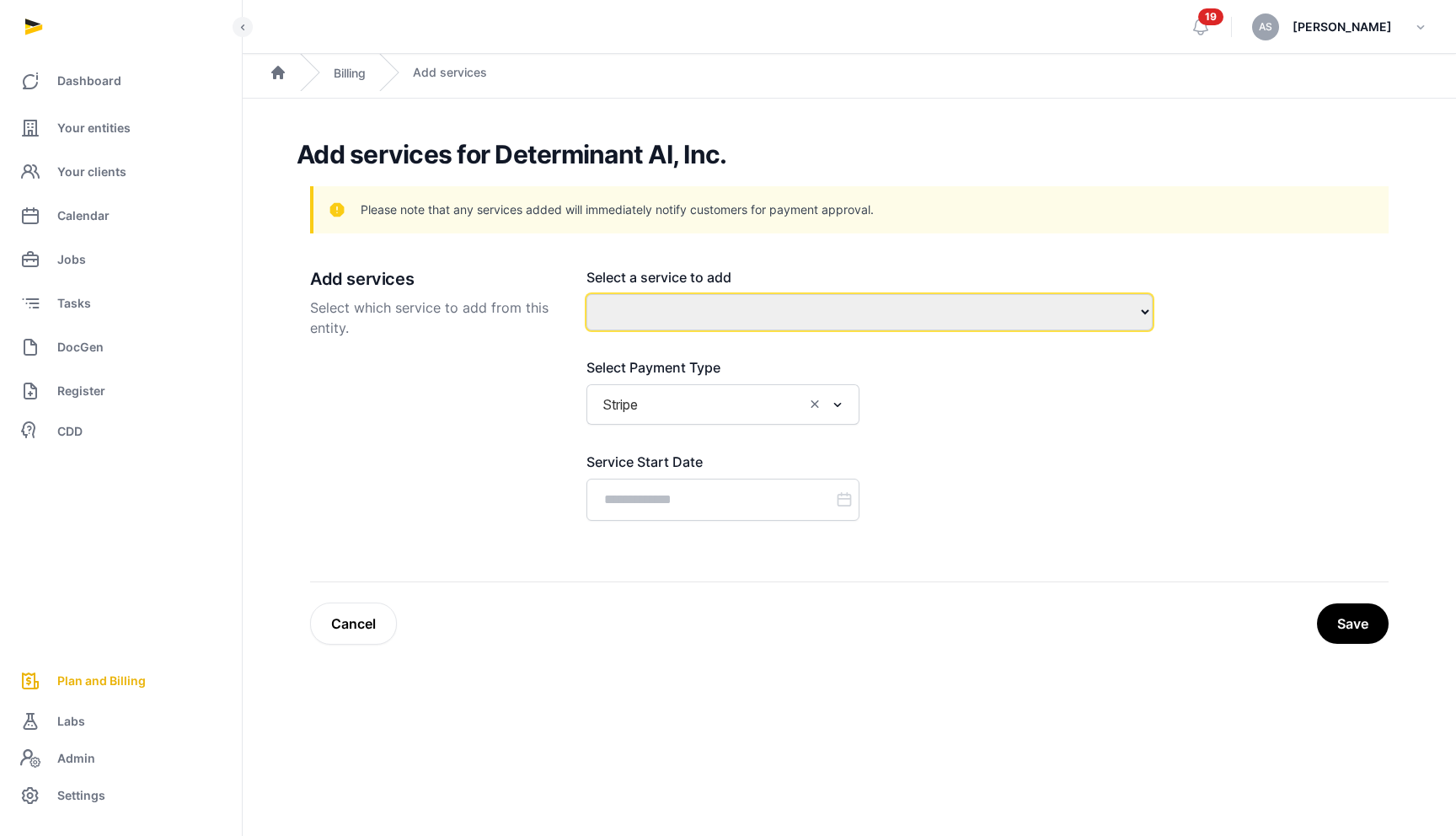 click on "**********" 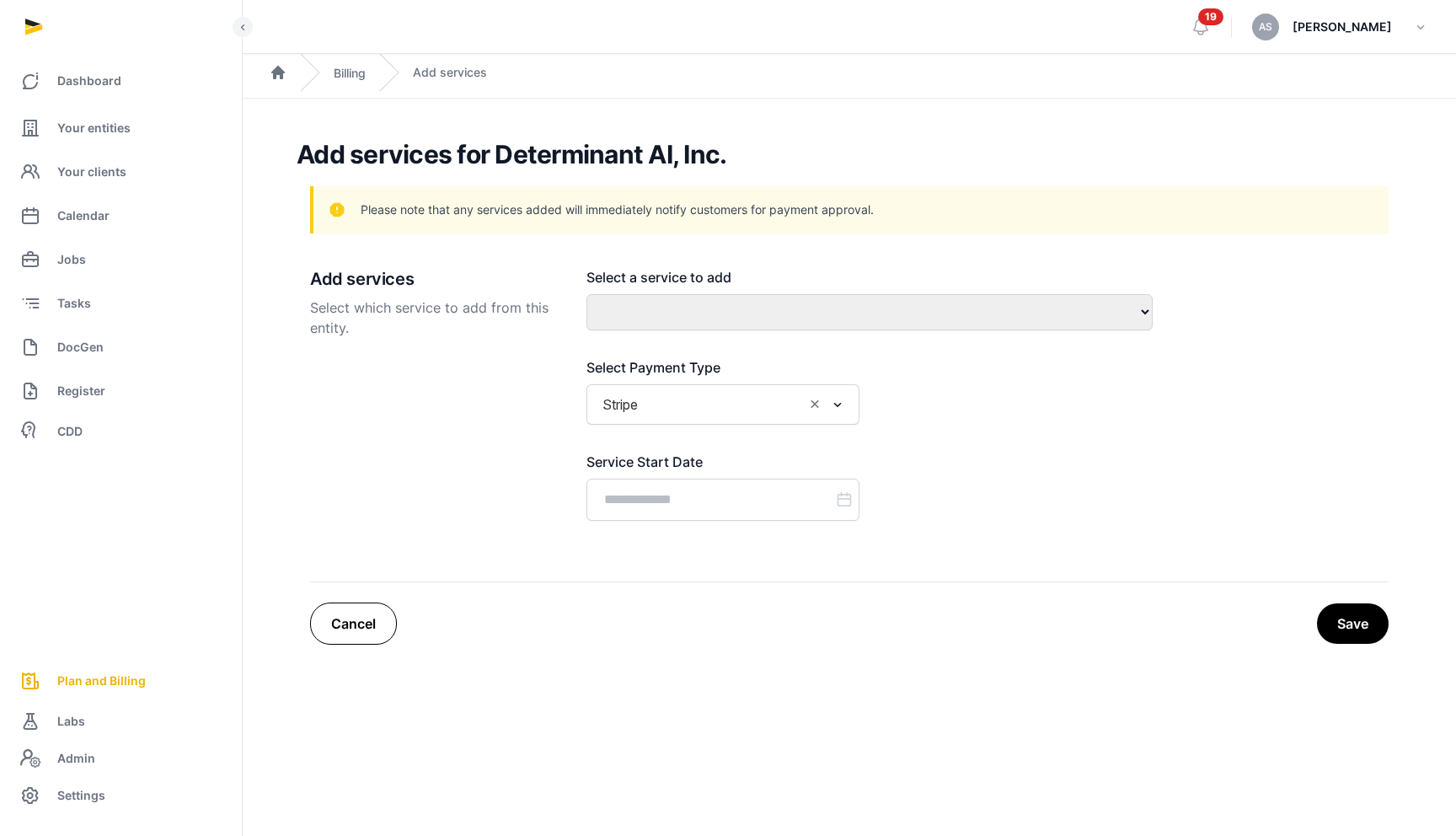 click on "Cancel" at bounding box center (353, 624) 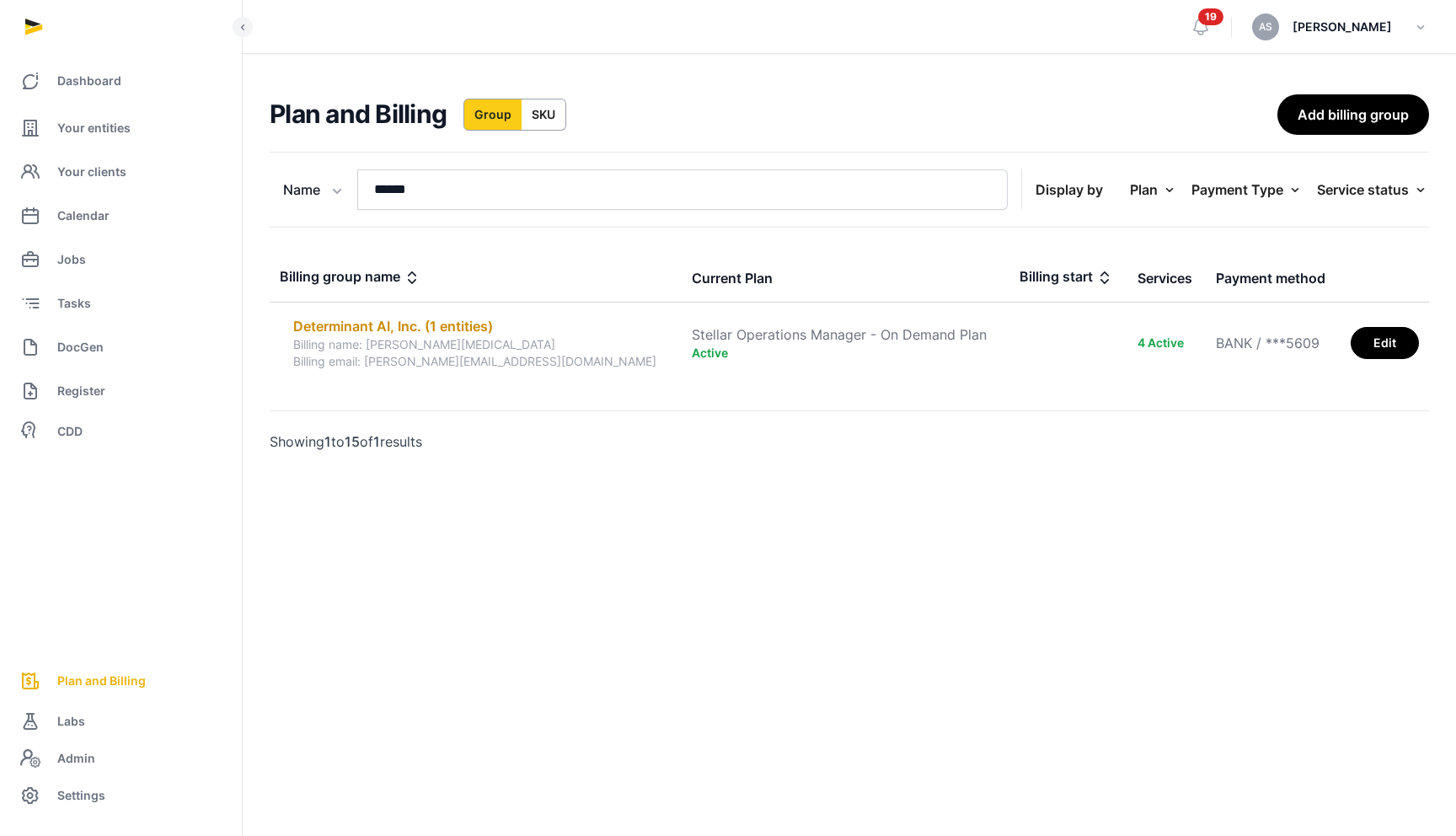 click on "Edit" at bounding box center (1384, 343) 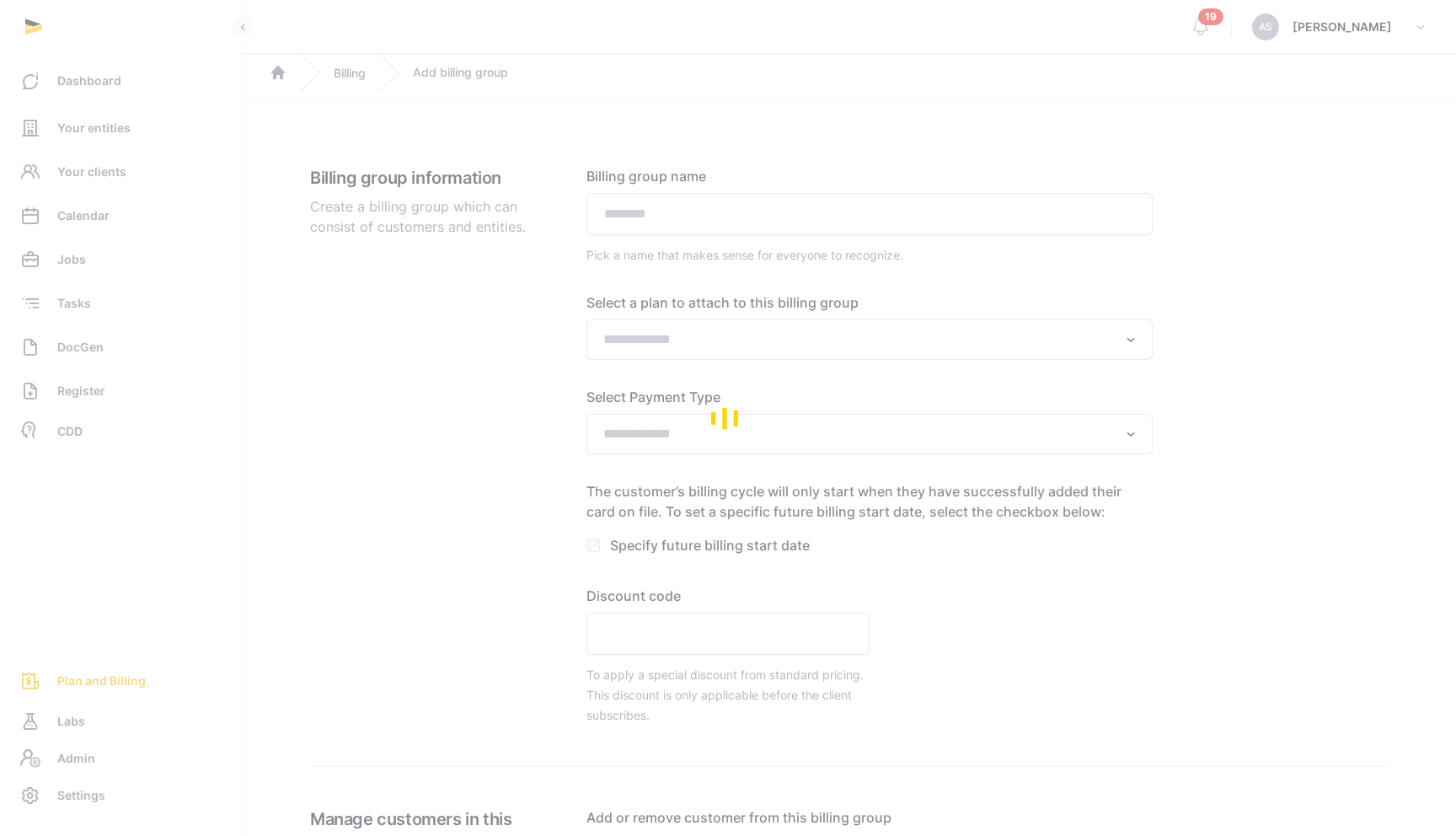 type on "**********" 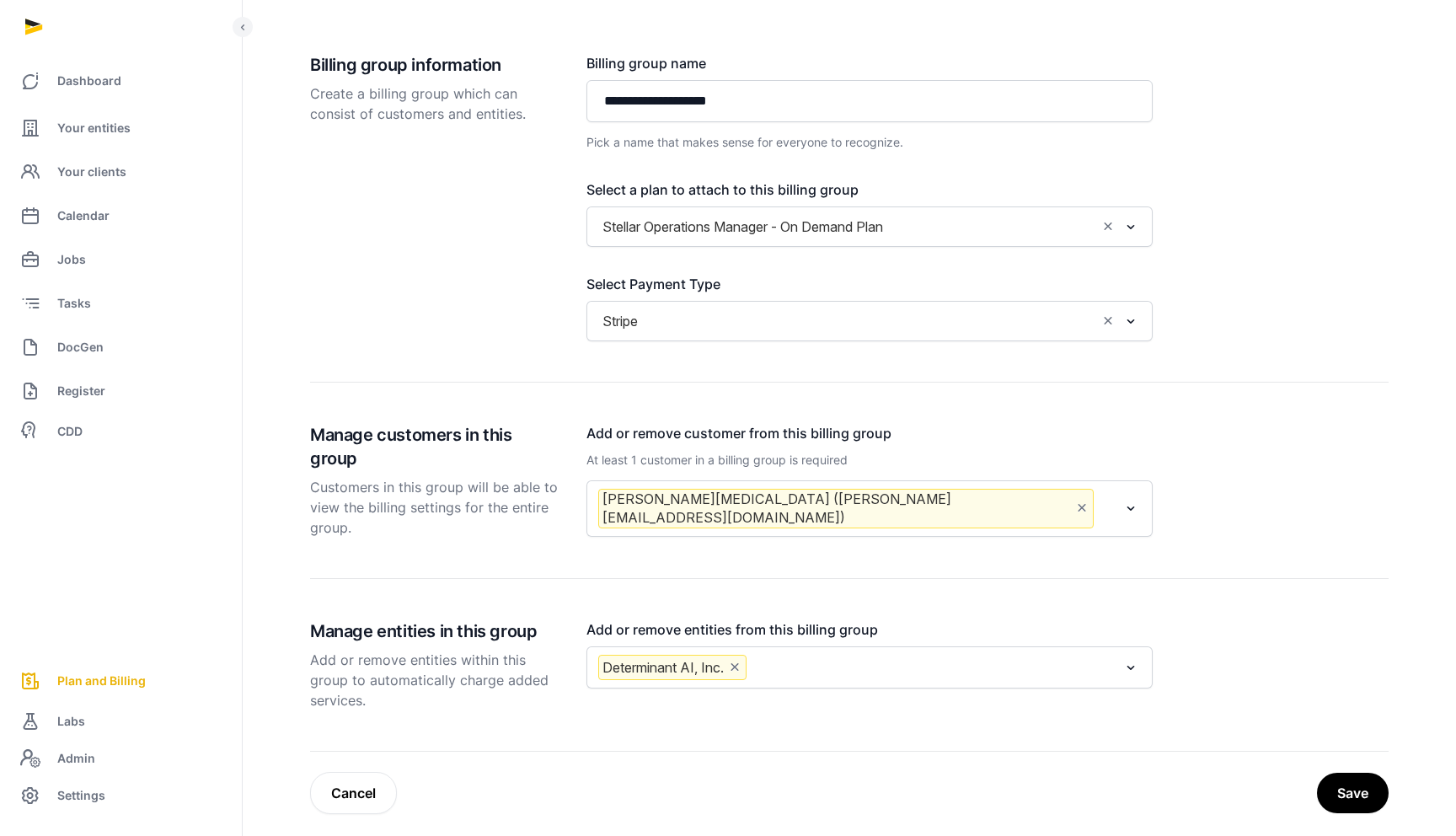 scroll, scrollTop: 125, scrollLeft: 0, axis: vertical 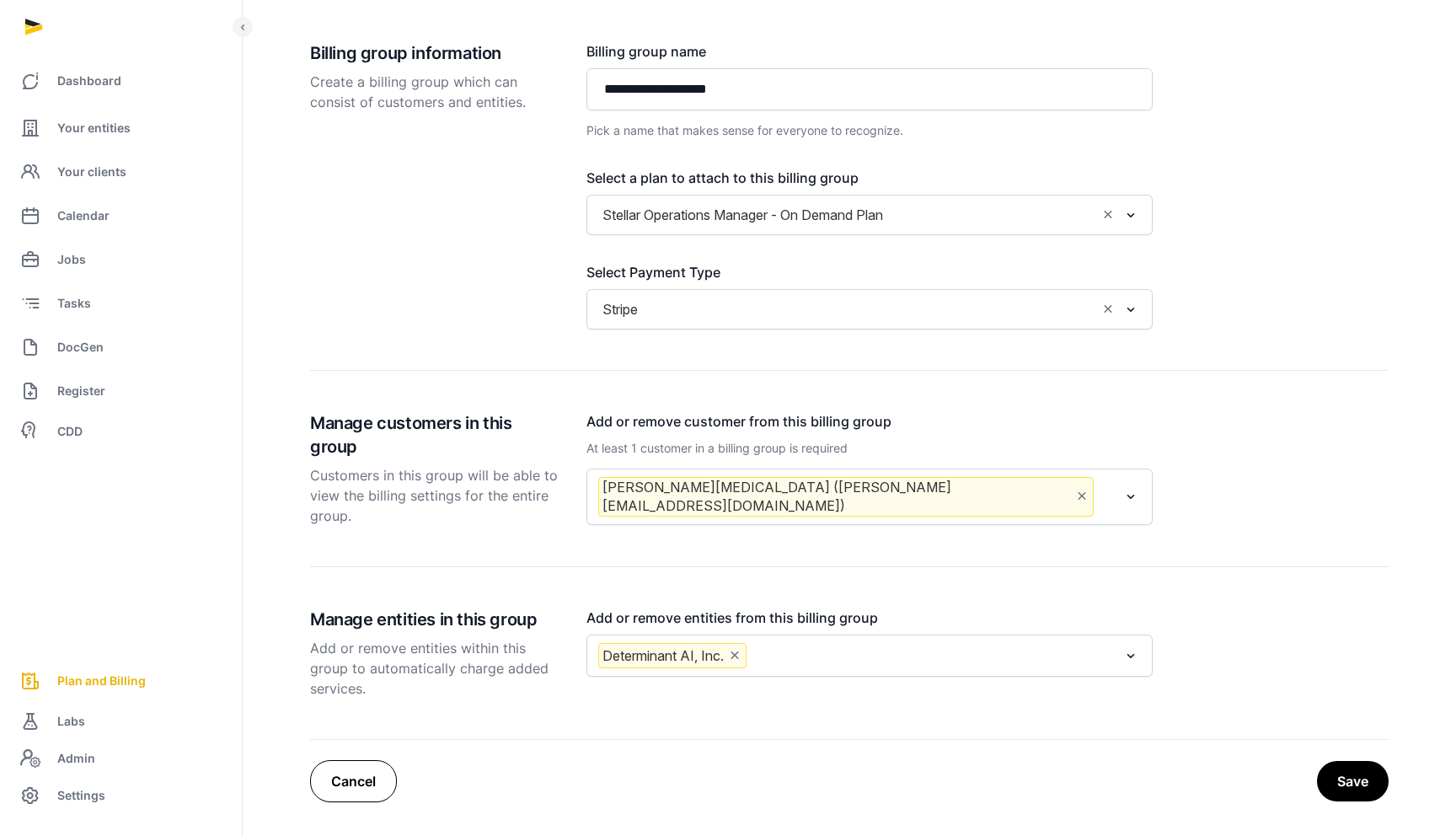 click on "Cancel" at bounding box center [353, 781] 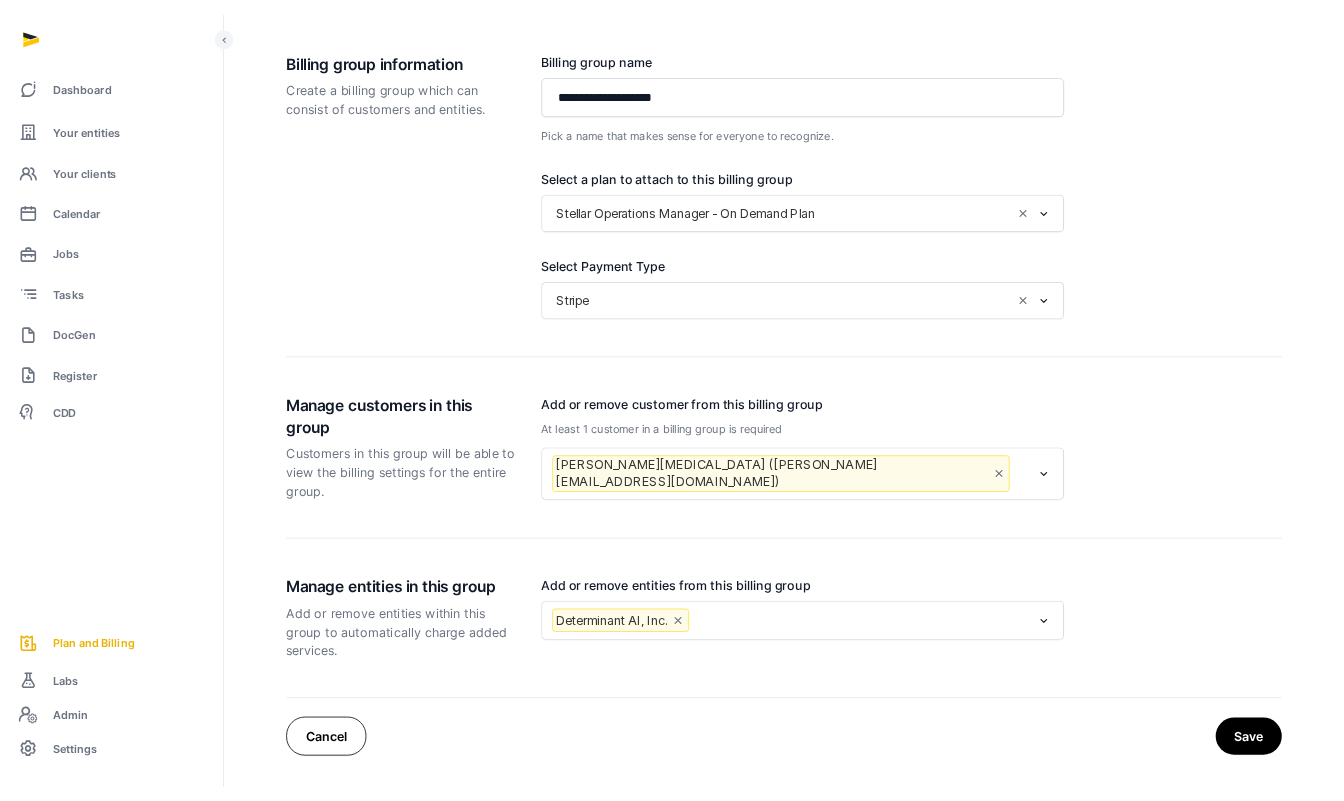 scroll, scrollTop: 0, scrollLeft: 0, axis: both 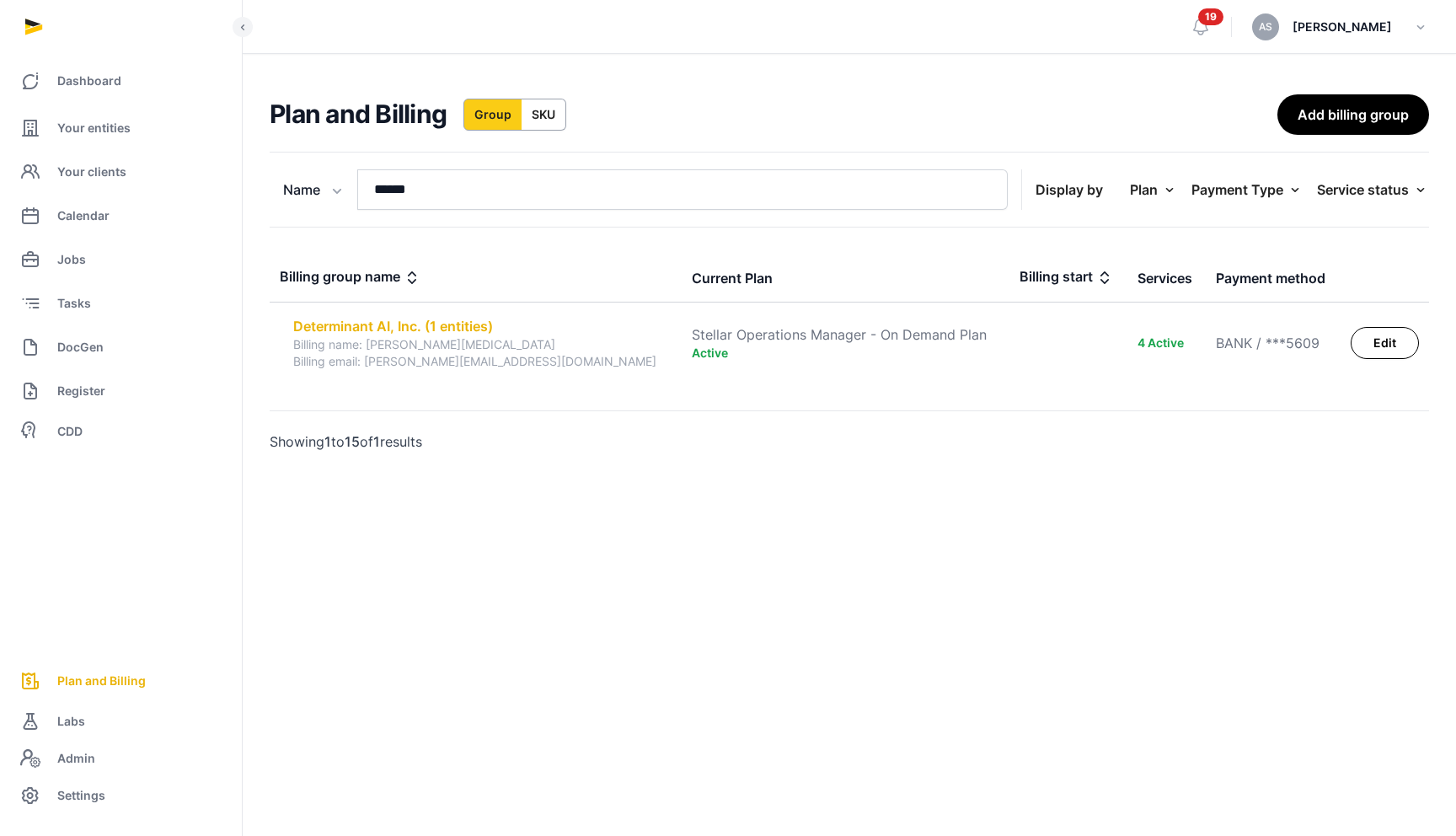 click on "Determinant AI, Inc. (1 entities)" at bounding box center (482, 326) 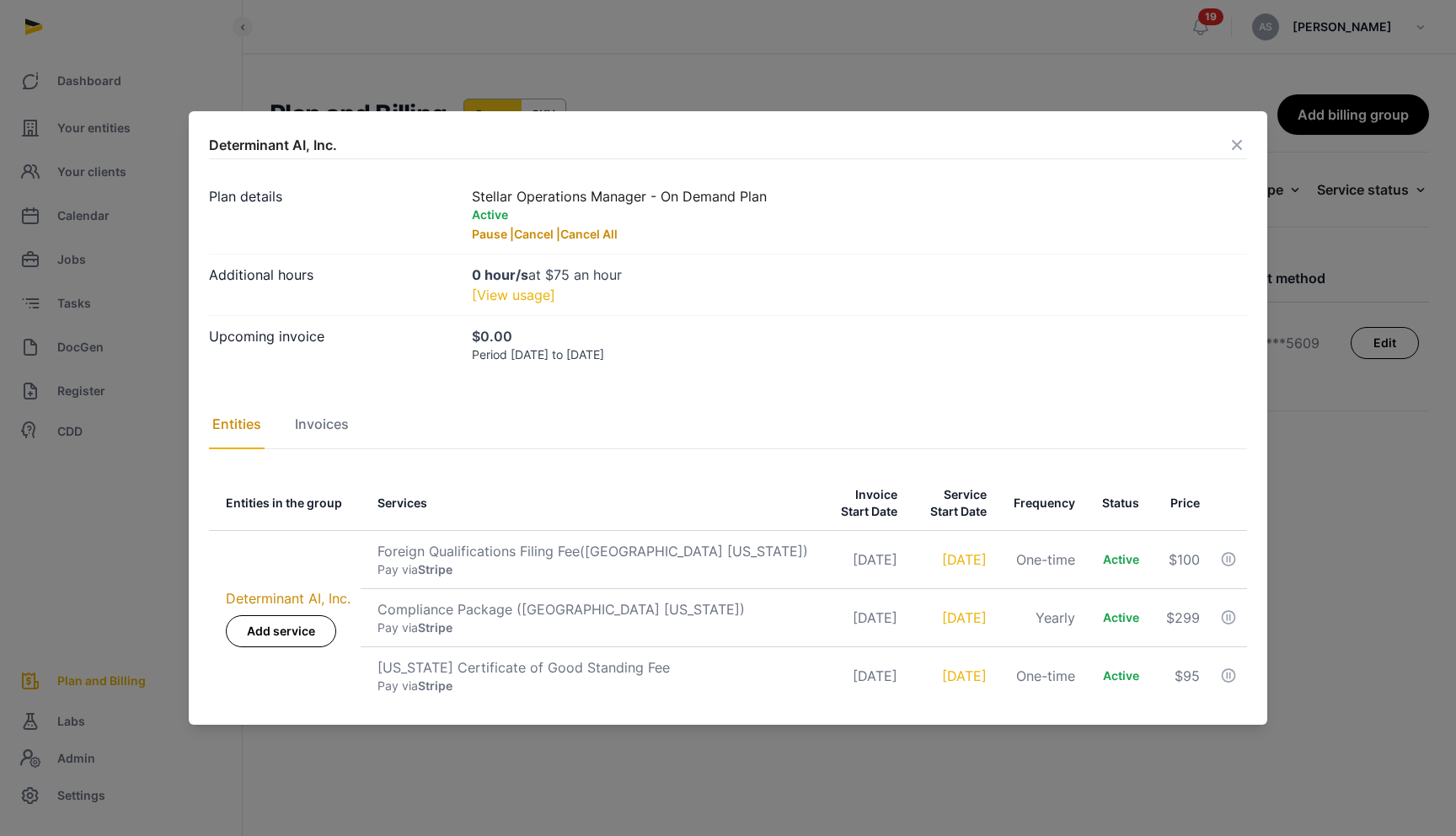 click on "[View usage]" at bounding box center (513, 295) 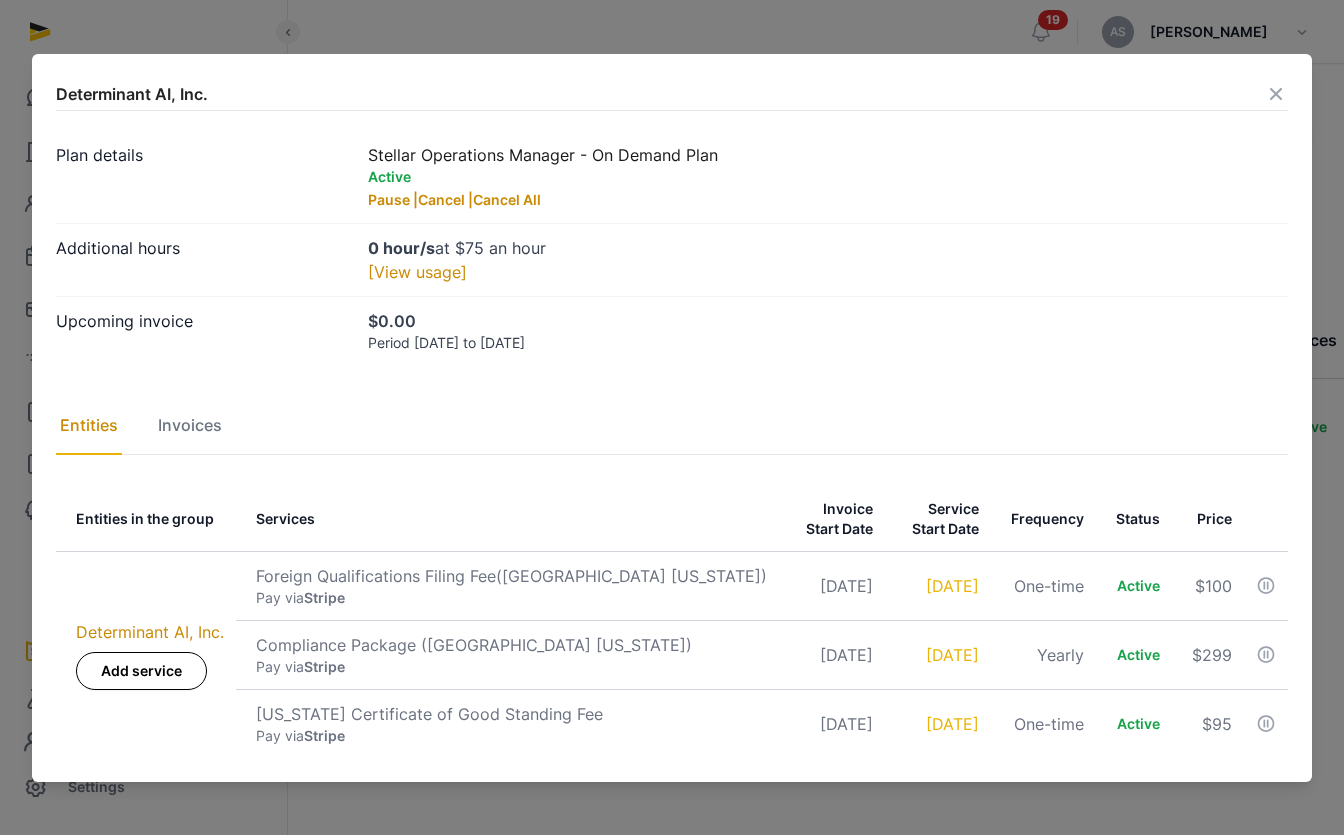 click at bounding box center (672, 417) 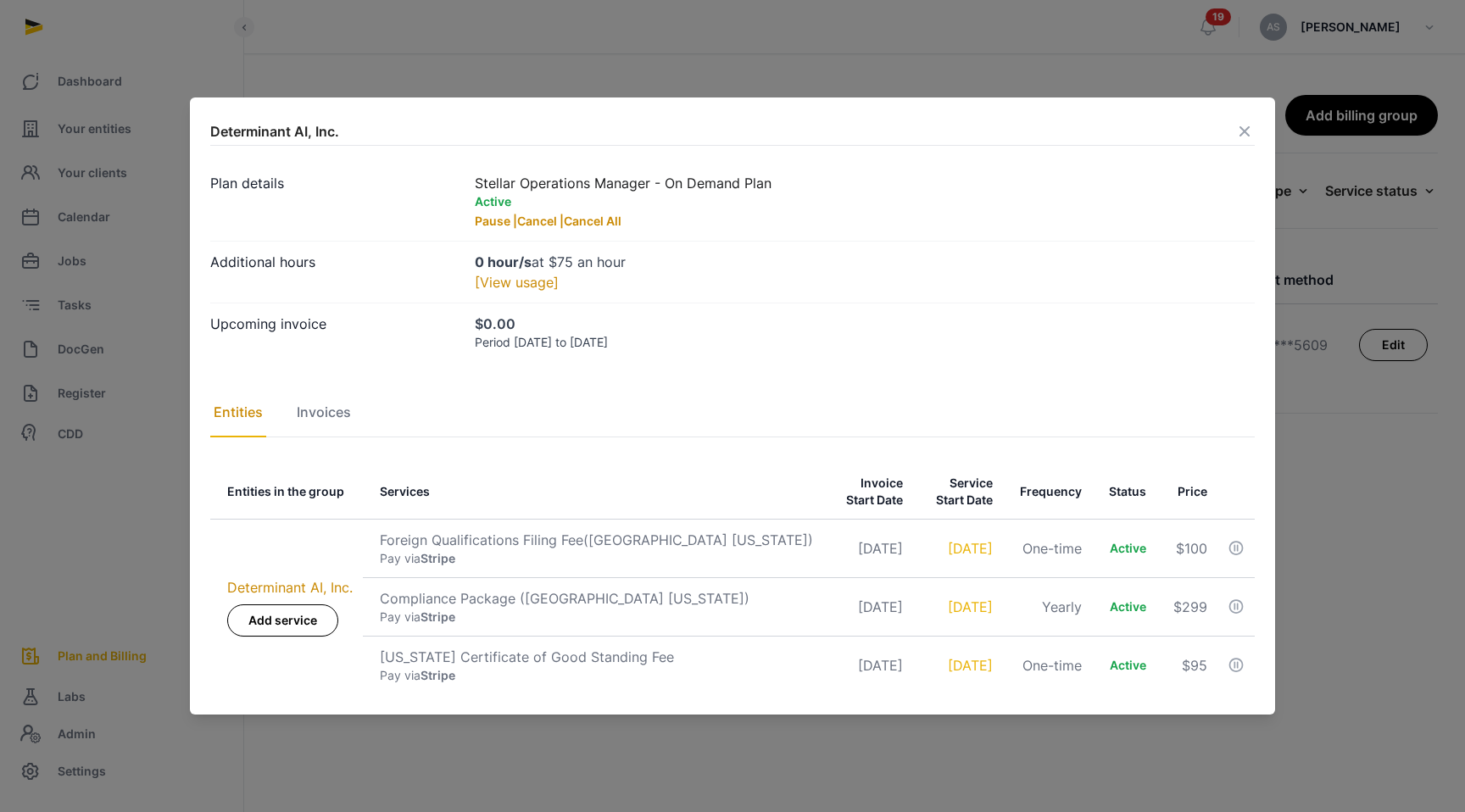 click at bounding box center (1245, 131) 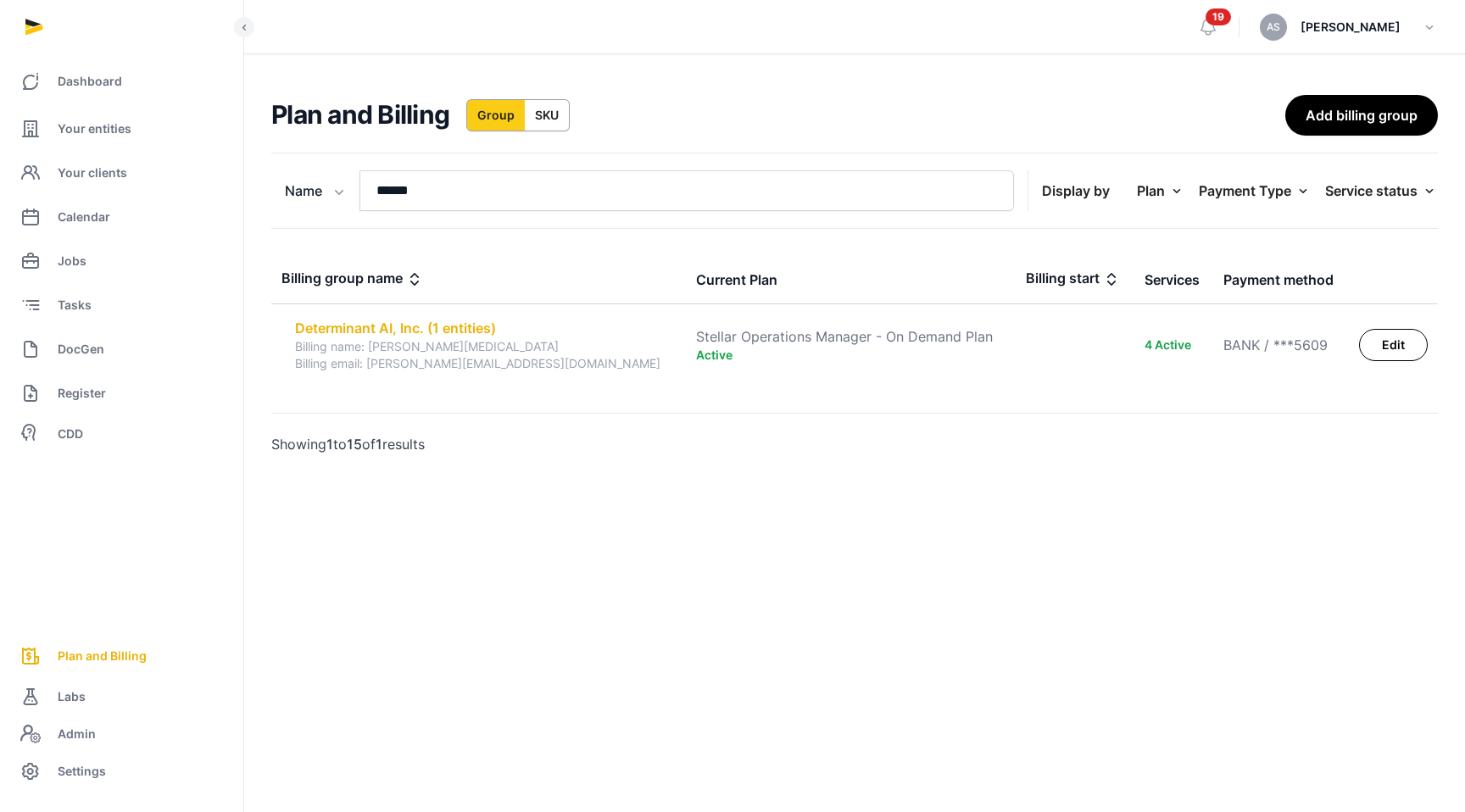 click on "Determinant AI, Inc. (1 entities)" at bounding box center (485, 328) 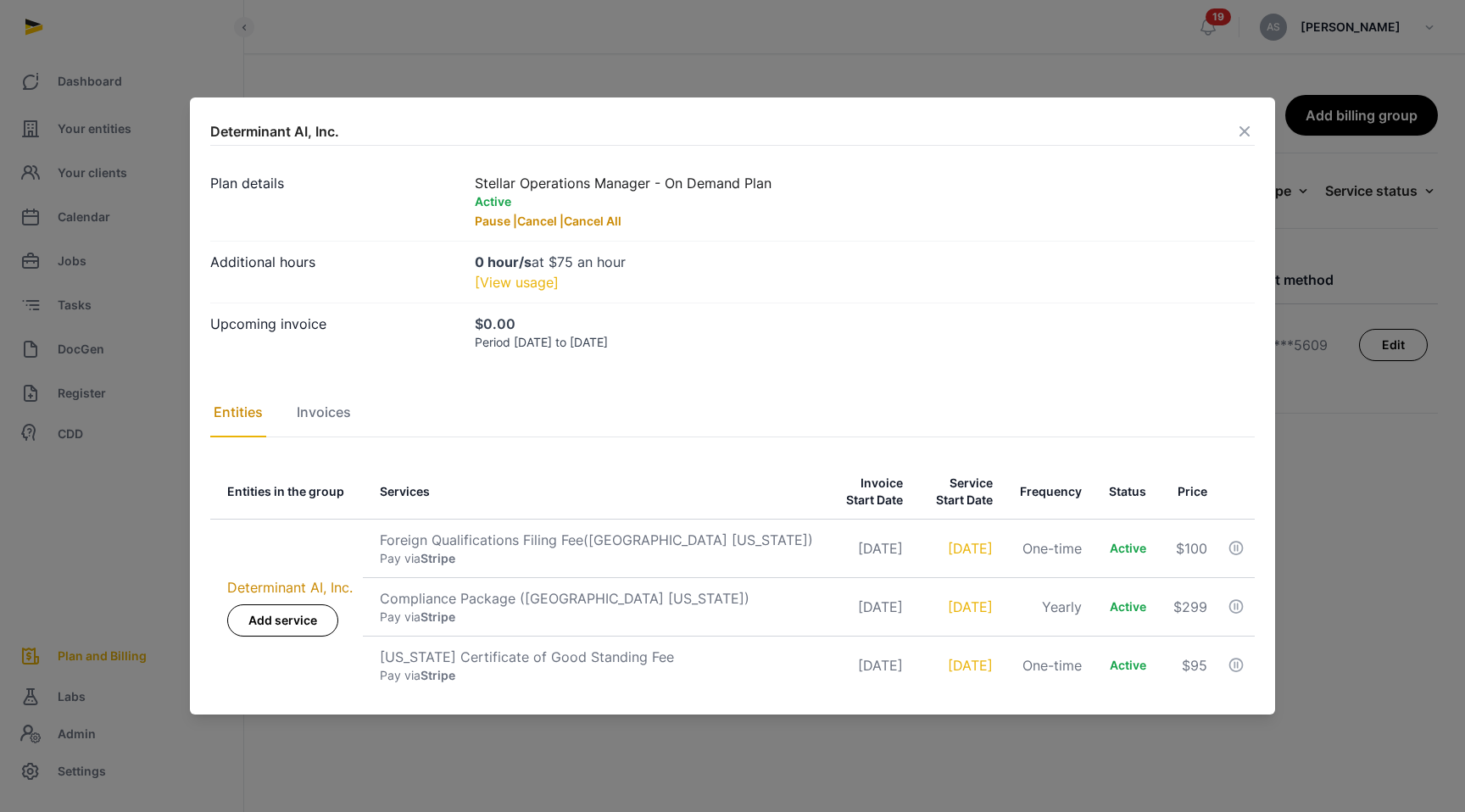 click on "[View usage]" at bounding box center (516, 282) 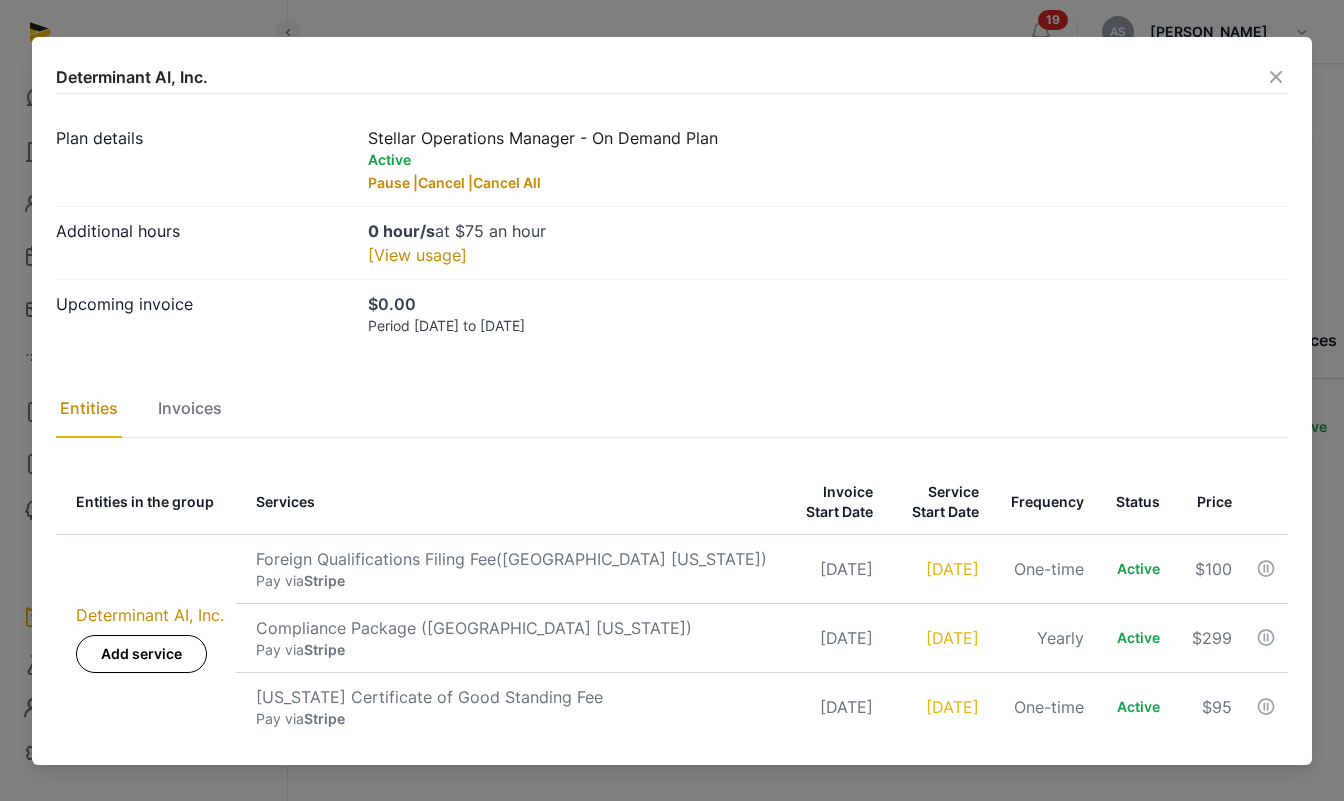 click at bounding box center (1276, 77) 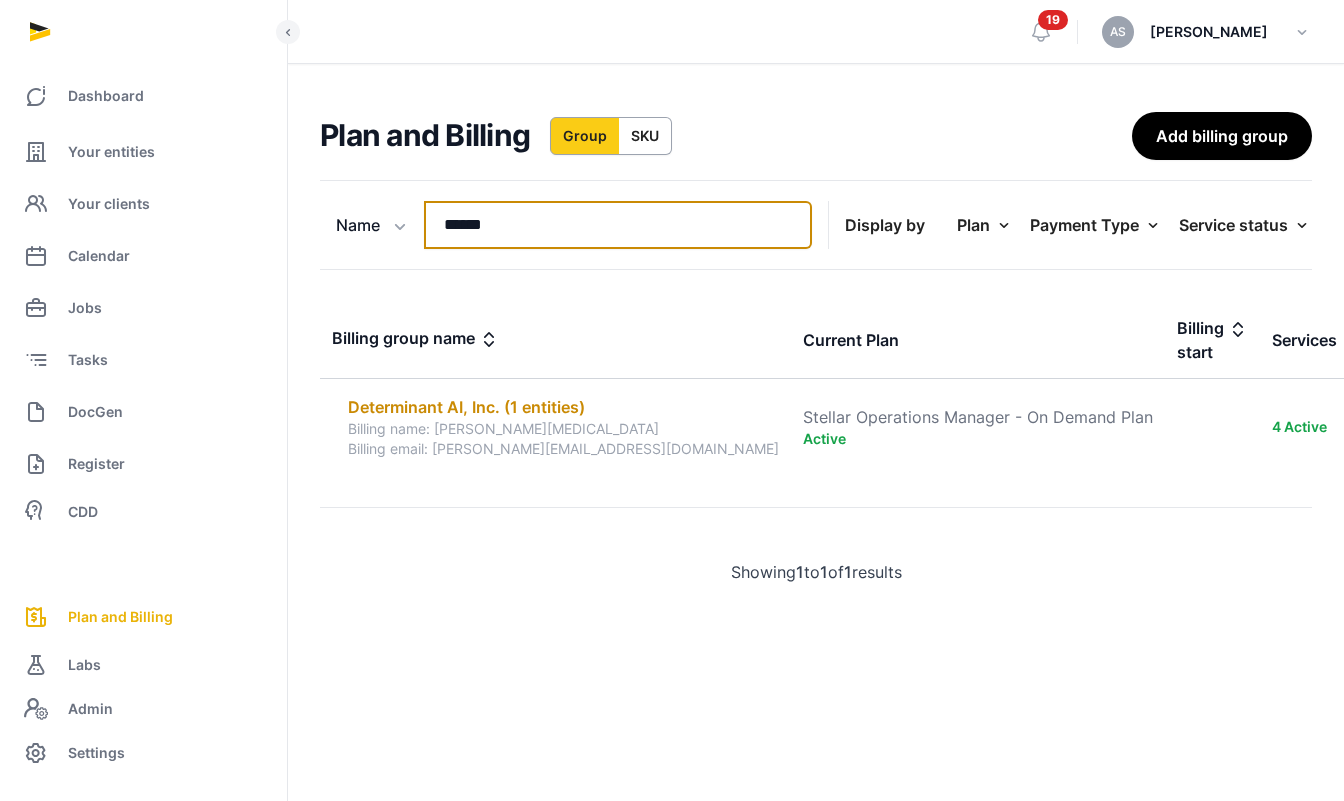 click on "******" at bounding box center [618, 225] 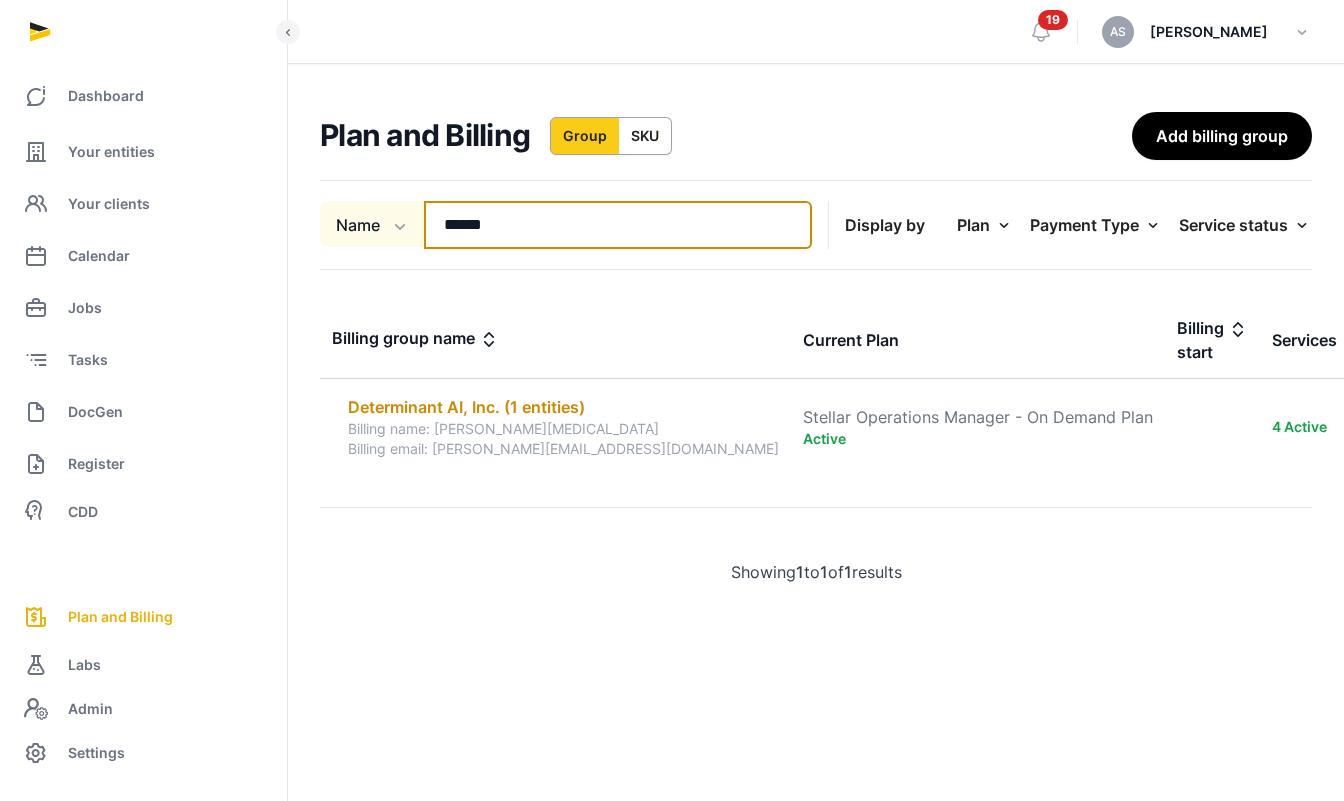 drag, startPoint x: 512, startPoint y: 229, endPoint x: 380, endPoint y: 225, distance: 132.0606 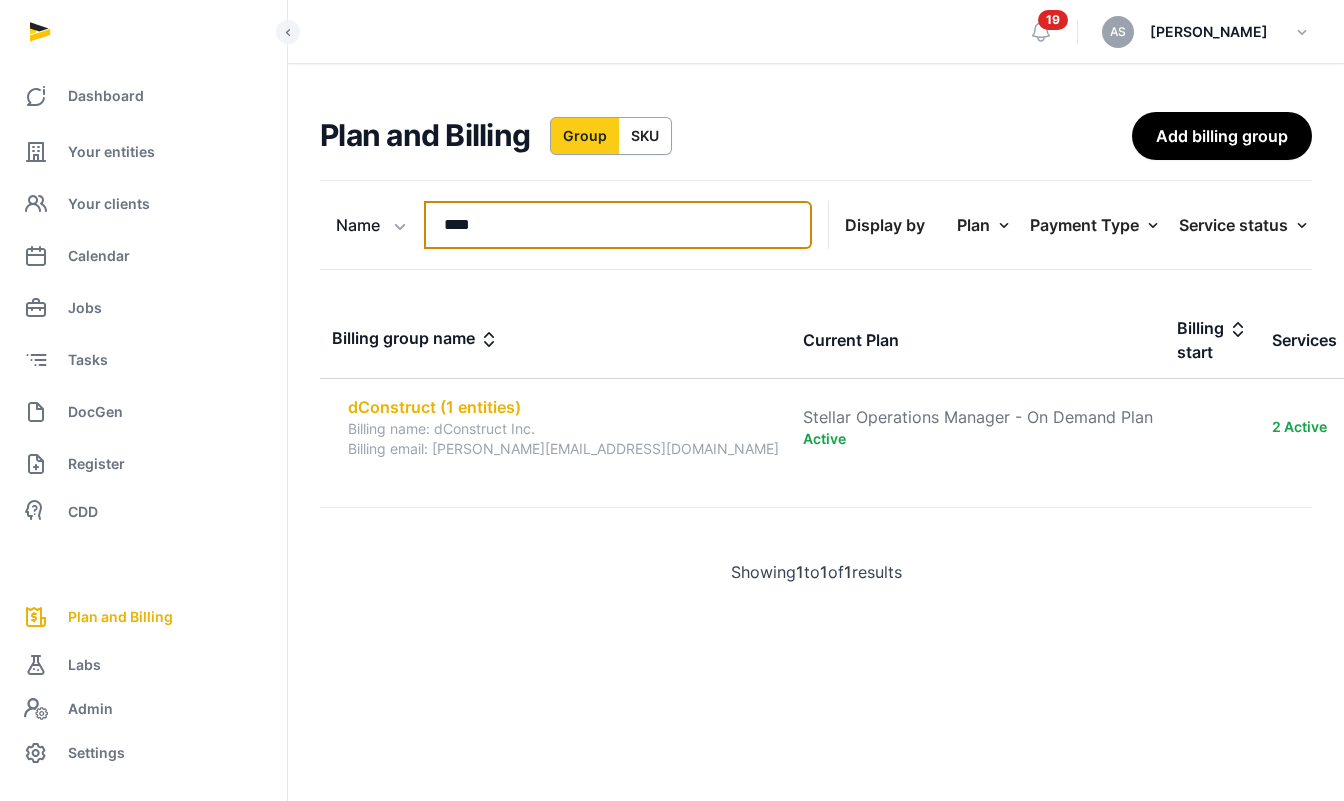 type on "****" 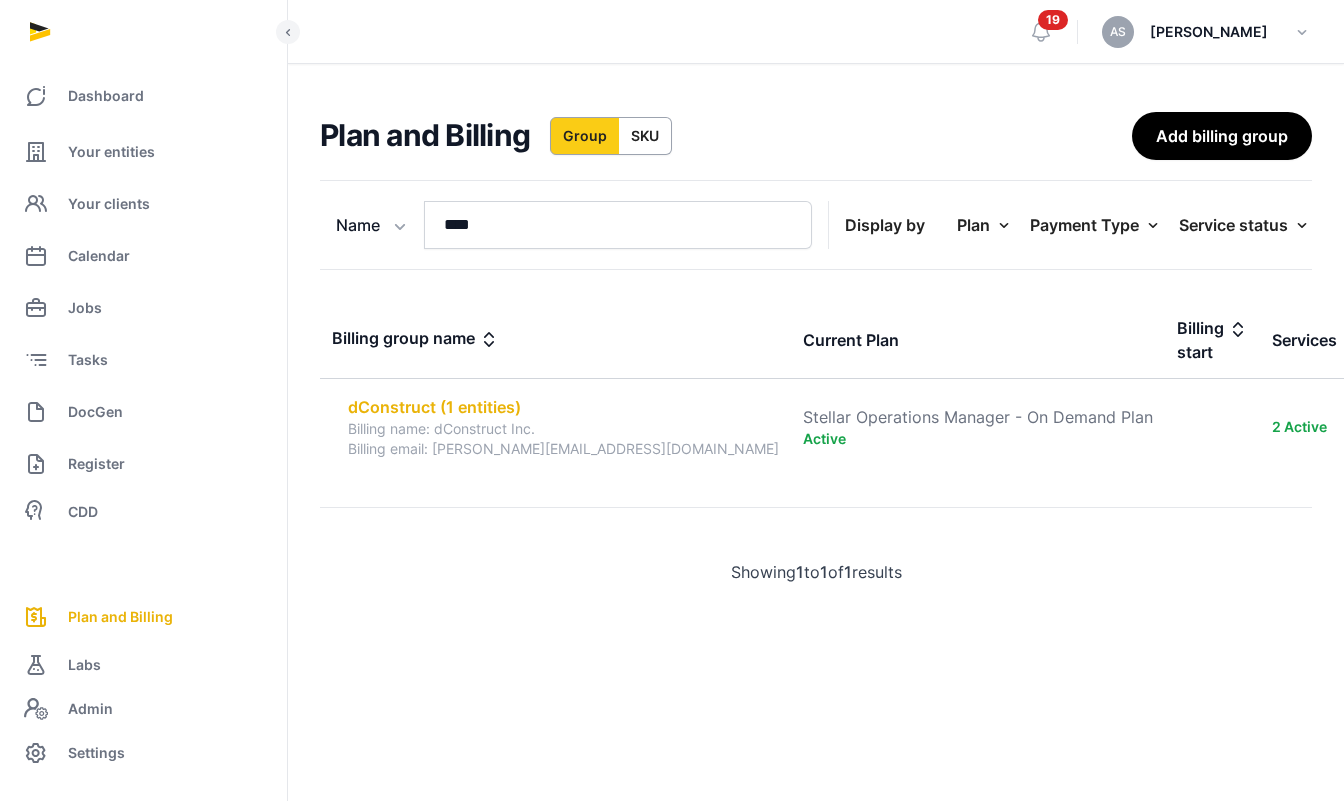 click on "dConstruct (1 entities)" at bounding box center [563, 407] 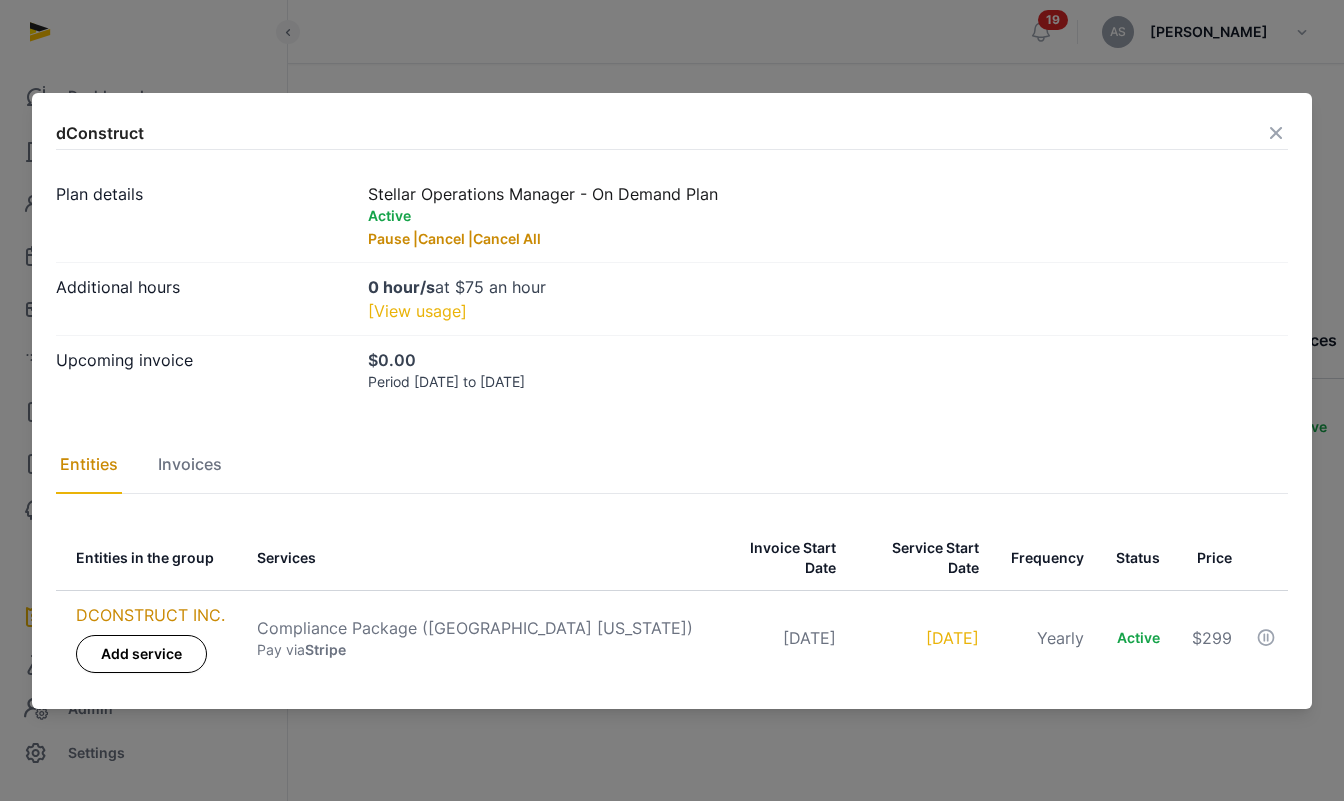 click on "[View usage]" at bounding box center [417, 311] 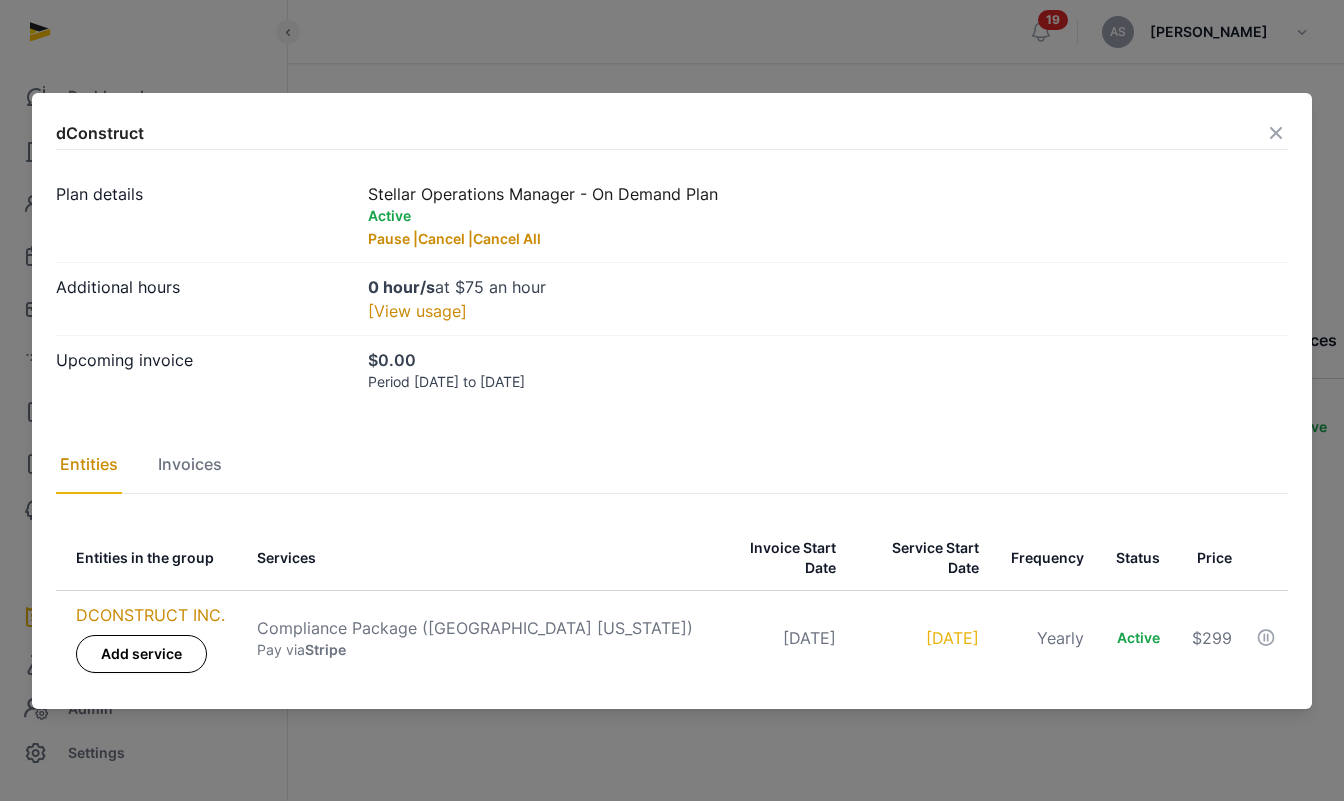 click at bounding box center (1276, 133) 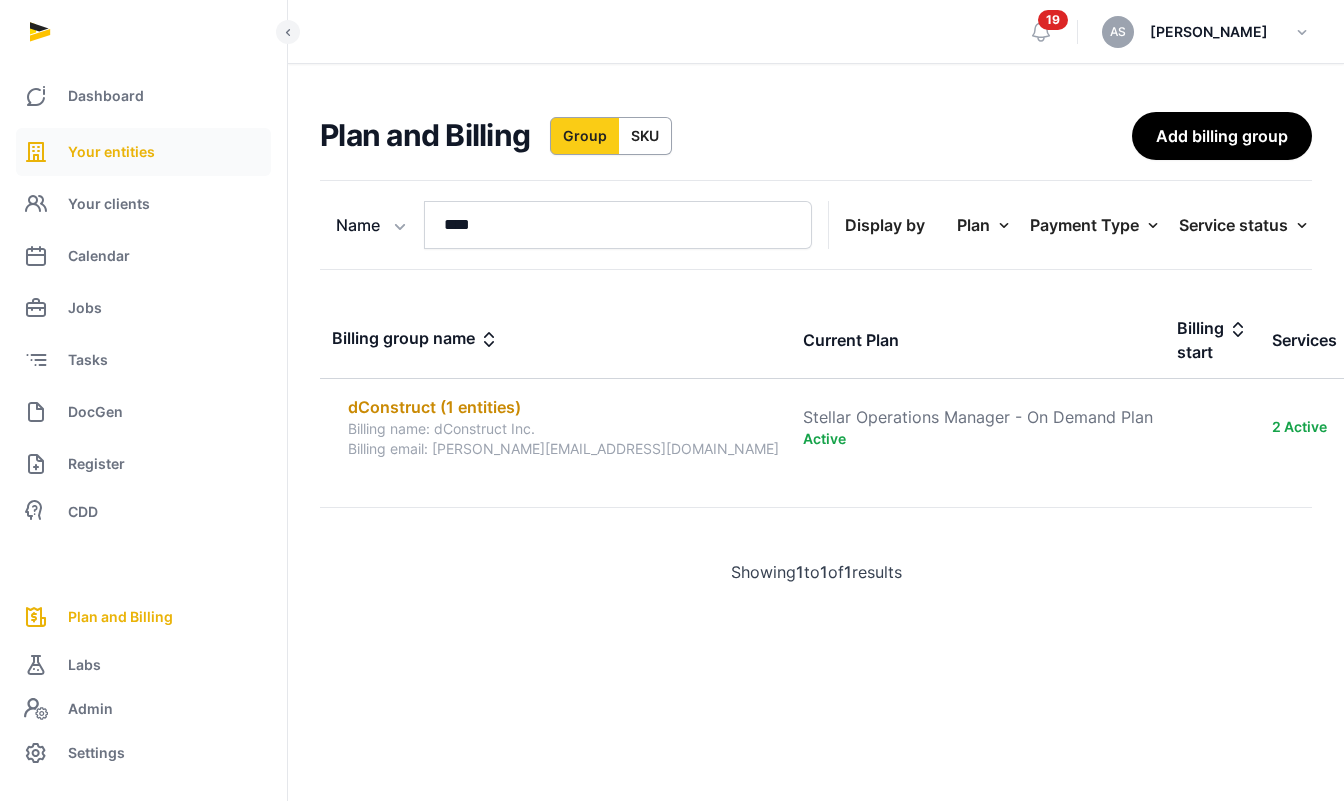 click on "Your entities" at bounding box center [111, 152] 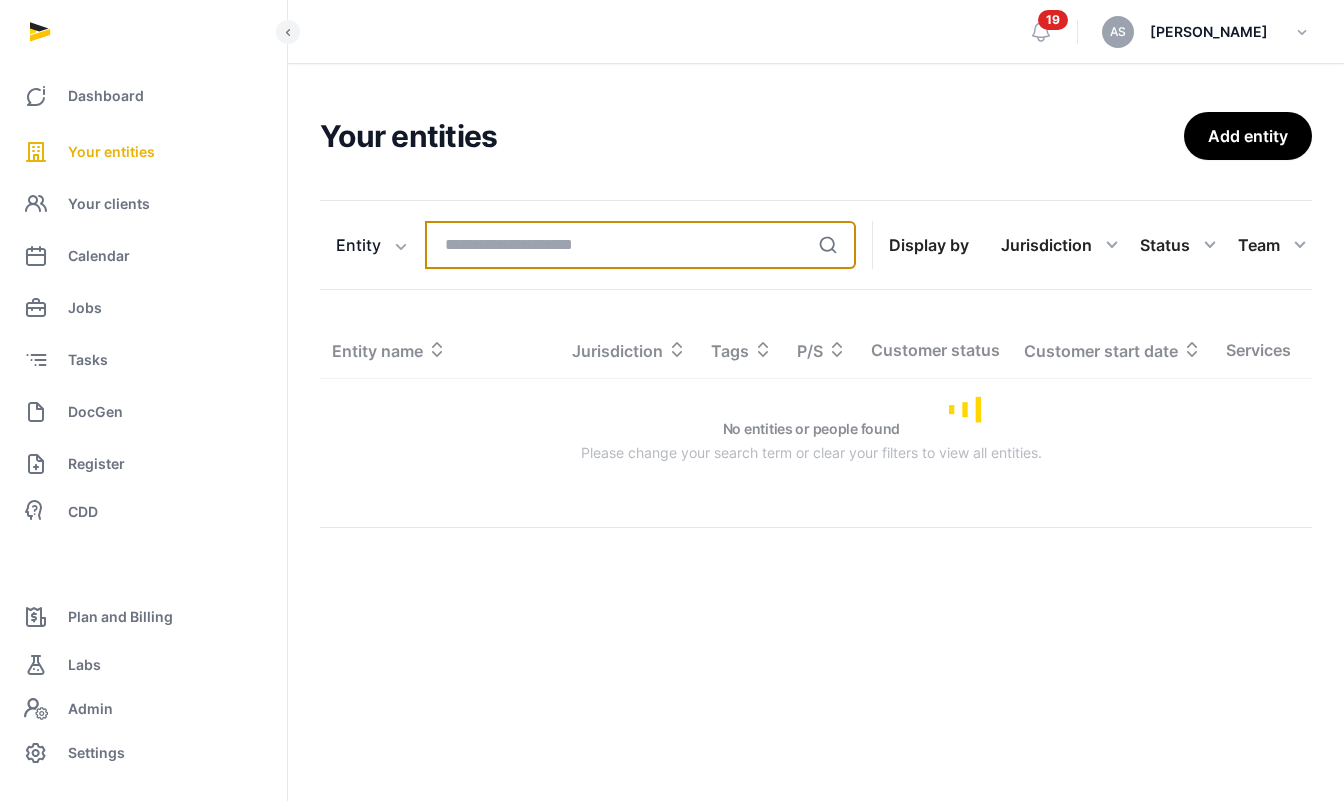 click at bounding box center (640, 245) 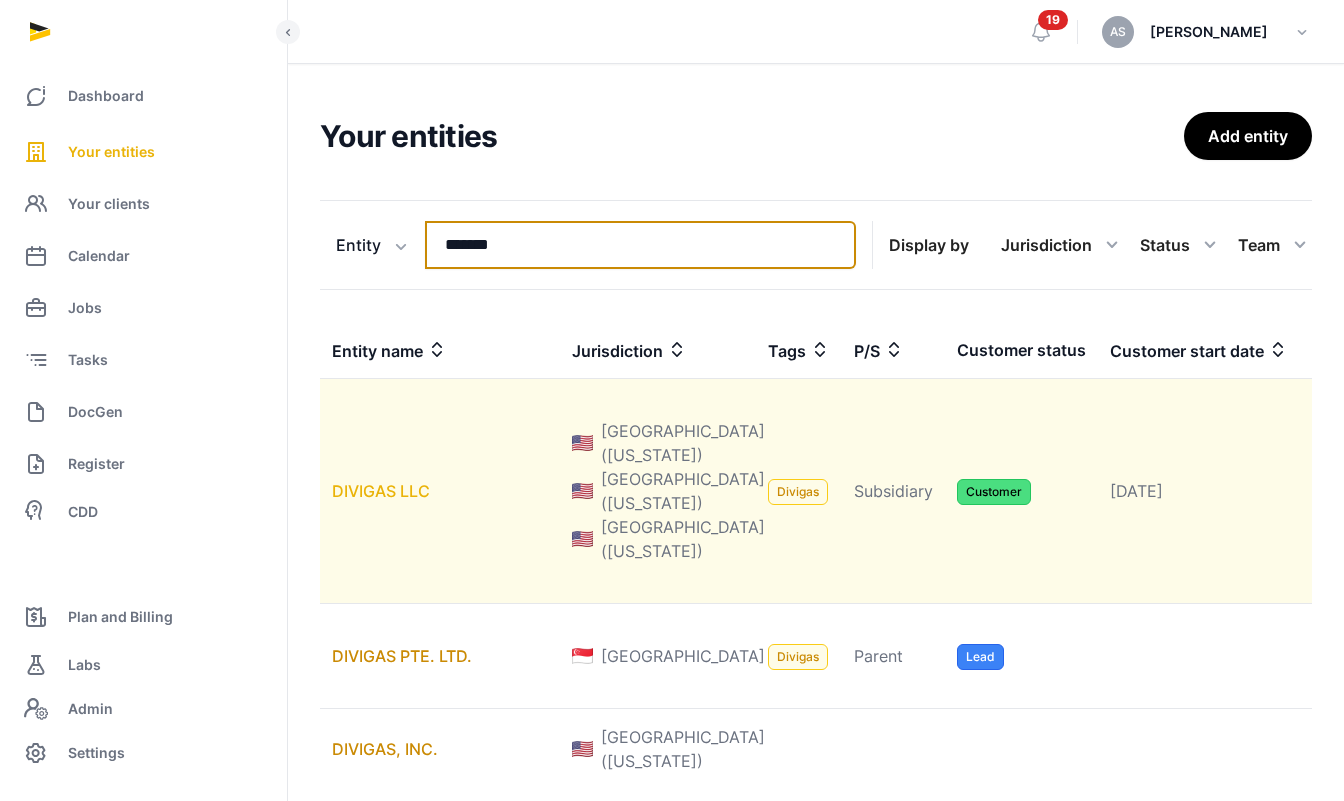type on "*******" 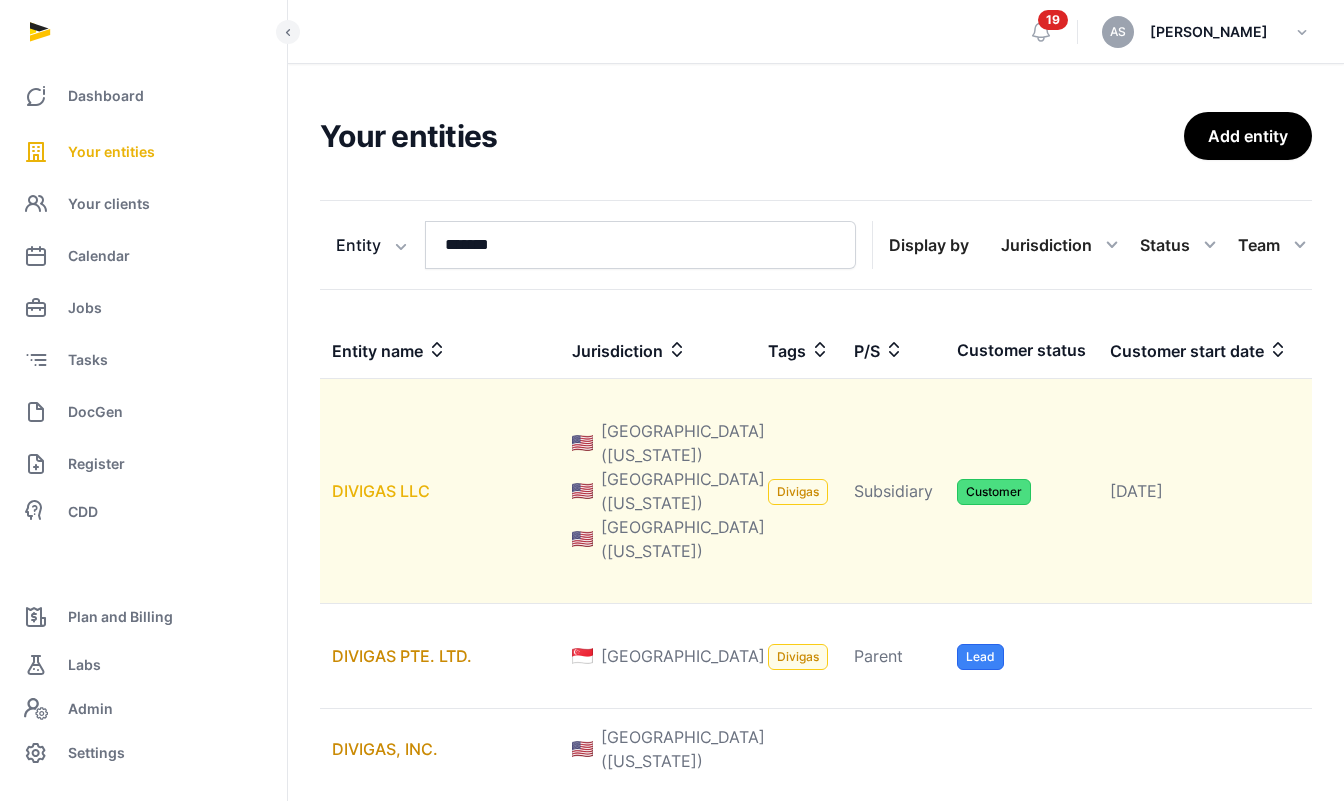 click on "DIVIGAS LLC" at bounding box center [381, 491] 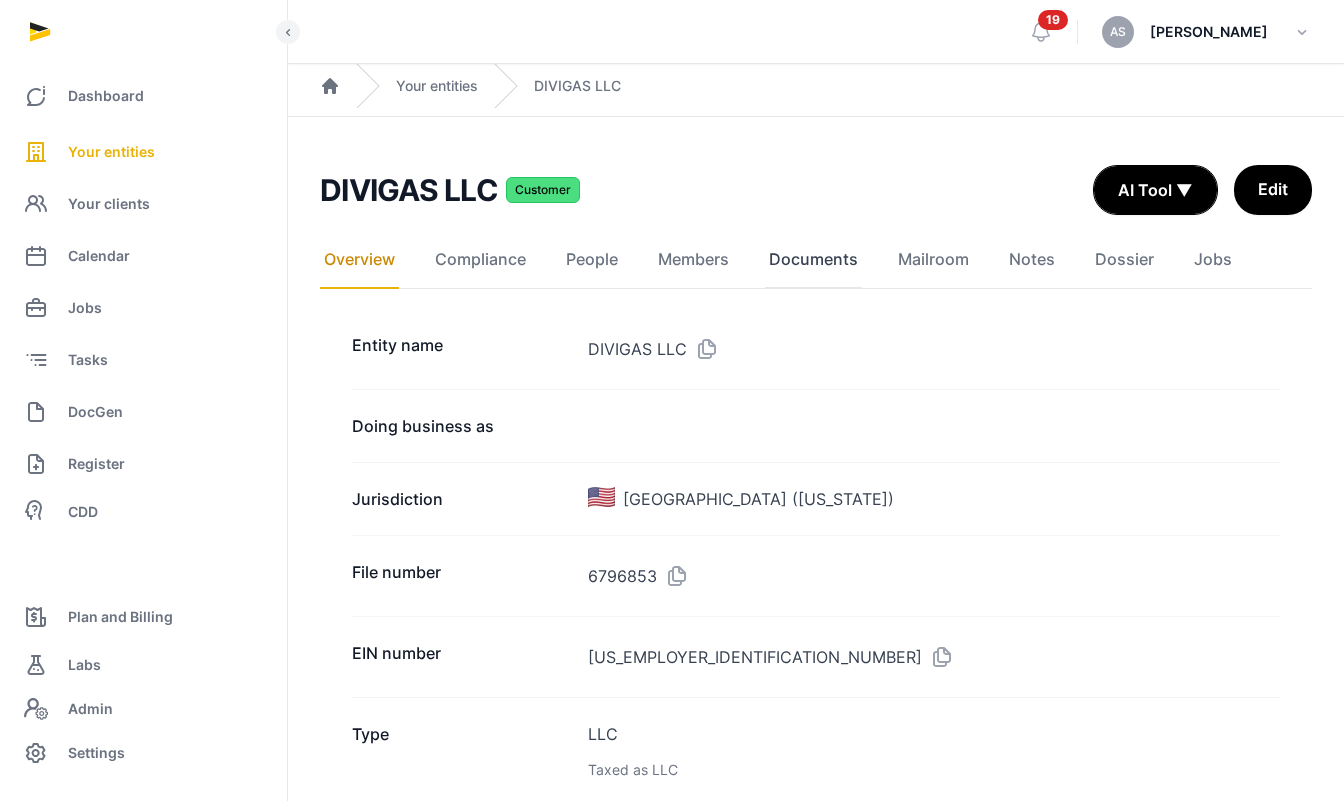 click on "Documents" 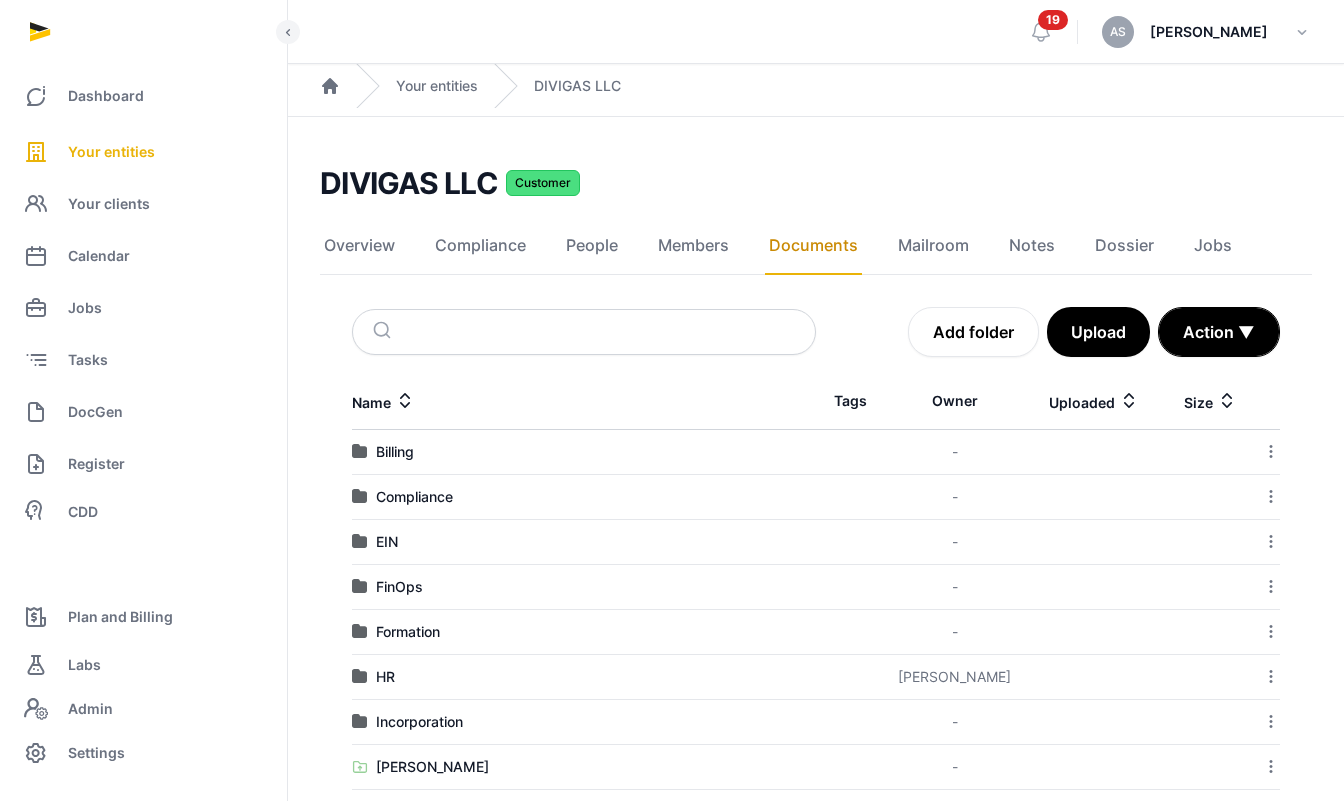 scroll, scrollTop: 118, scrollLeft: 0, axis: vertical 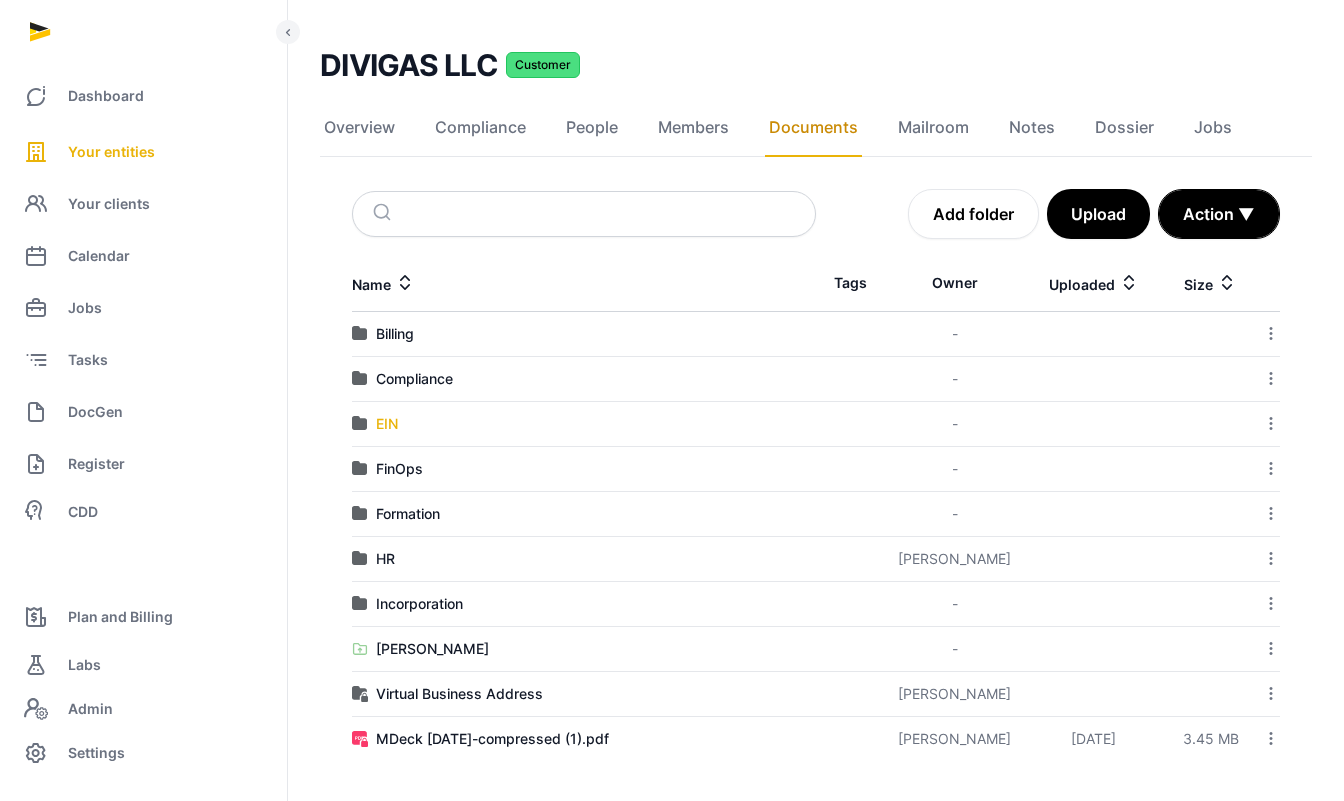 click on "EIN" at bounding box center (387, 424) 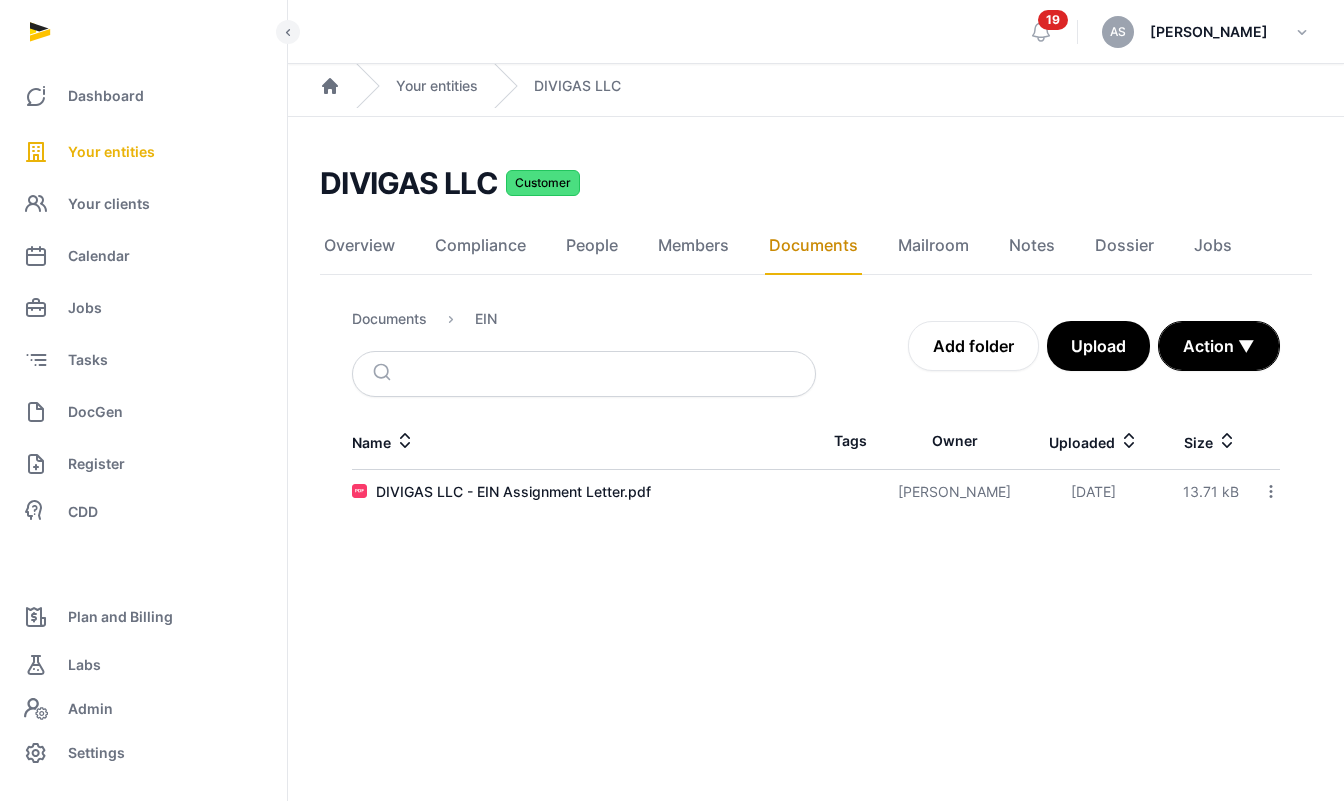scroll, scrollTop: 0, scrollLeft: 0, axis: both 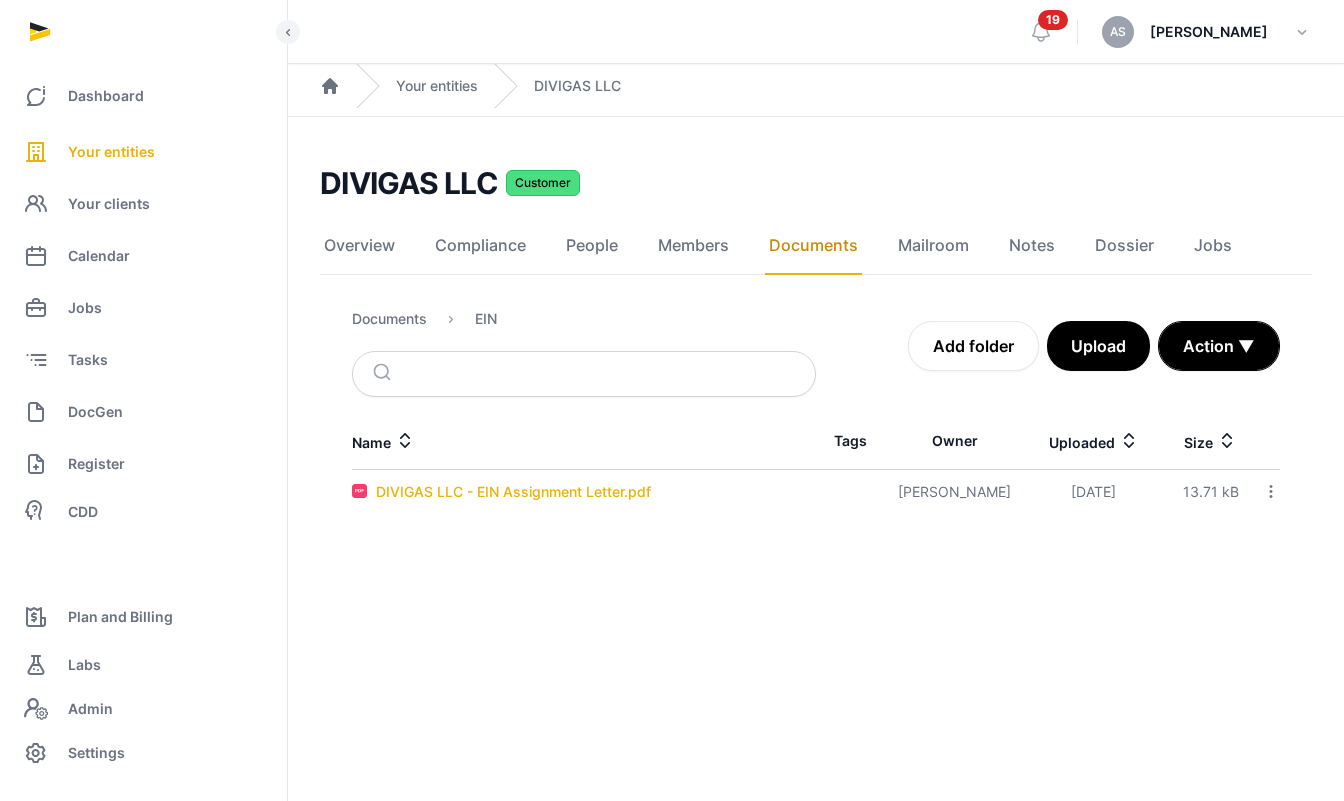 click on "DIVIGAS LLC - EIN Assignment Letter.pdf" at bounding box center [513, 492] 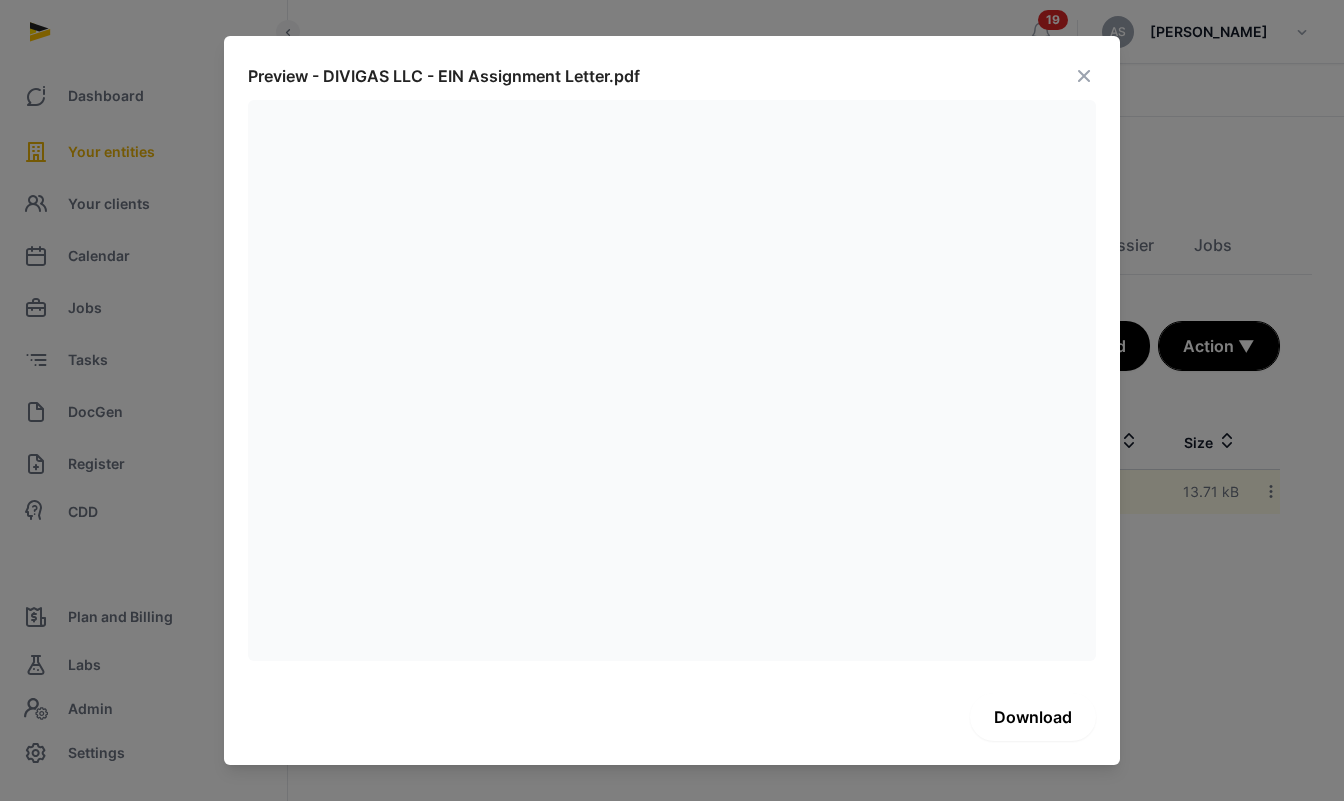 click on "Download" at bounding box center [1033, 717] 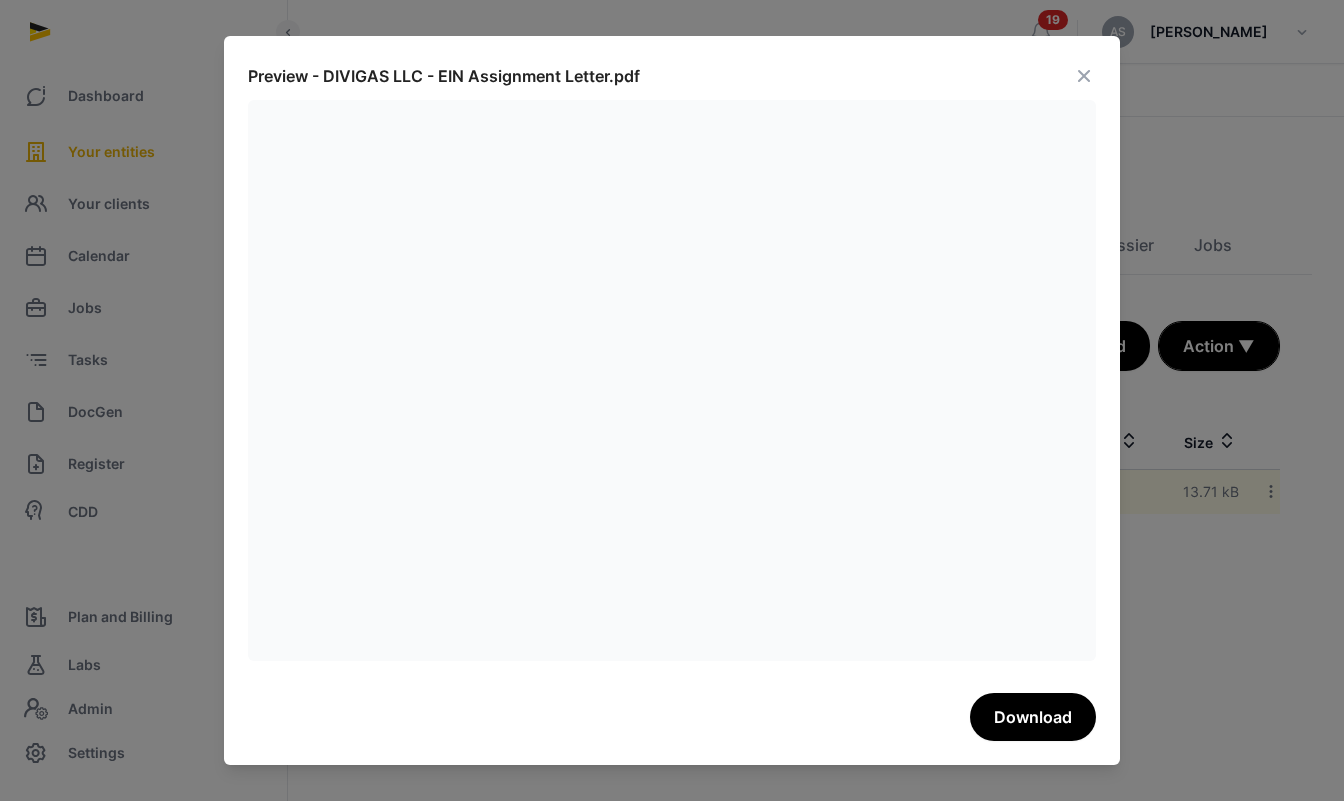 click at bounding box center (1084, 76) 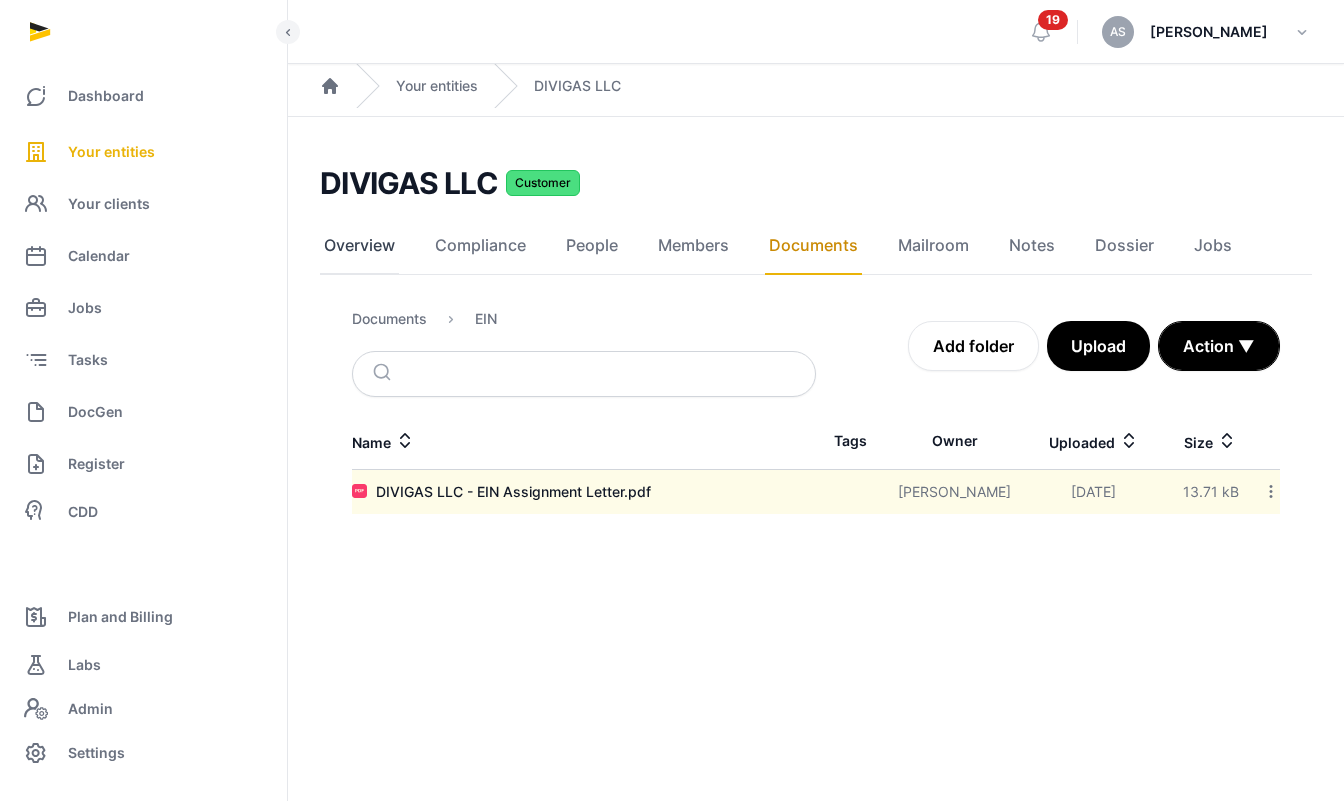 click on "Overview" 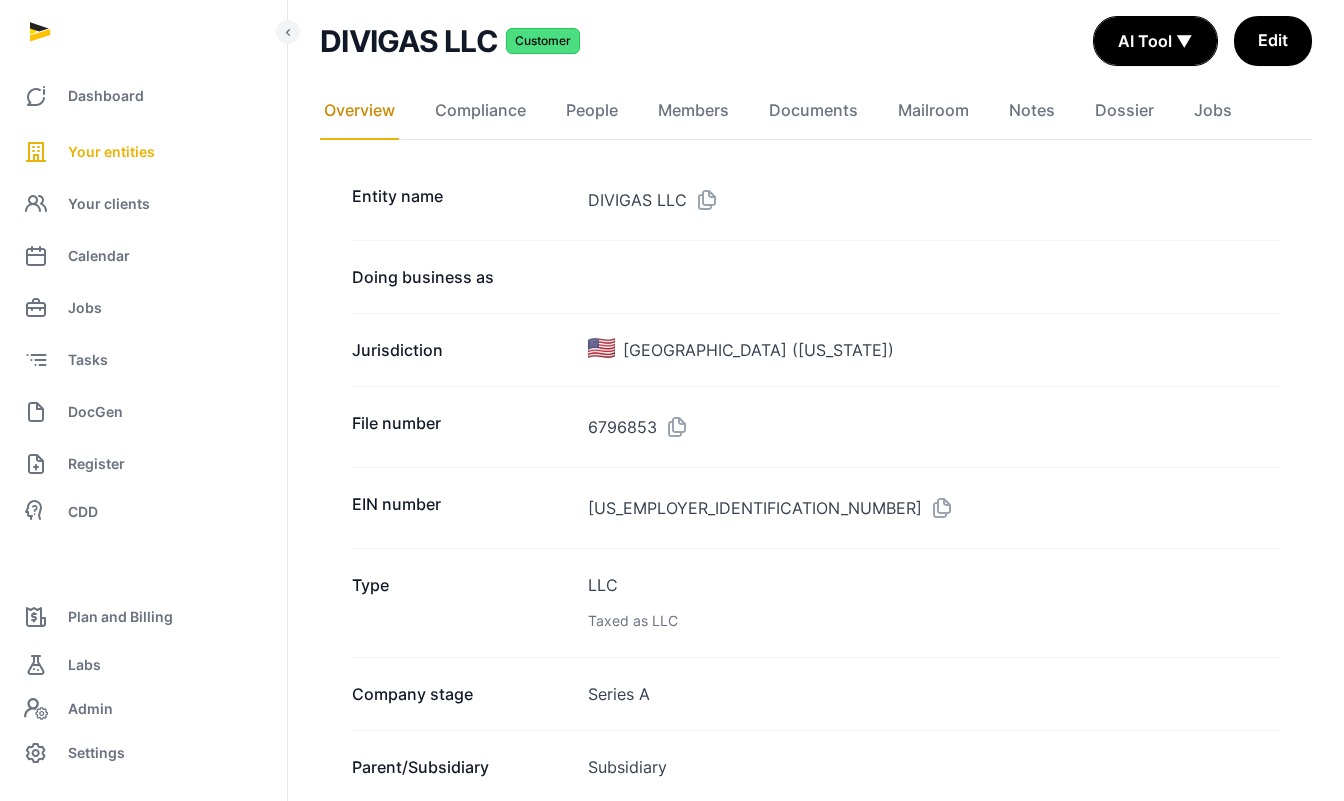 scroll, scrollTop: 161, scrollLeft: 0, axis: vertical 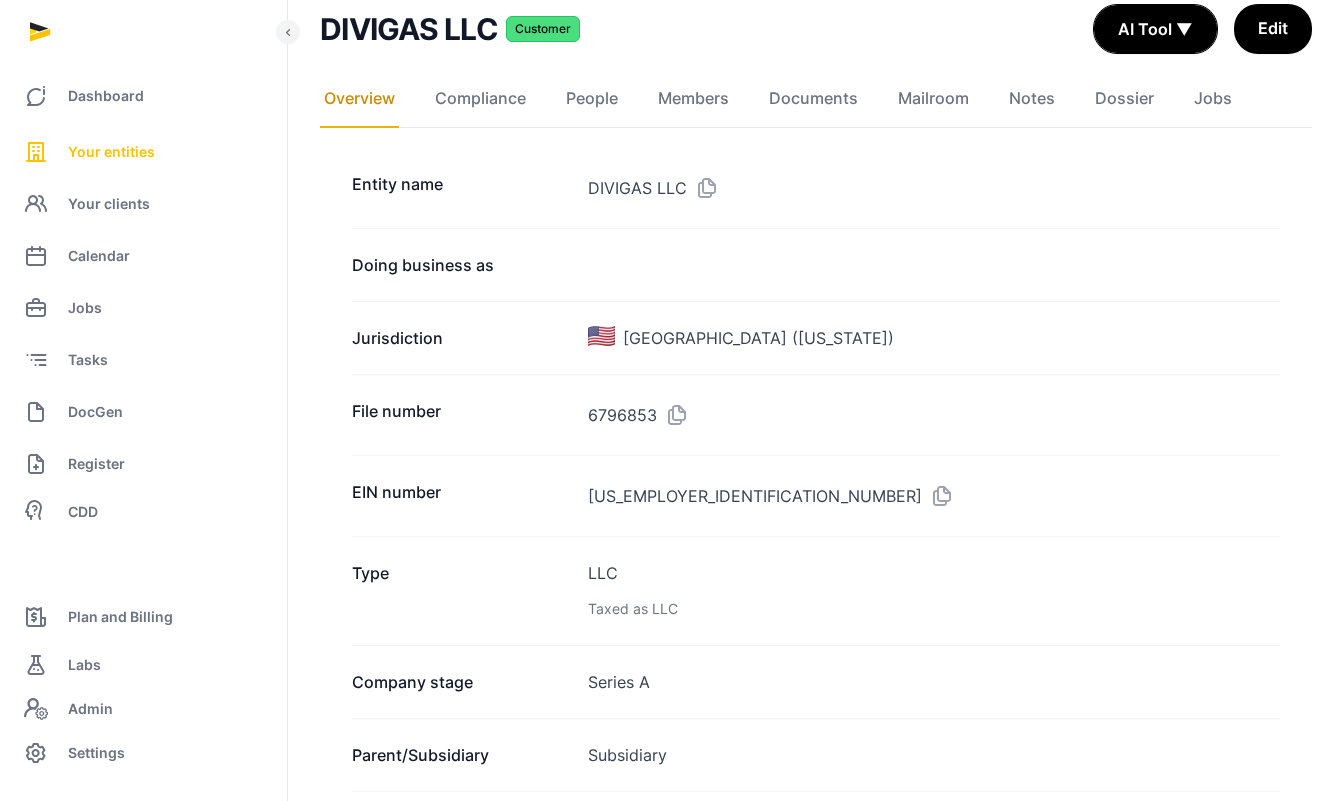 click on "Your entities" at bounding box center (111, 152) 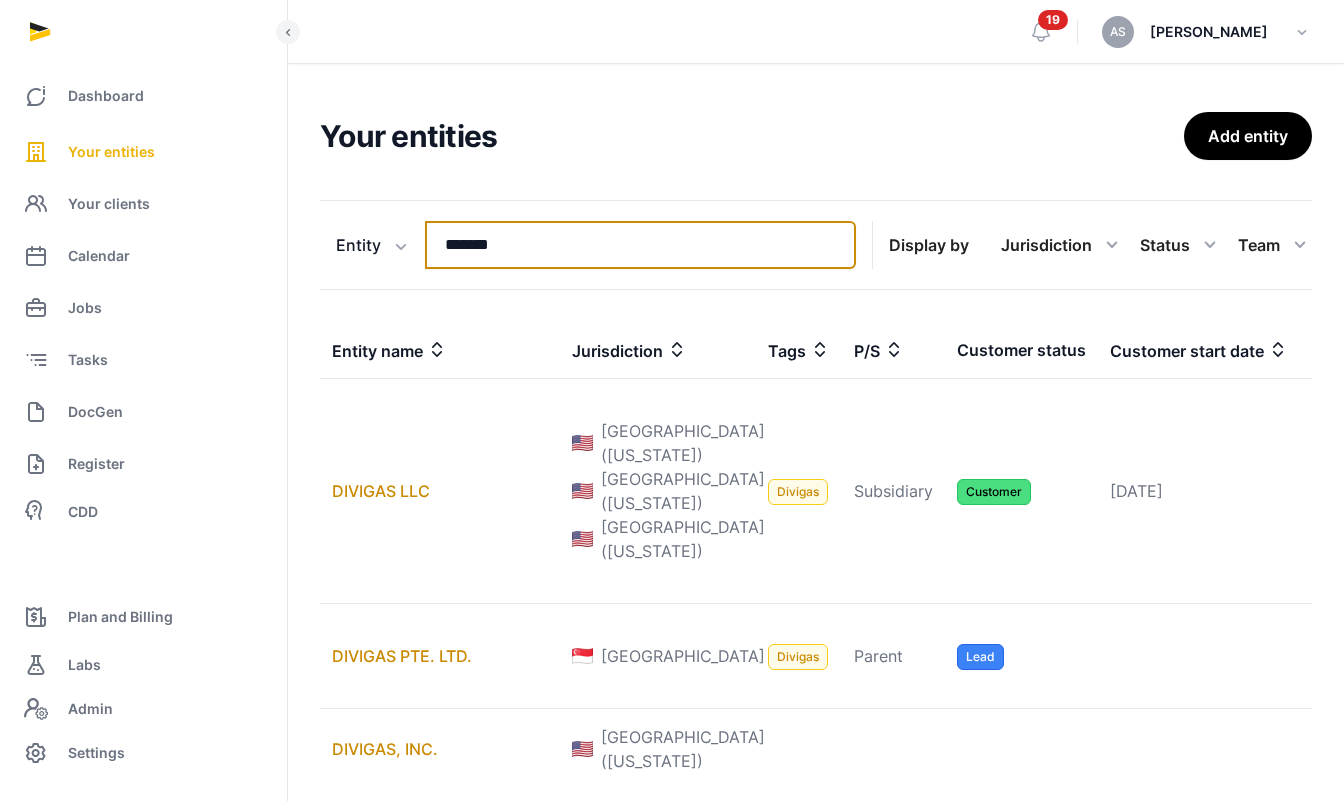 drag, startPoint x: 519, startPoint y: 235, endPoint x: 410, endPoint y: 220, distance: 110.02727 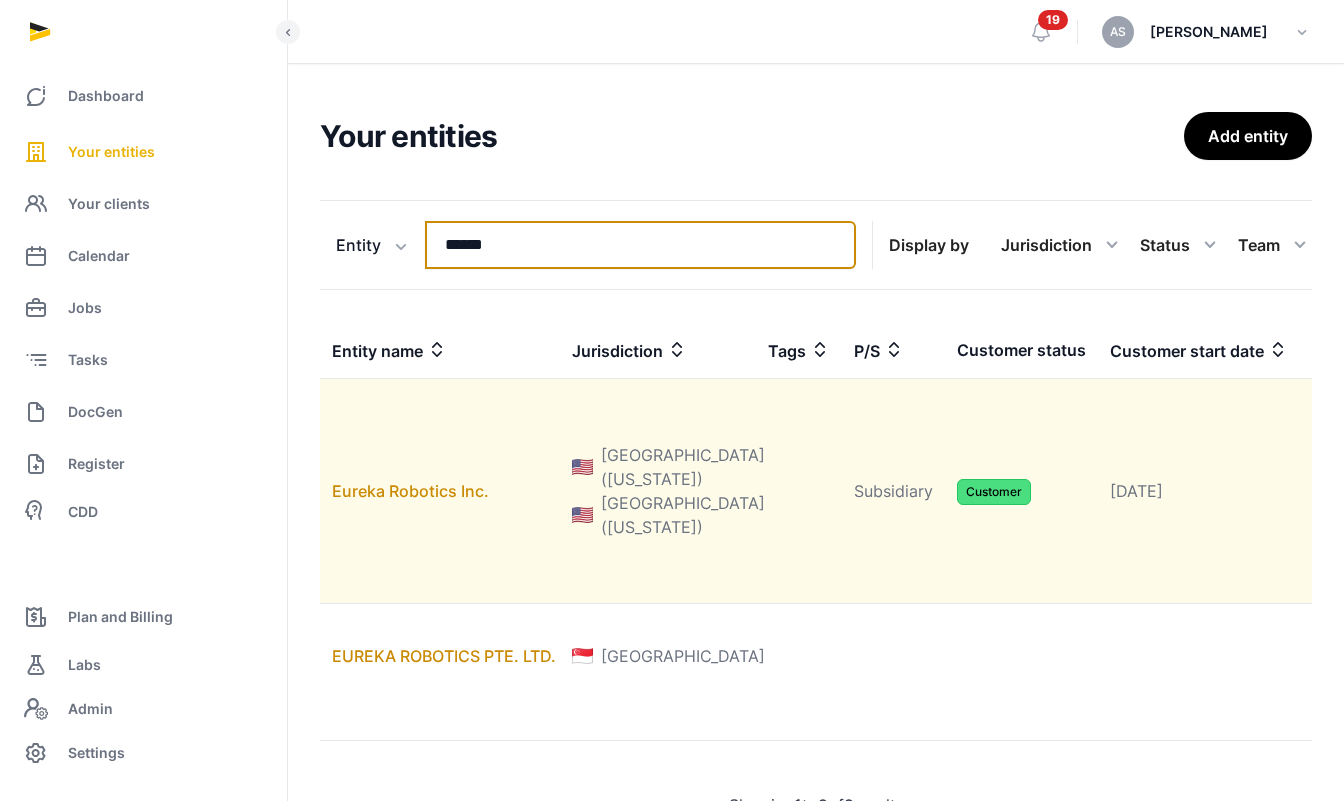 type on "******" 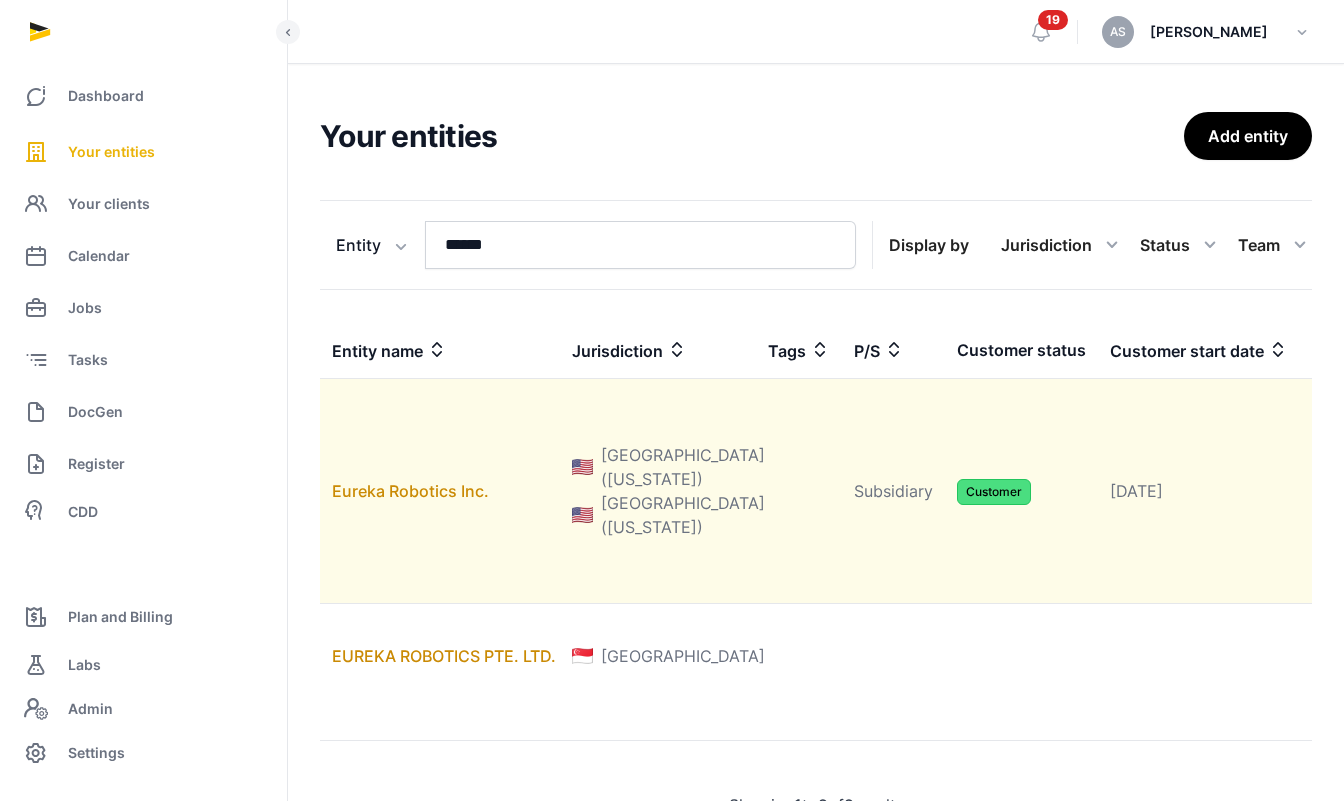 click on "Eureka Robotics Inc." at bounding box center [440, 491] 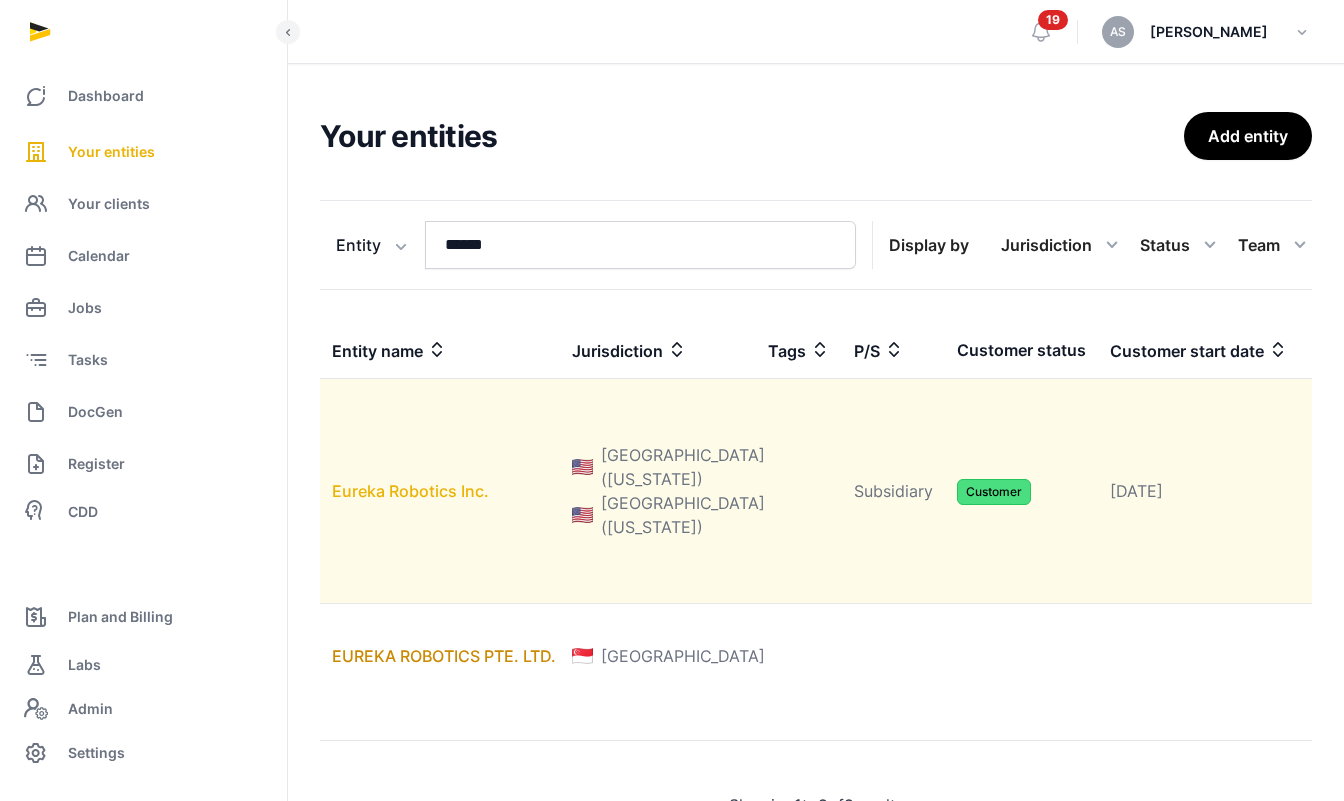 click on "Eureka Robotics Inc." at bounding box center [440, 491] 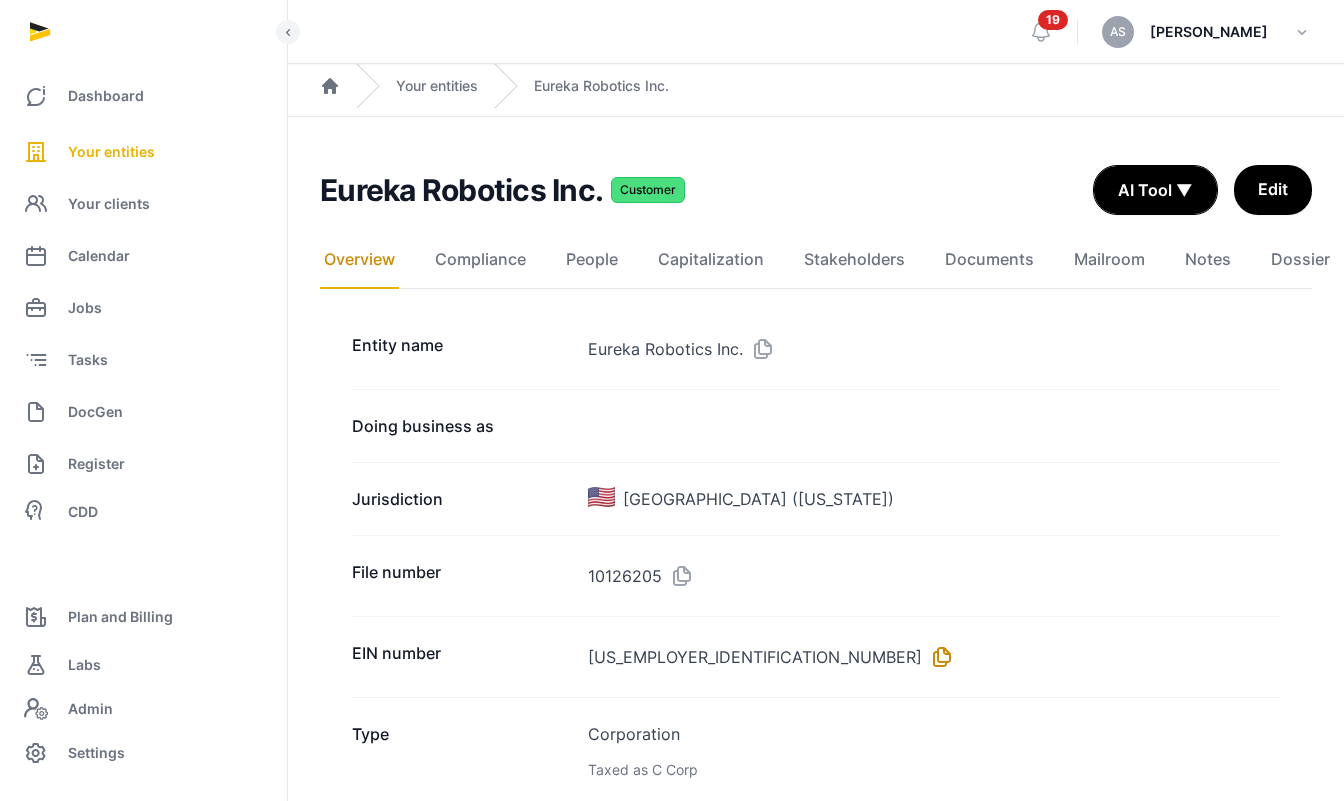 click at bounding box center (938, 657) 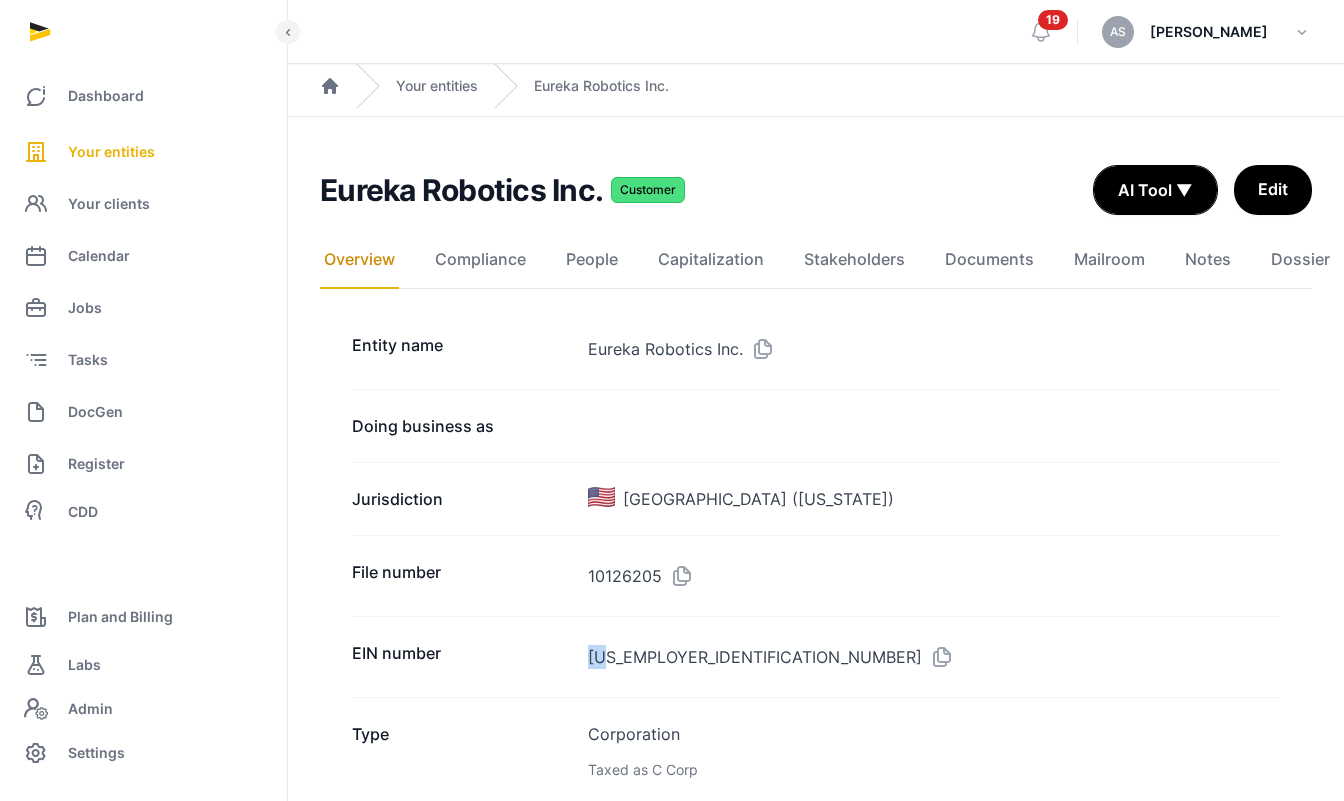 drag, startPoint x: 608, startPoint y: 656, endPoint x: 575, endPoint y: 657, distance: 33.01515 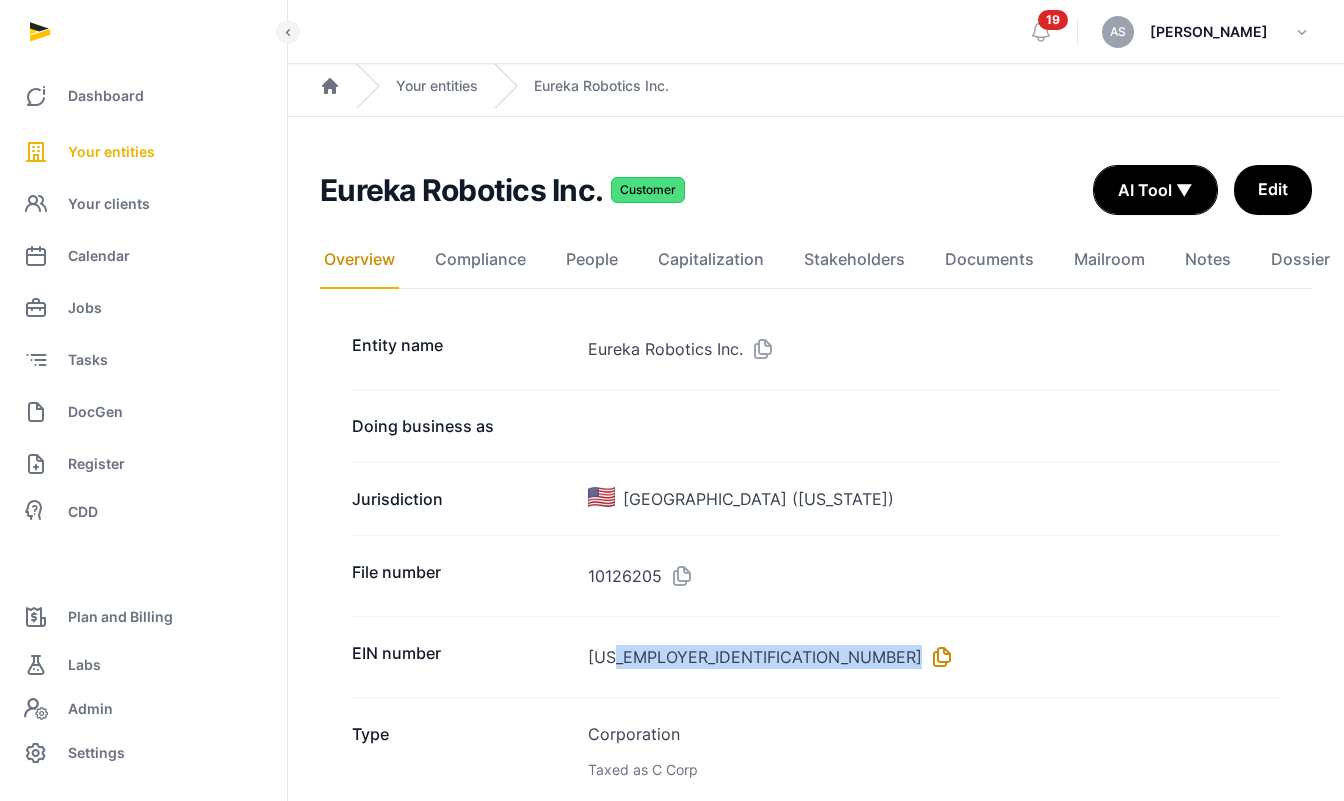 drag, startPoint x: 617, startPoint y: 656, endPoint x: 685, endPoint y: 654, distance: 68.0294 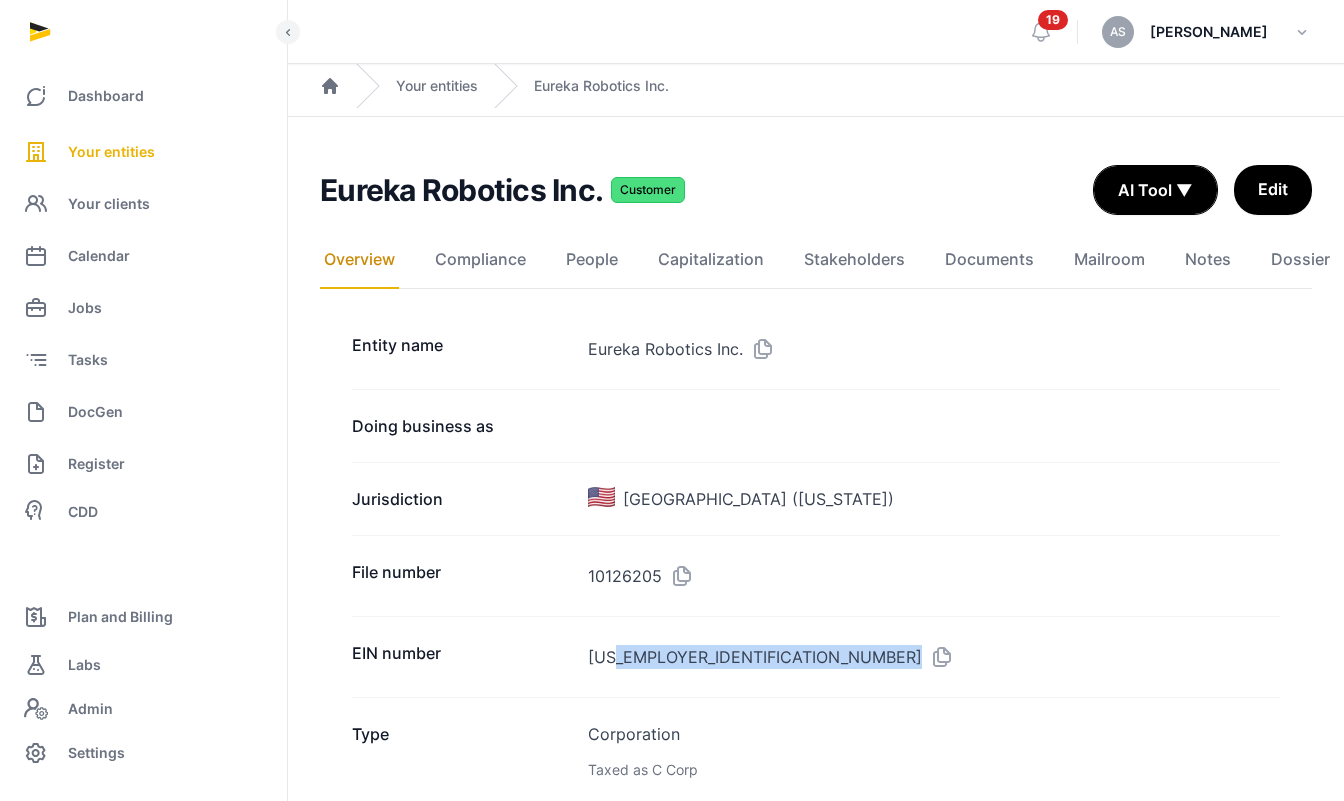 copy on "4350407" 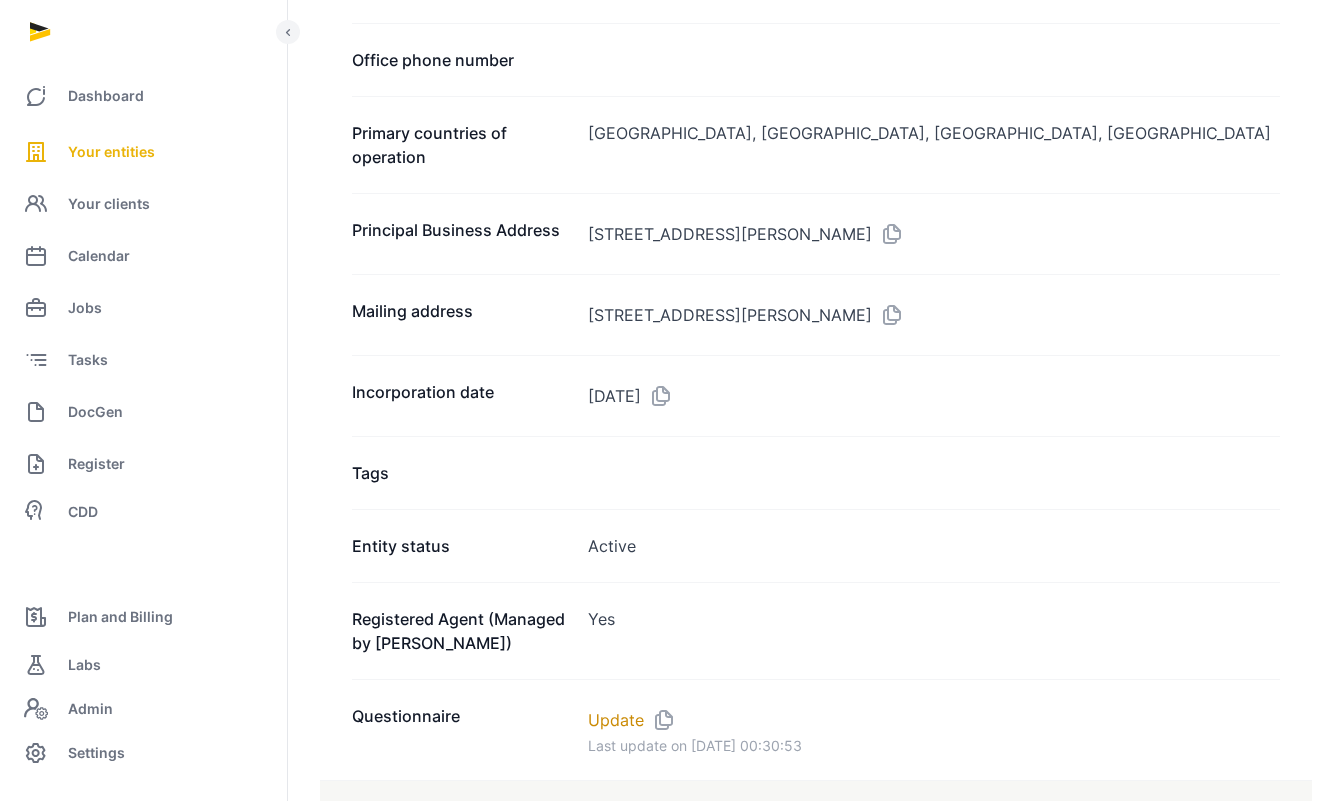 scroll, scrollTop: 1520, scrollLeft: 0, axis: vertical 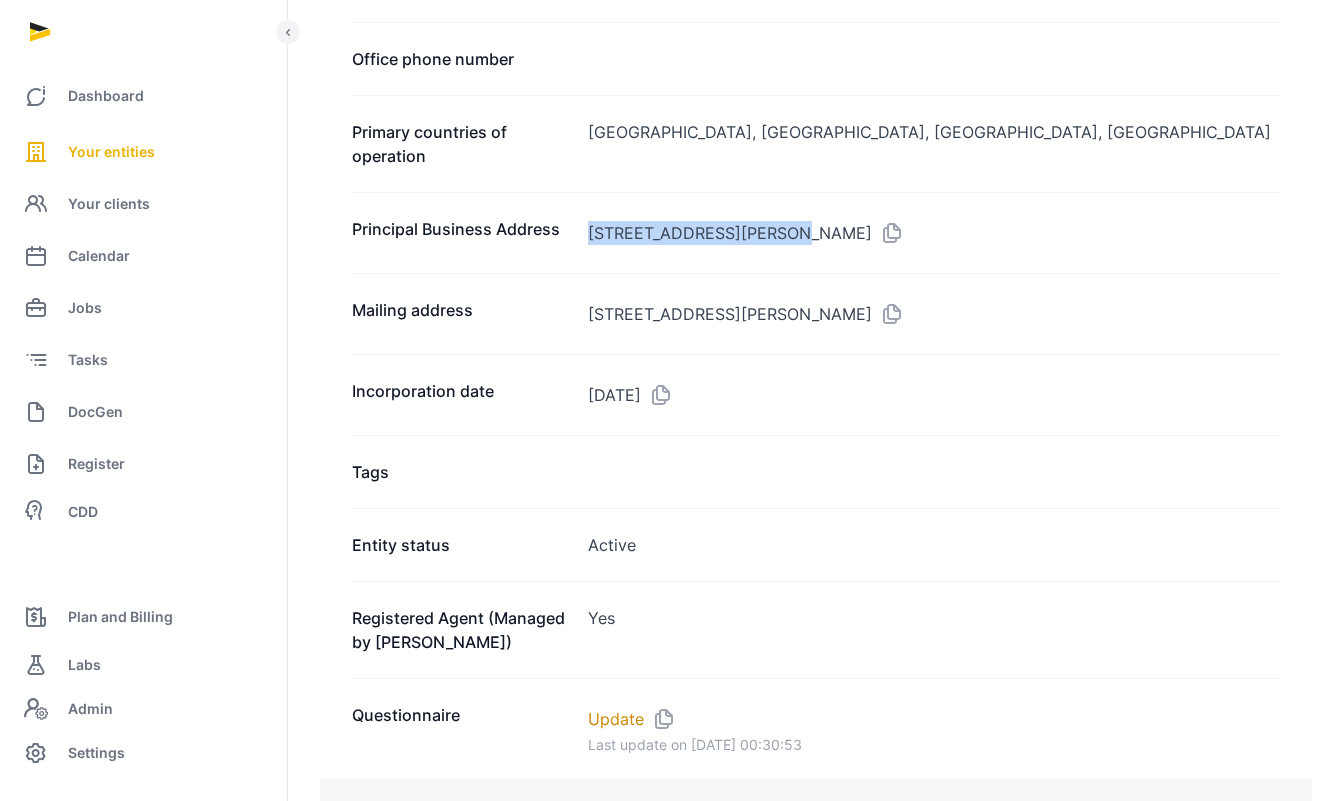 drag, startPoint x: 794, startPoint y: 230, endPoint x: 588, endPoint y: 236, distance: 206.08736 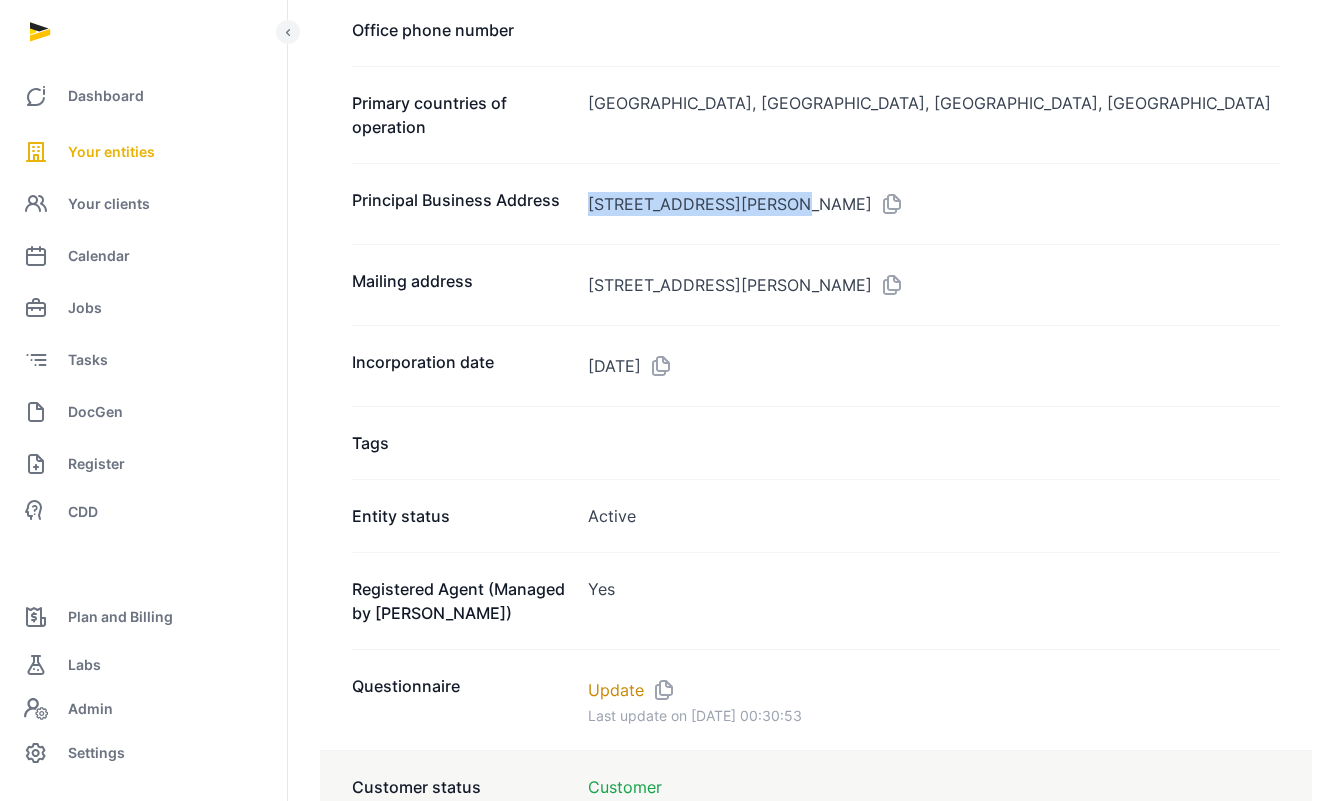 scroll, scrollTop: 1566, scrollLeft: 0, axis: vertical 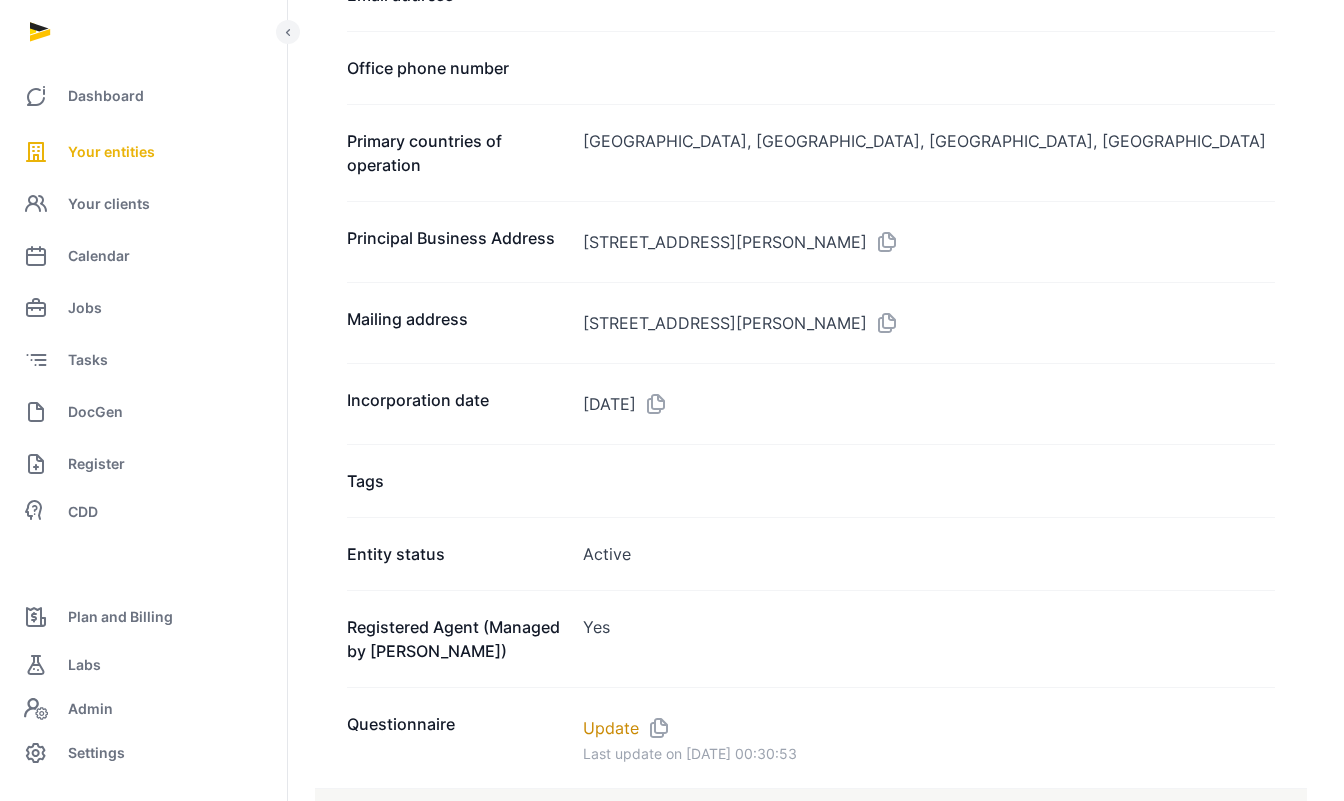 click on "500 BISHOP ST NW STE F9, ATLANTA, GA, 30318" at bounding box center [929, 242] 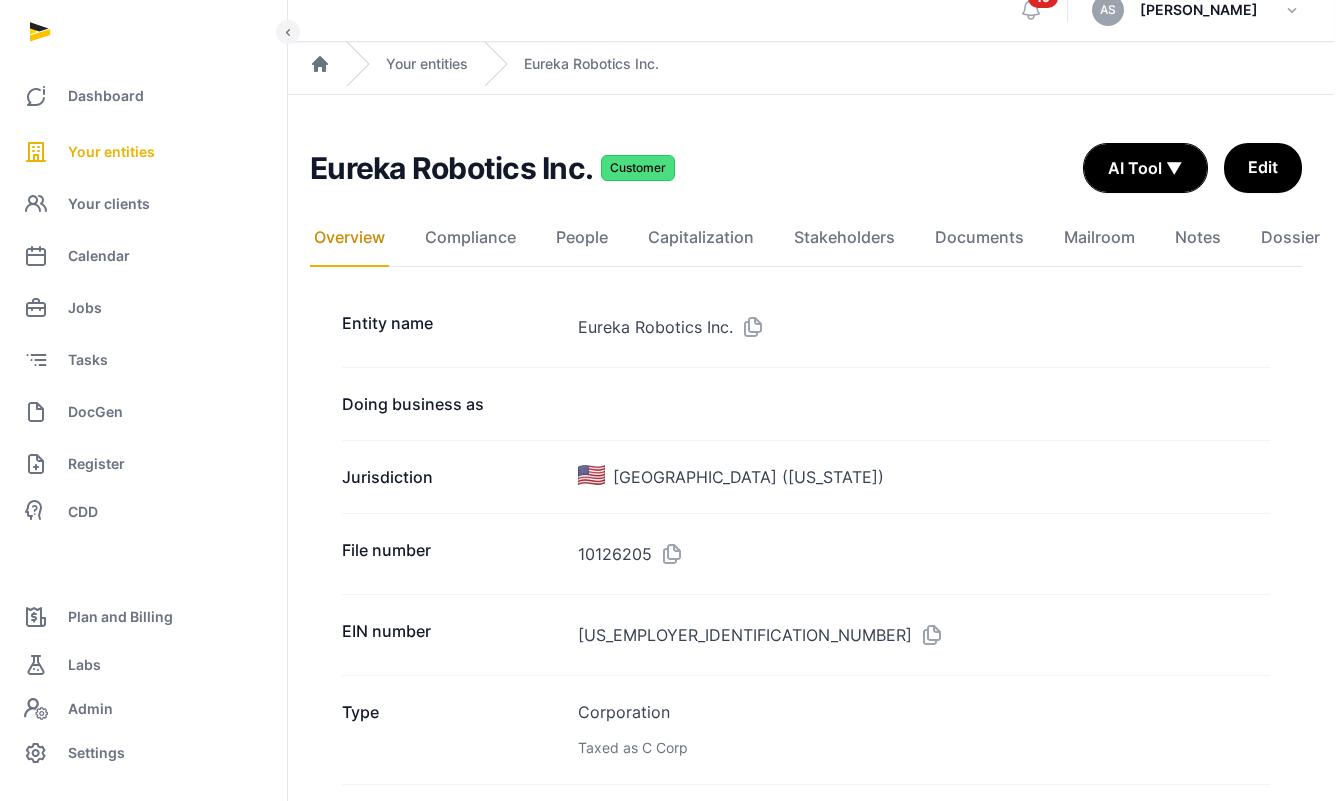 scroll, scrollTop: 0, scrollLeft: 10, axis: horizontal 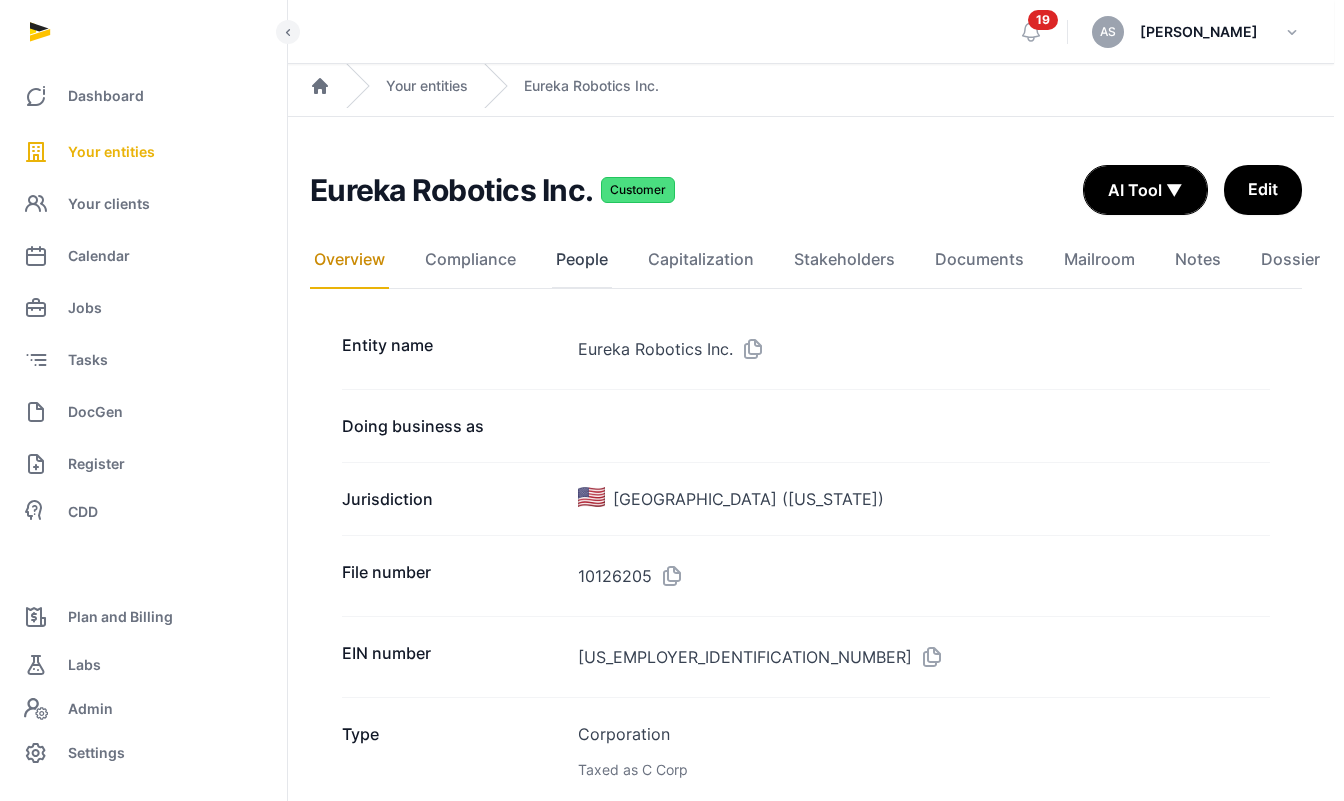 click on "People" 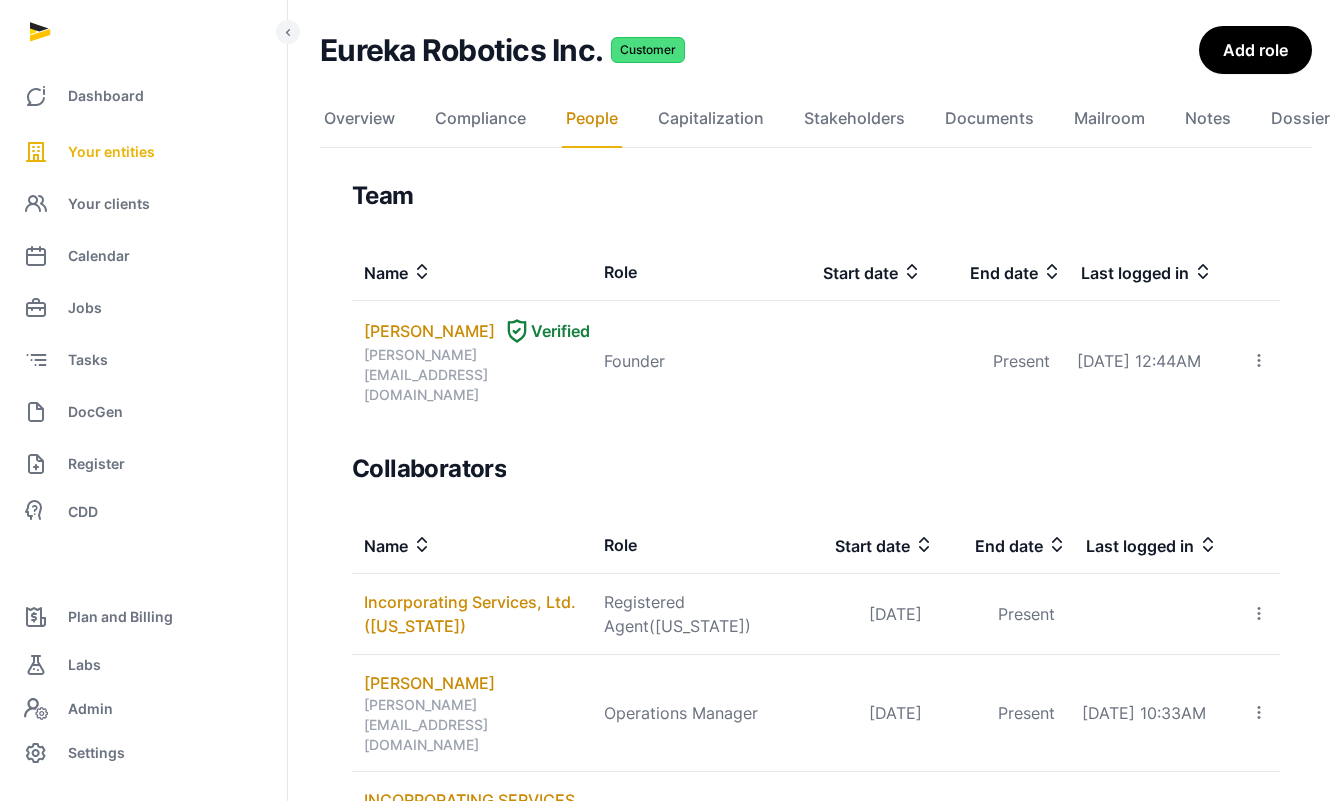scroll, scrollTop: 150, scrollLeft: 0, axis: vertical 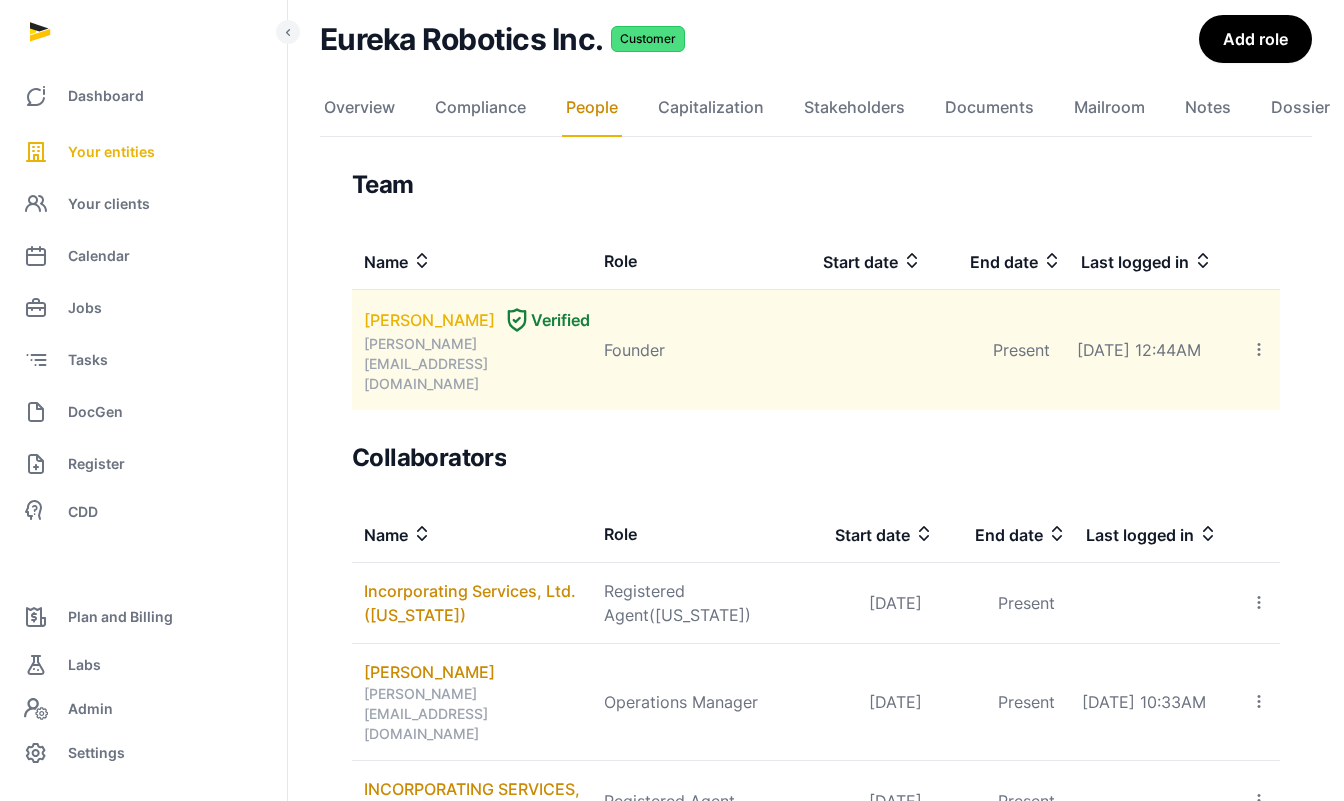 drag, startPoint x: 362, startPoint y: 315, endPoint x: 431, endPoint y: 341, distance: 73.736015 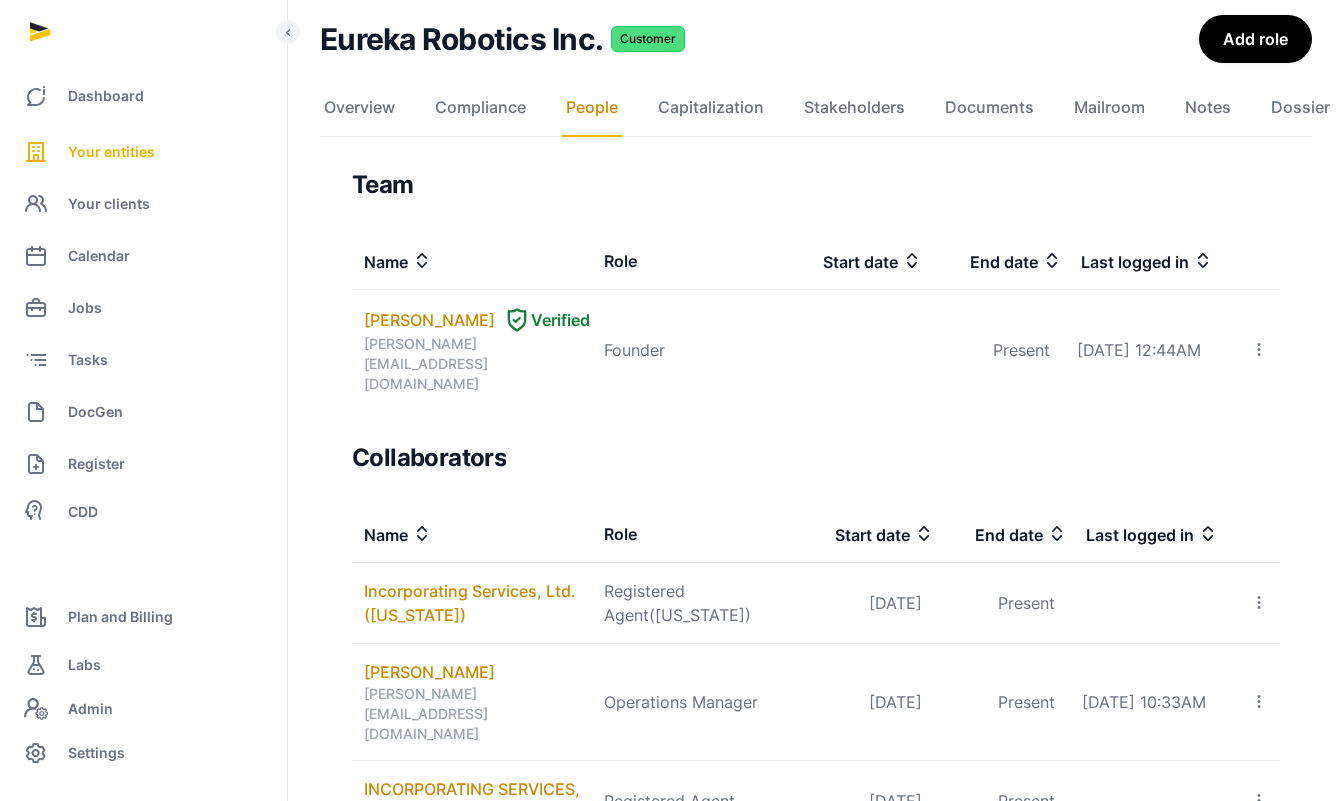 copy on "QUANG CUONG PHAM" 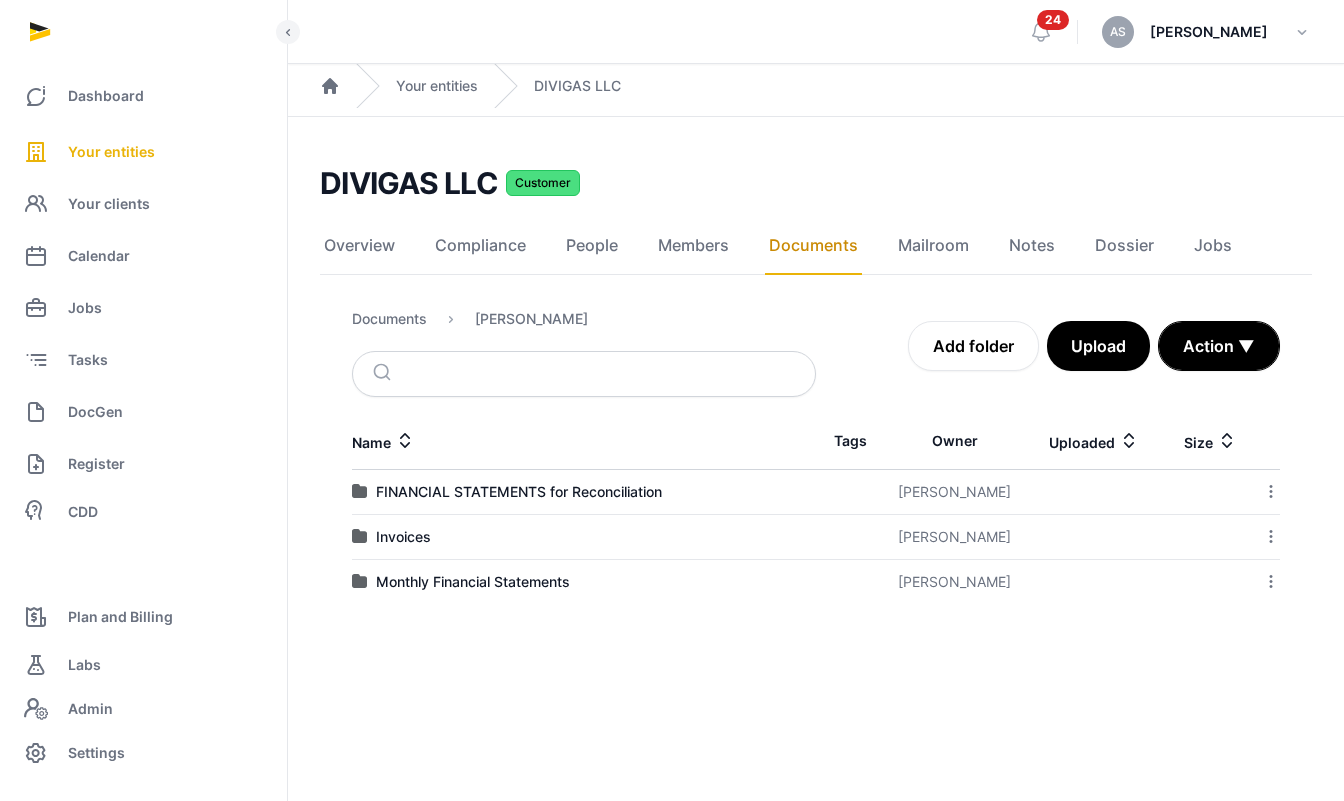scroll, scrollTop: 0, scrollLeft: 0, axis: both 